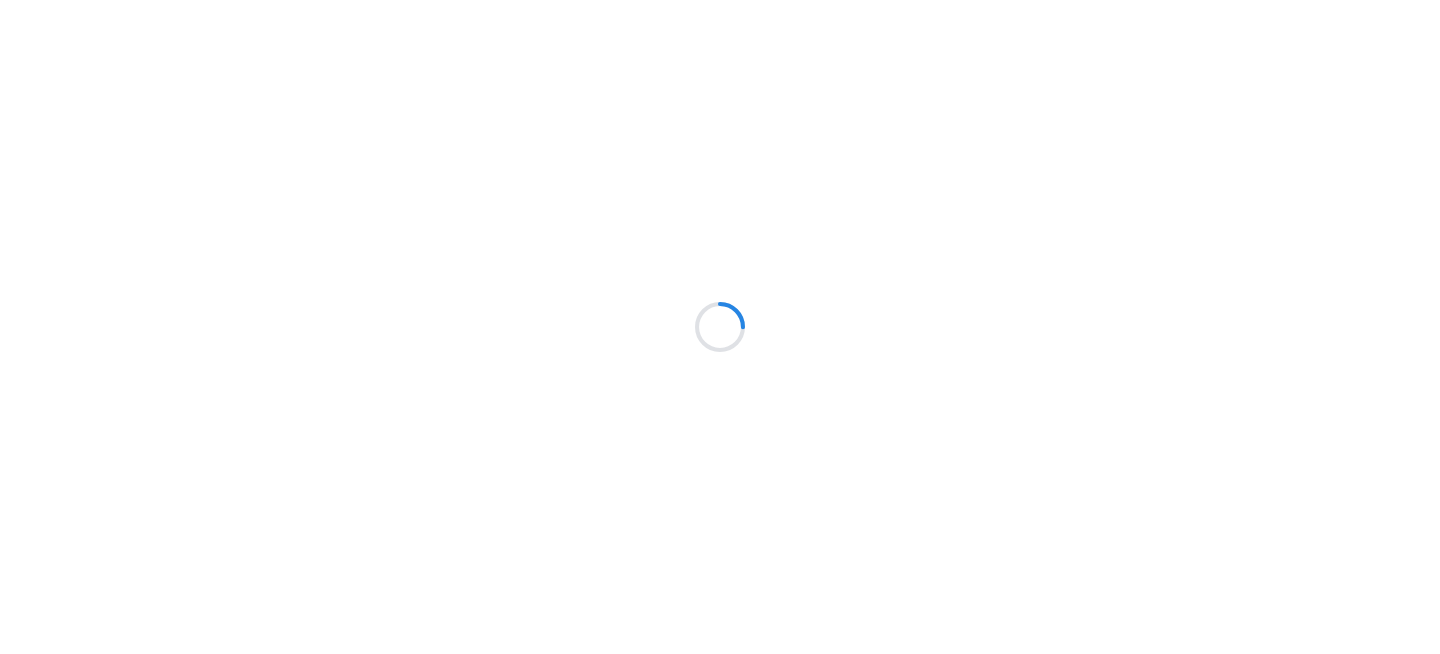 scroll, scrollTop: 0, scrollLeft: 0, axis: both 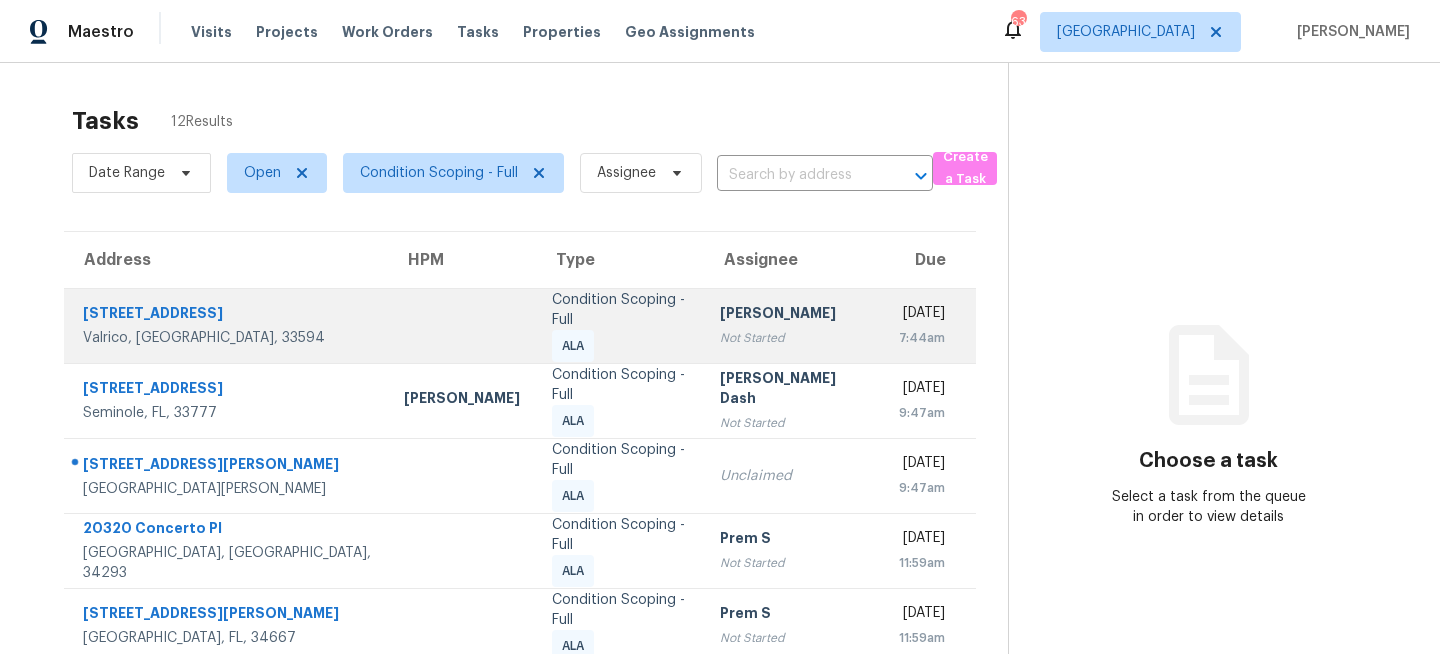 click on "Condition Scoping - Full" at bounding box center (620, 310) 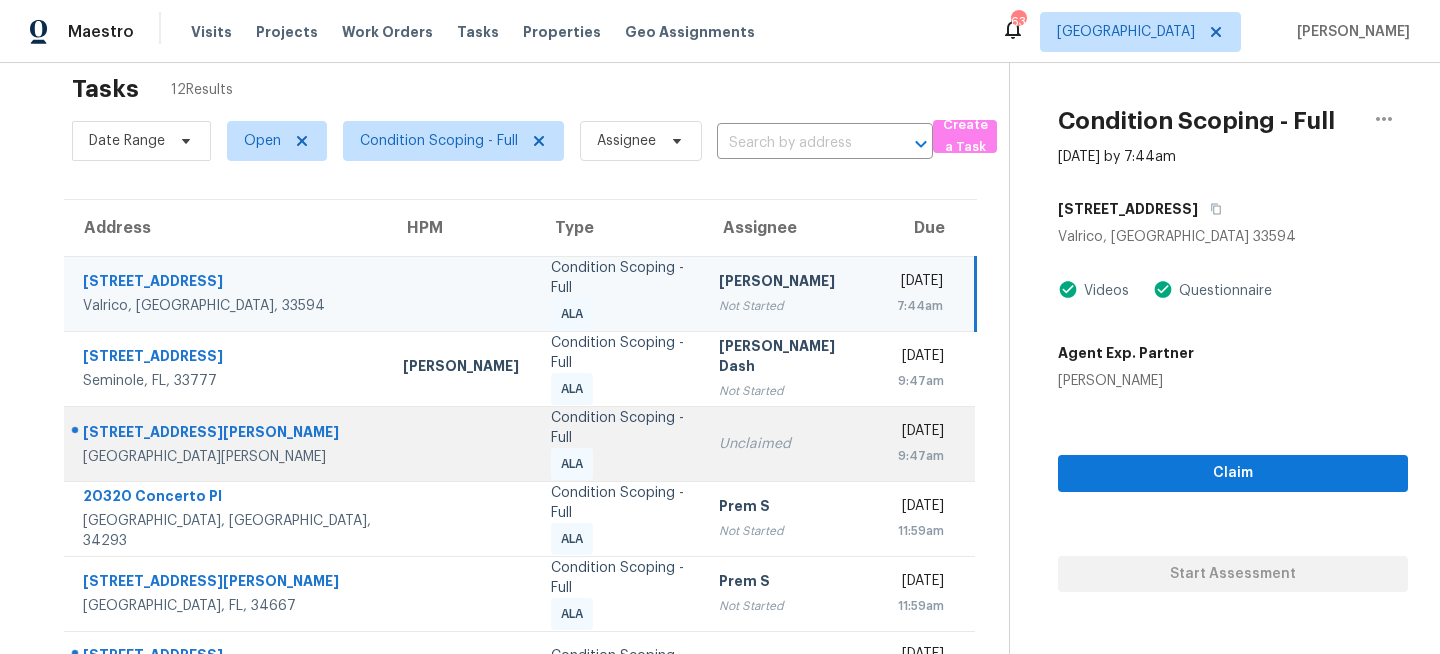scroll, scrollTop: 0, scrollLeft: 0, axis: both 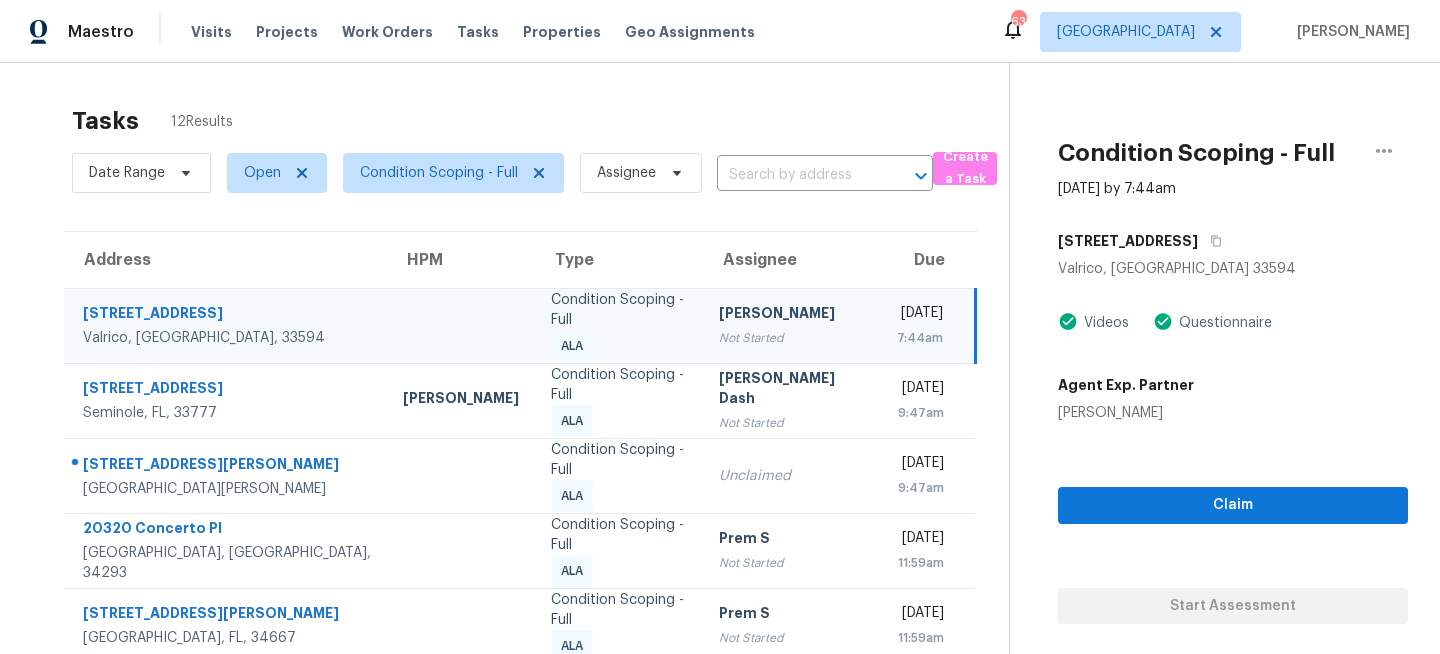click on "Condition Scoping - Full" at bounding box center (618, 310) 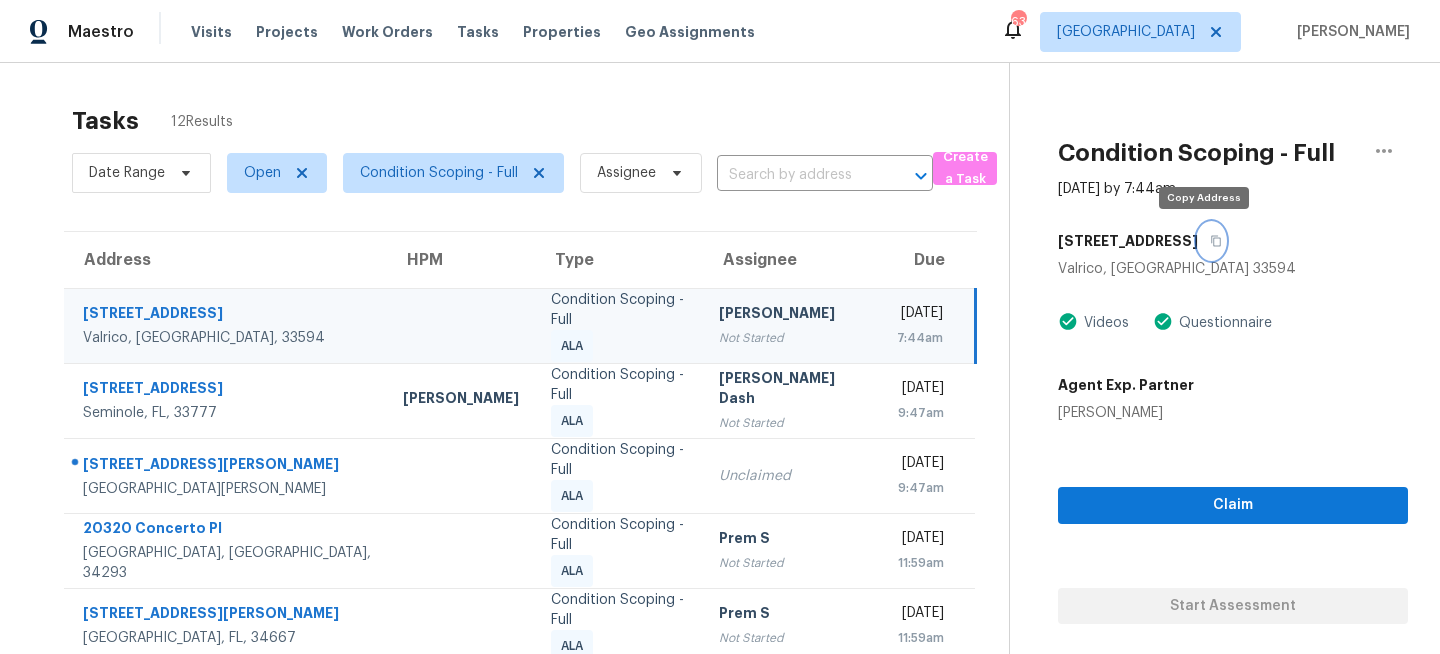 click 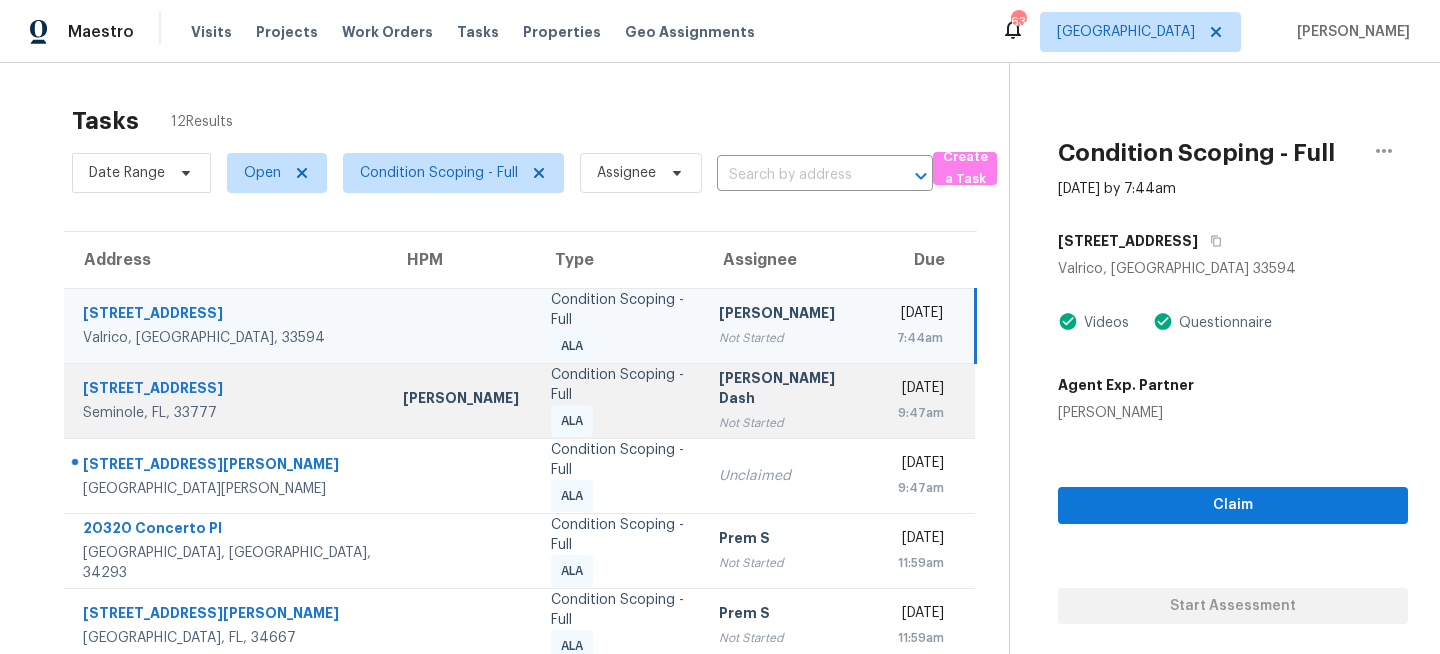 click on "Soumya Ranjan Dash Not Started" at bounding box center (791, 400) 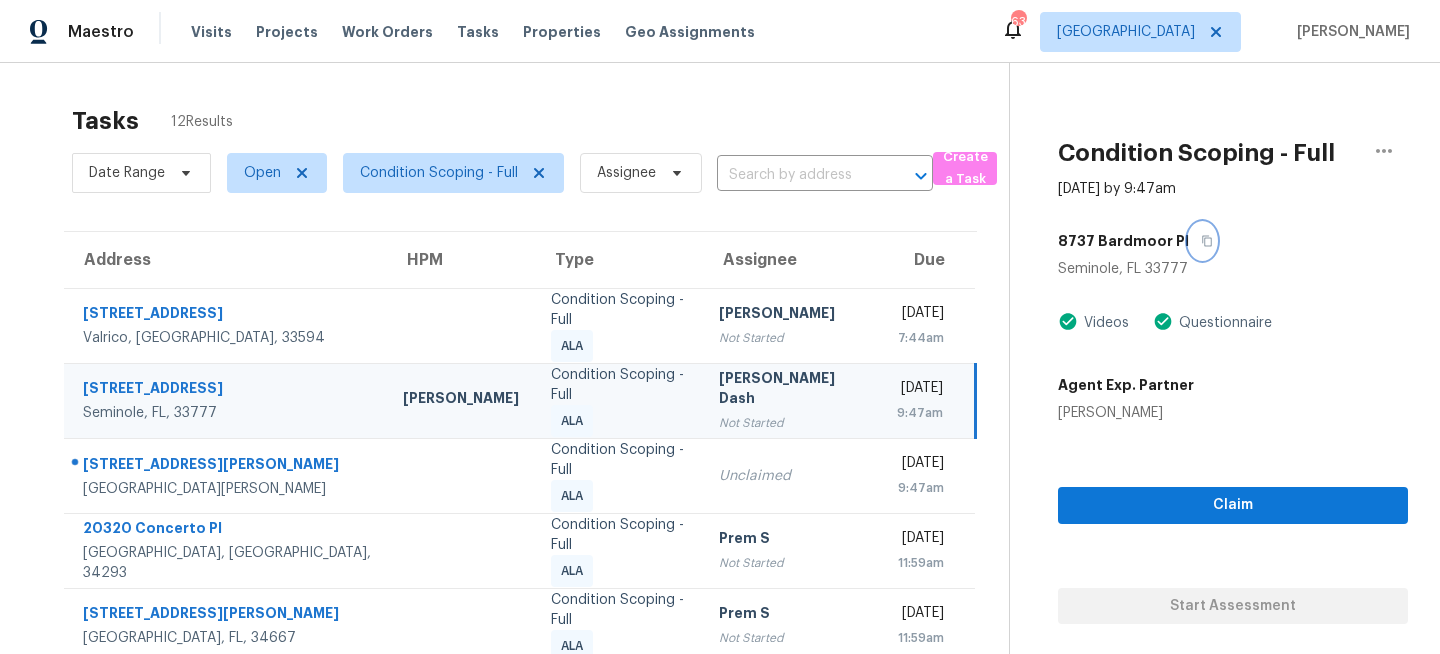 click at bounding box center [1202, 241] 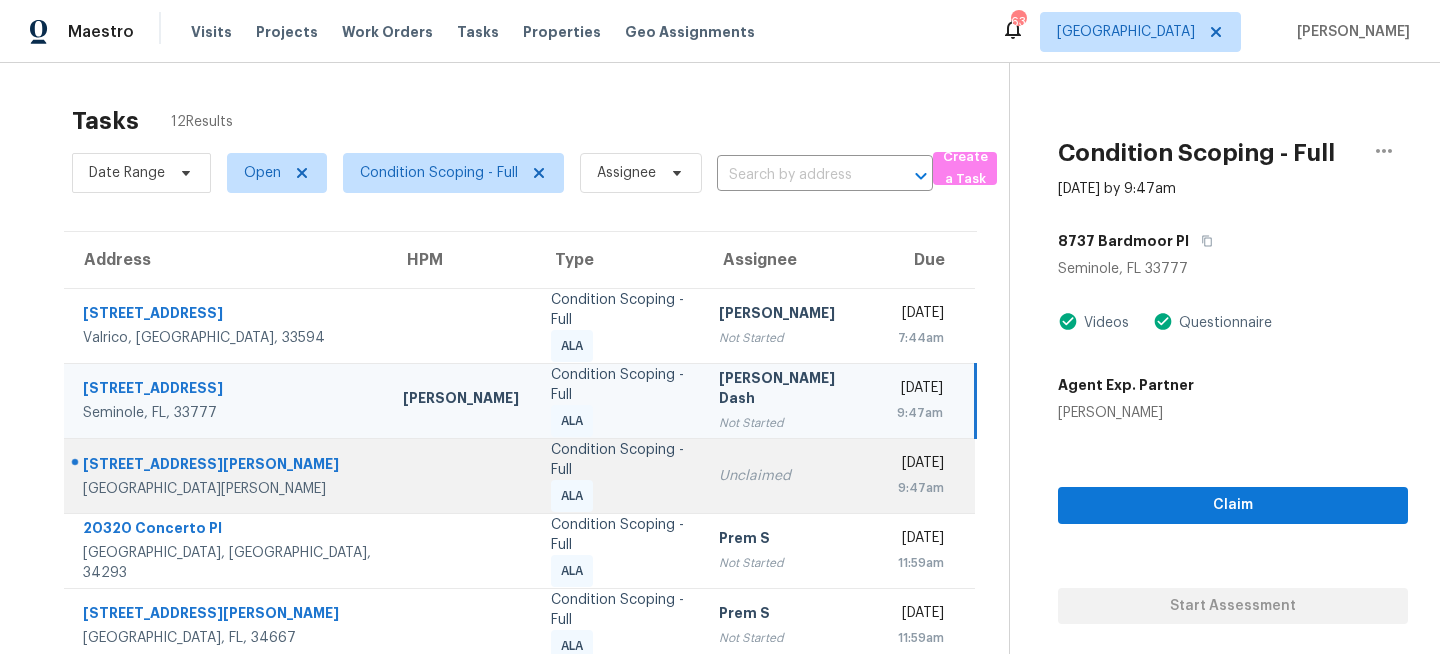 click on "Condition Scoping - Full ALA" at bounding box center [618, 475] 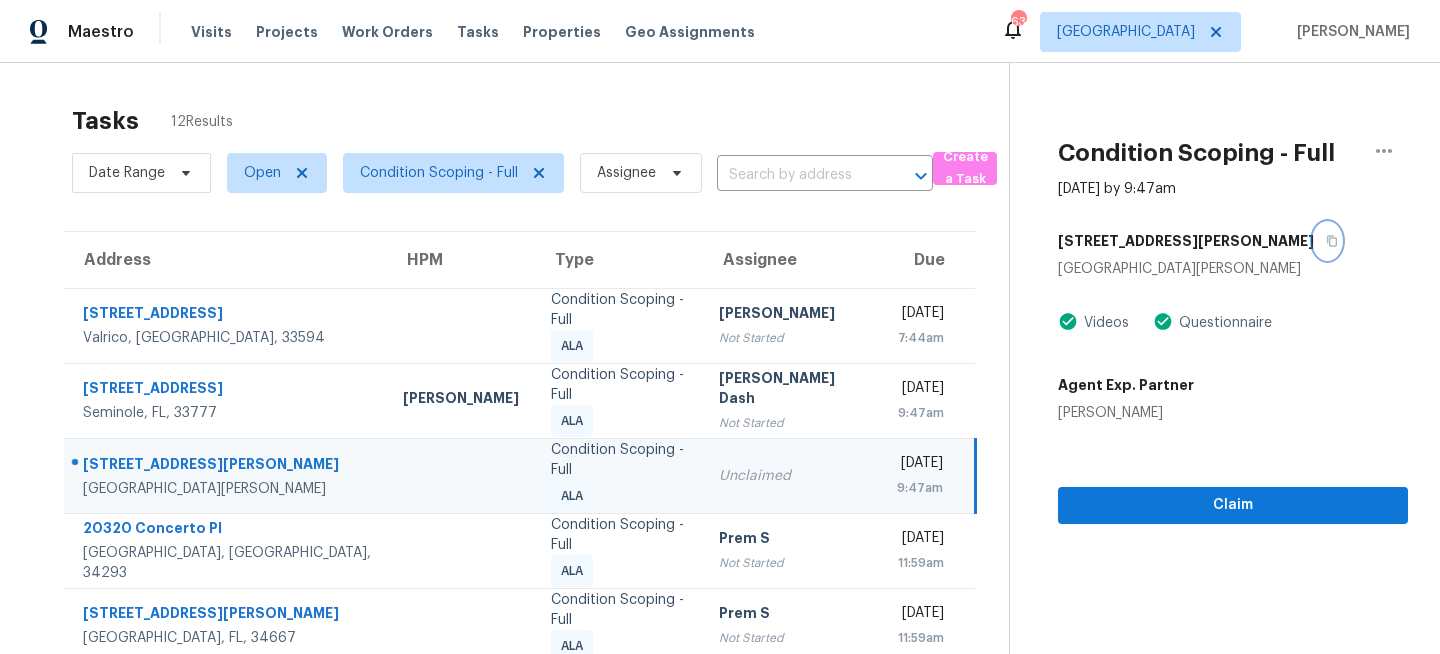 click 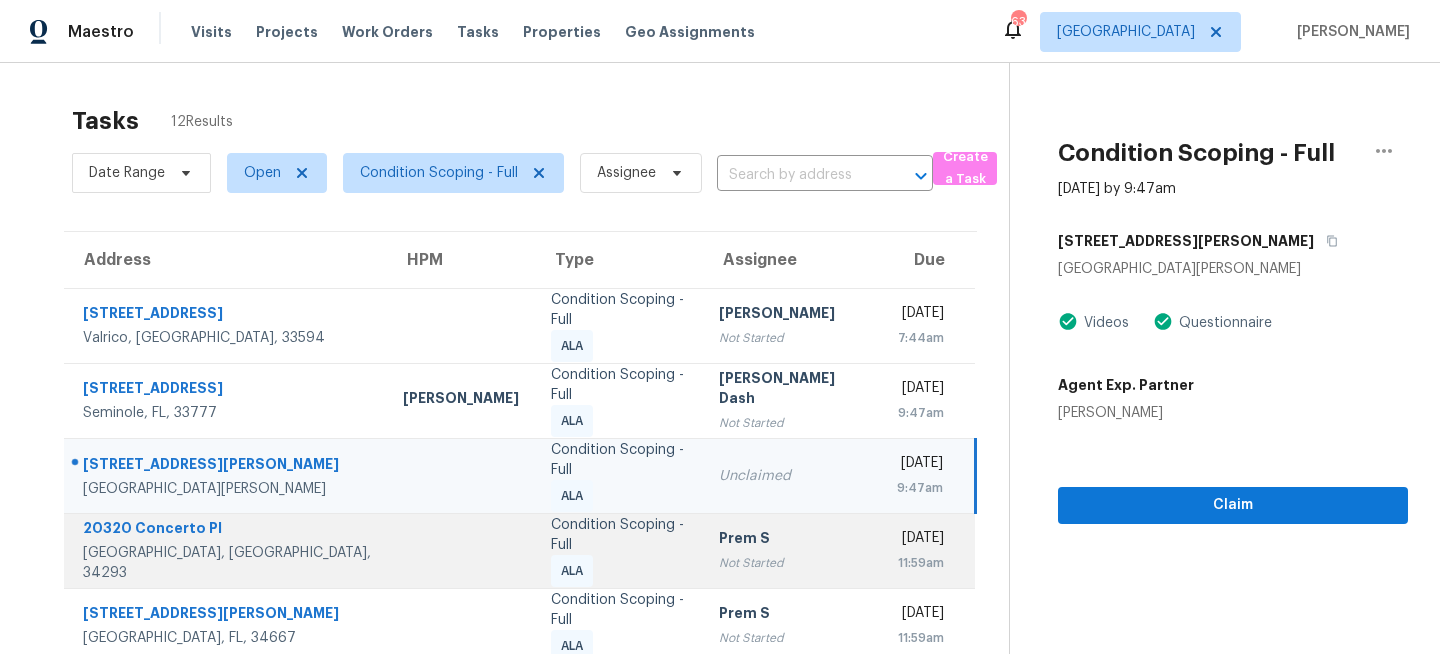 click on "Condition Scoping - Full ALA" at bounding box center [618, 551] 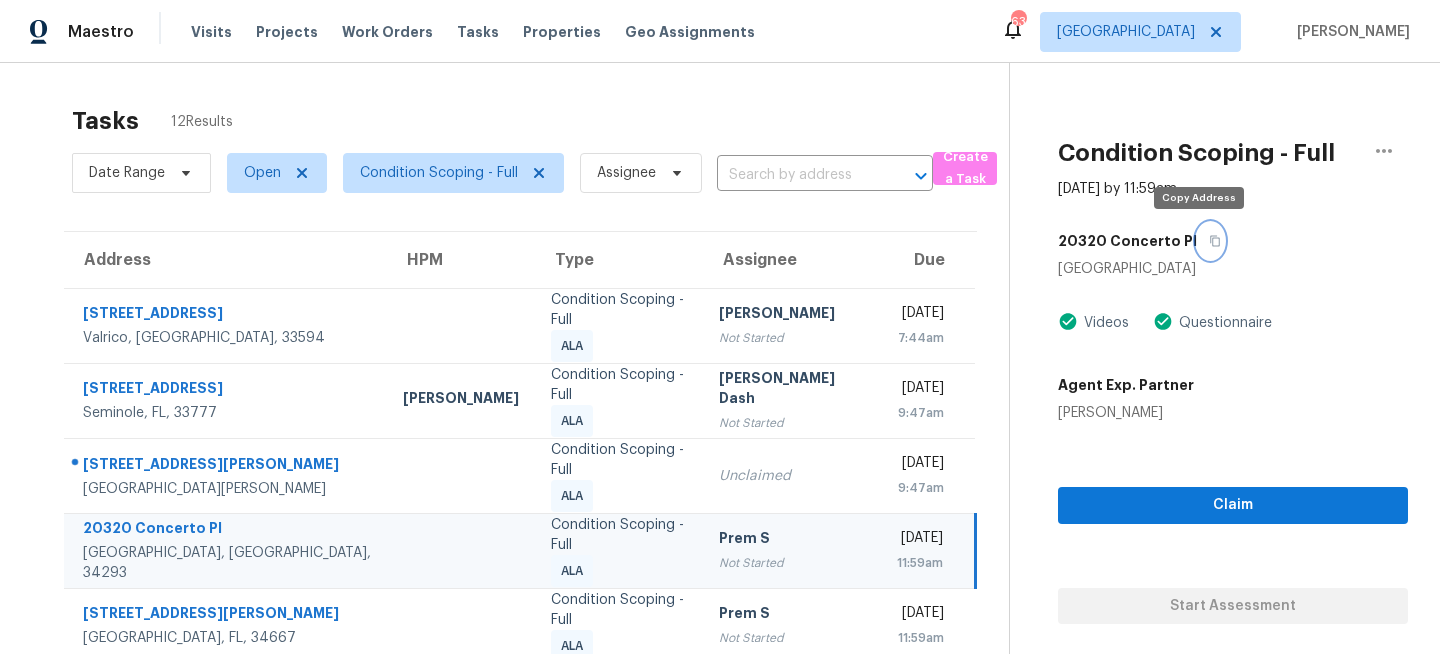 click 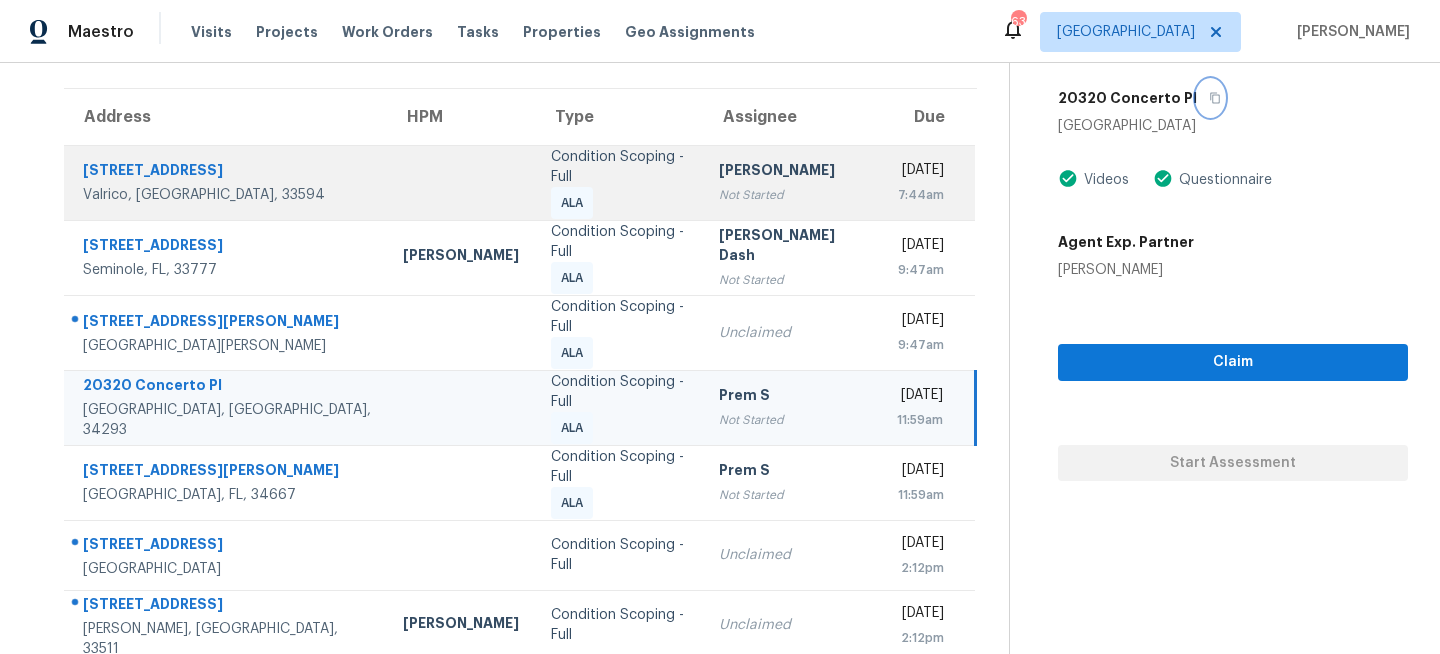 scroll, scrollTop: 186, scrollLeft: 0, axis: vertical 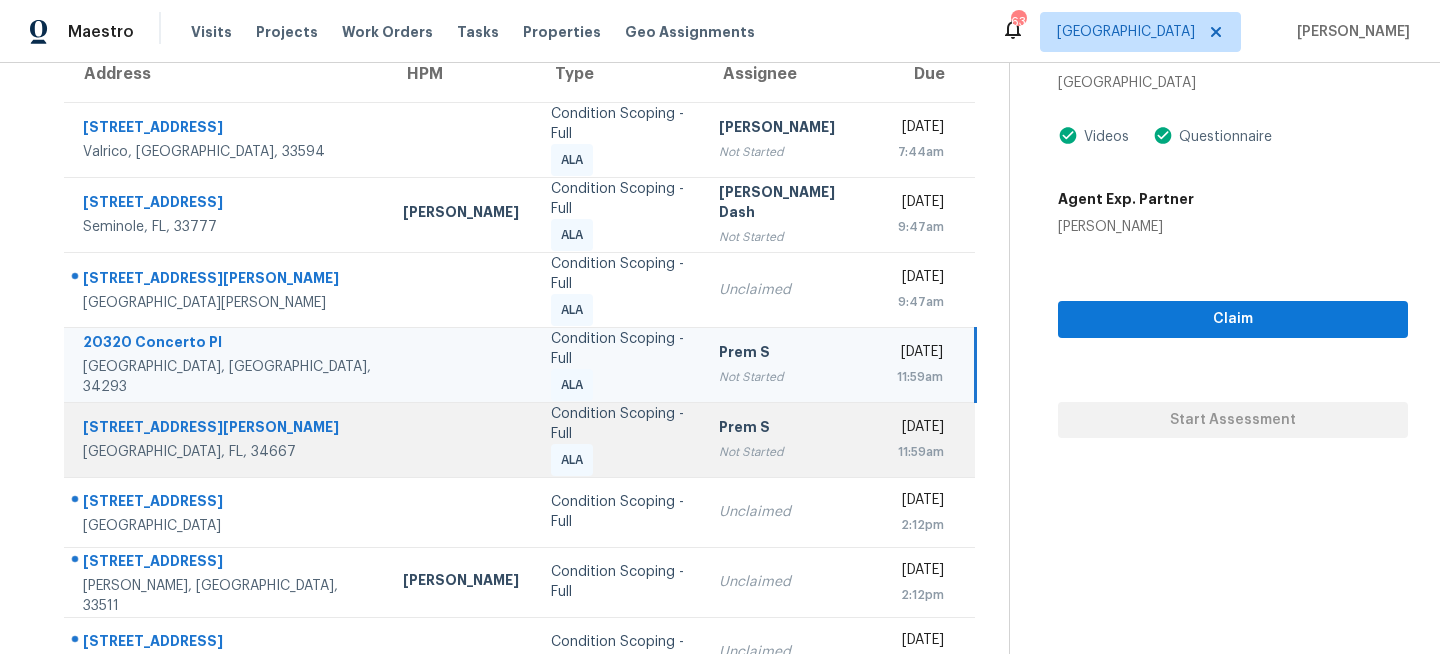 click on "Condition Scoping - Full ALA" at bounding box center [618, 440] 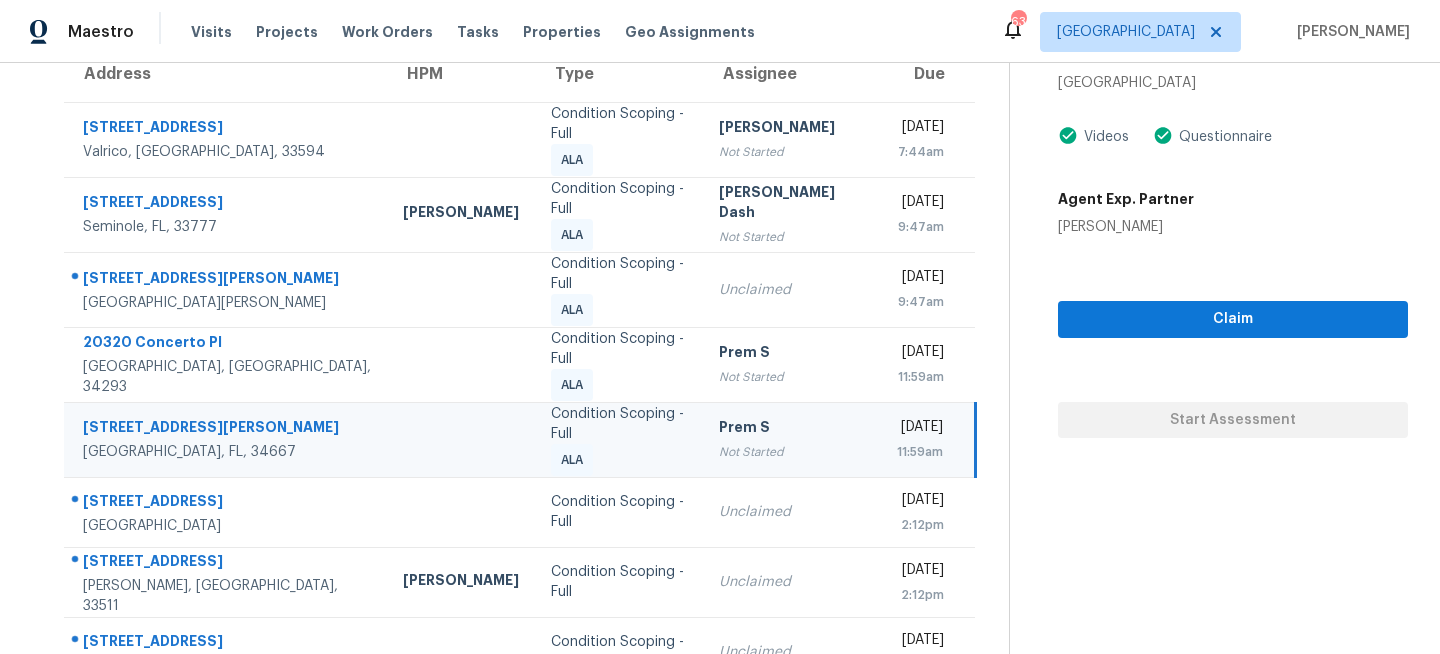 scroll, scrollTop: 0, scrollLeft: 0, axis: both 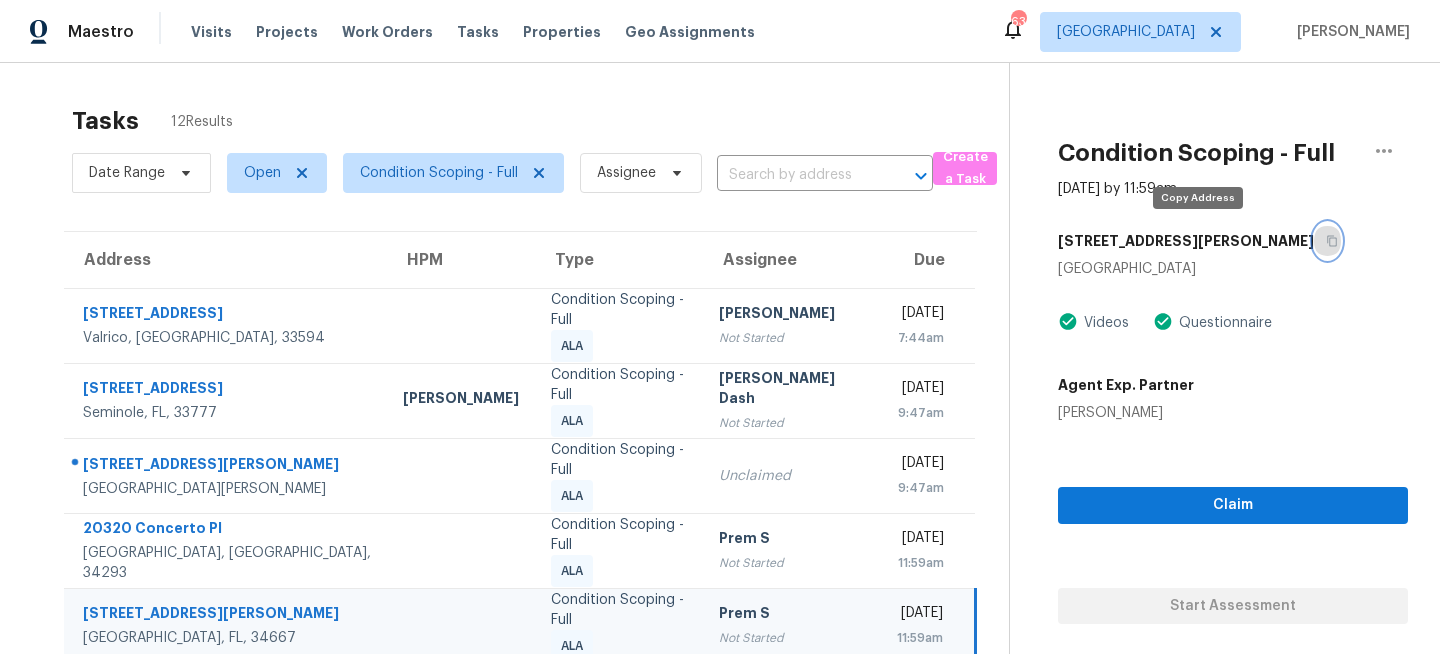 click 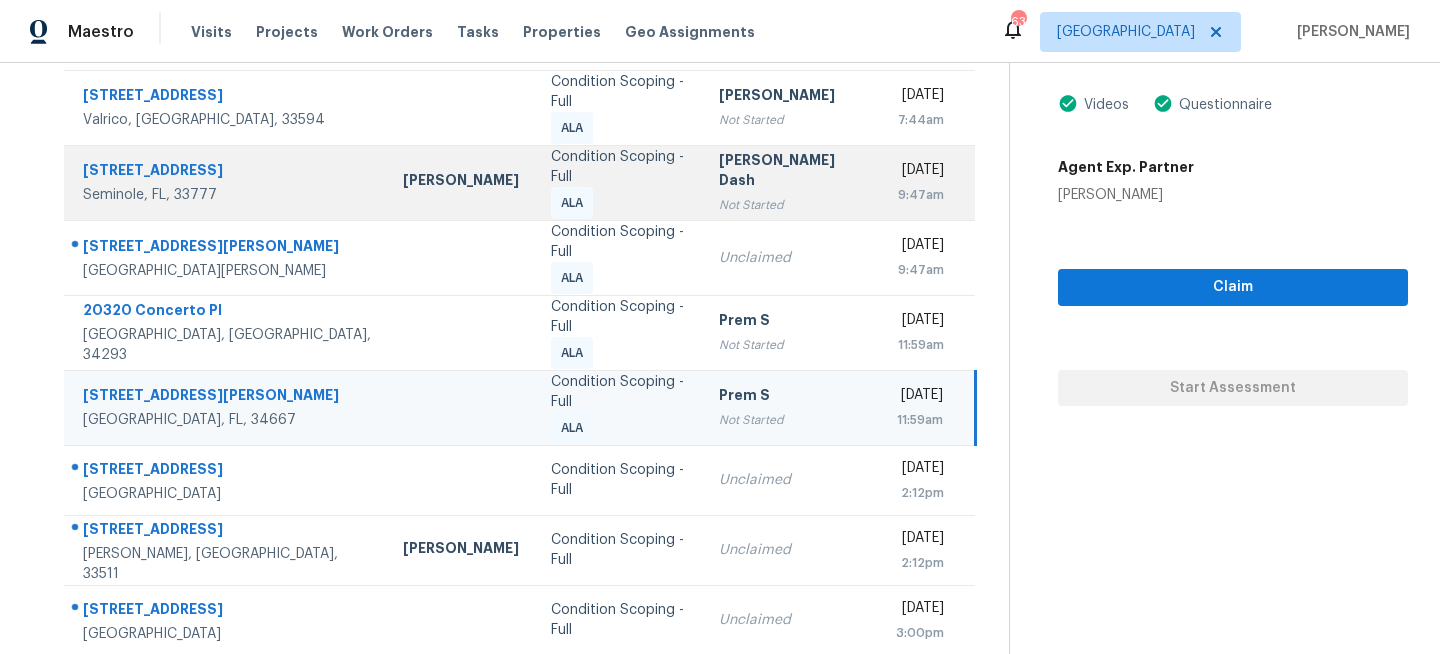 scroll, scrollTop: 362, scrollLeft: 0, axis: vertical 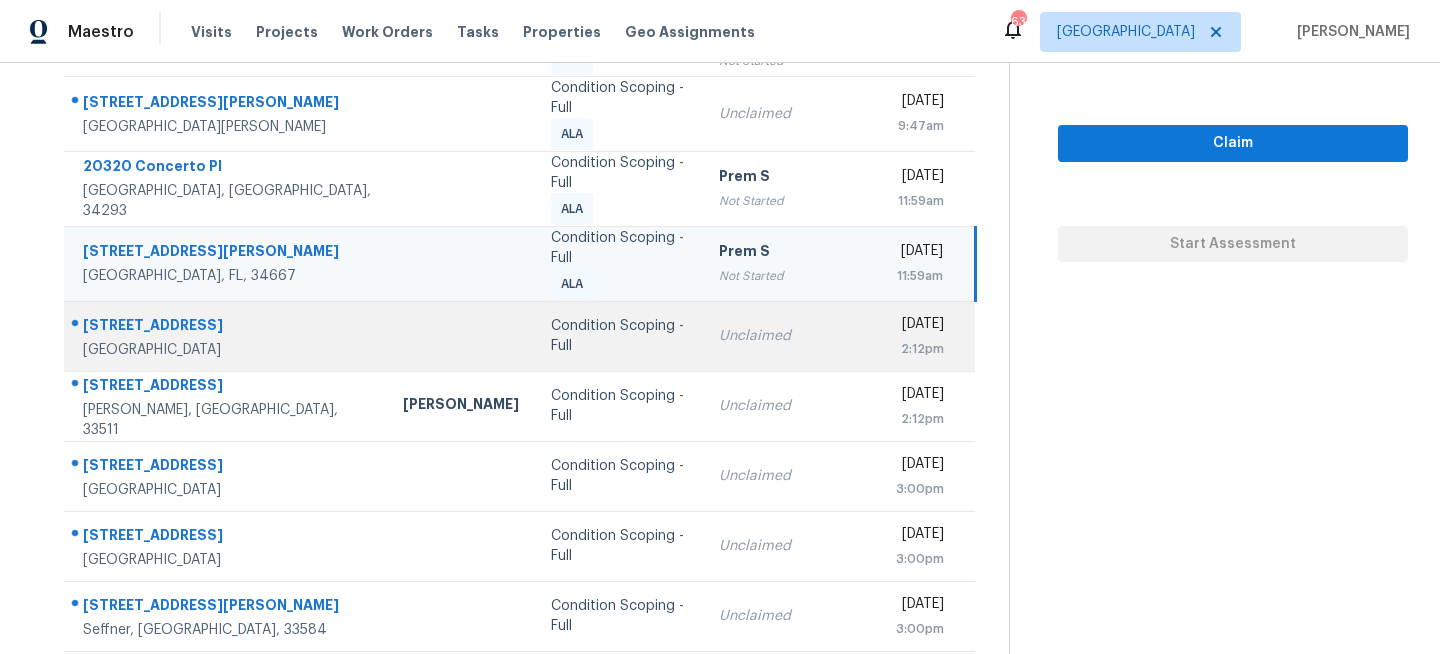 click on "Condition Scoping - Full" at bounding box center [618, 336] 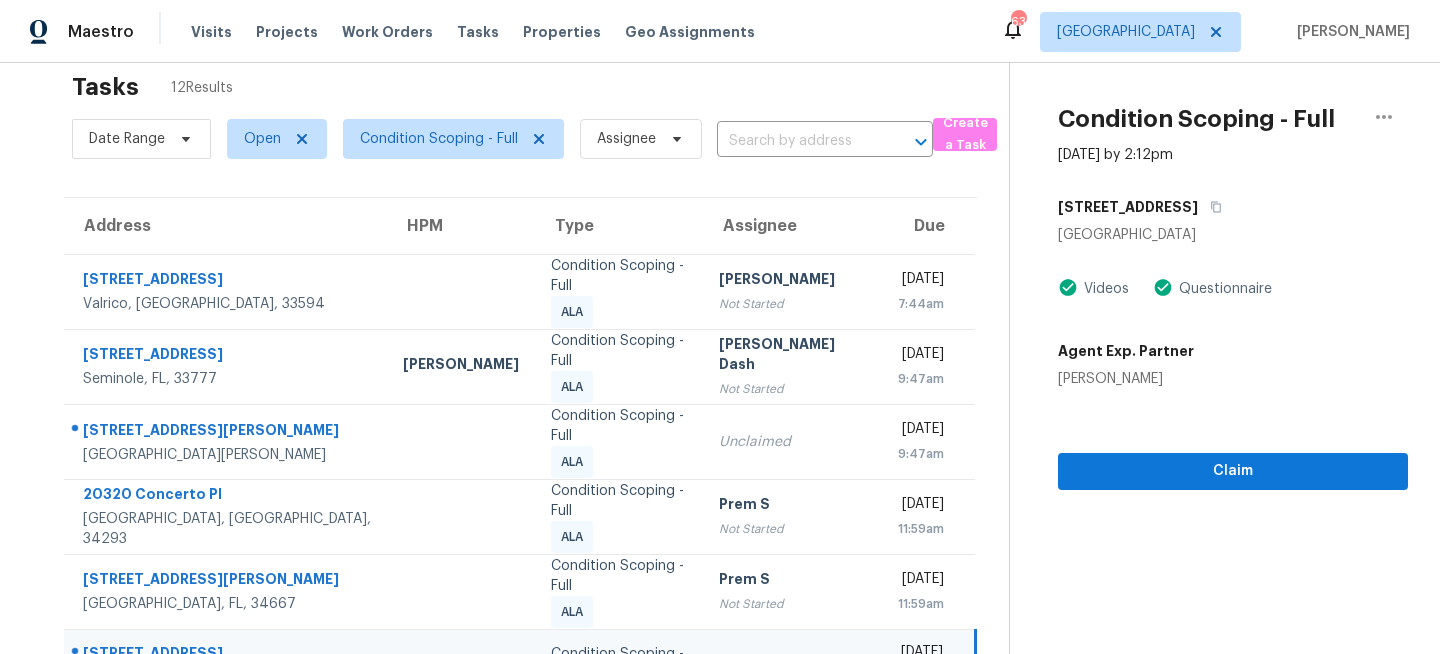scroll, scrollTop: 0, scrollLeft: 0, axis: both 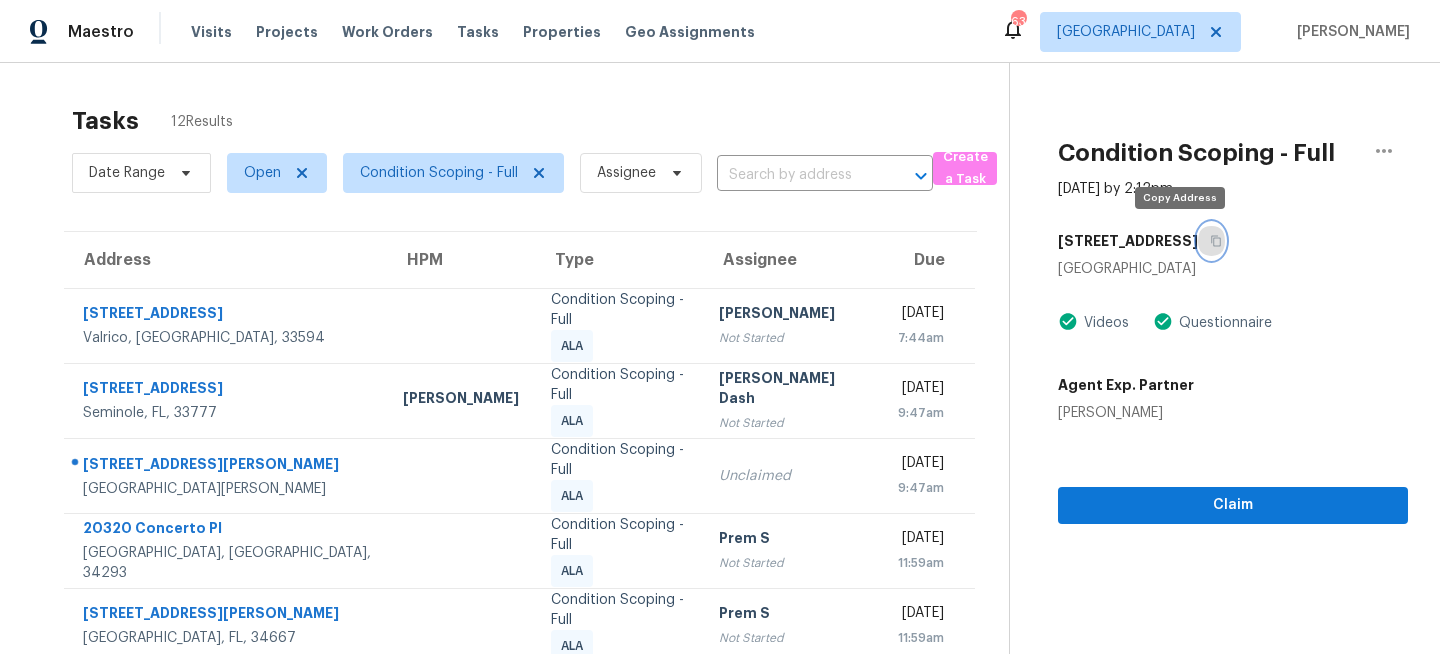 click 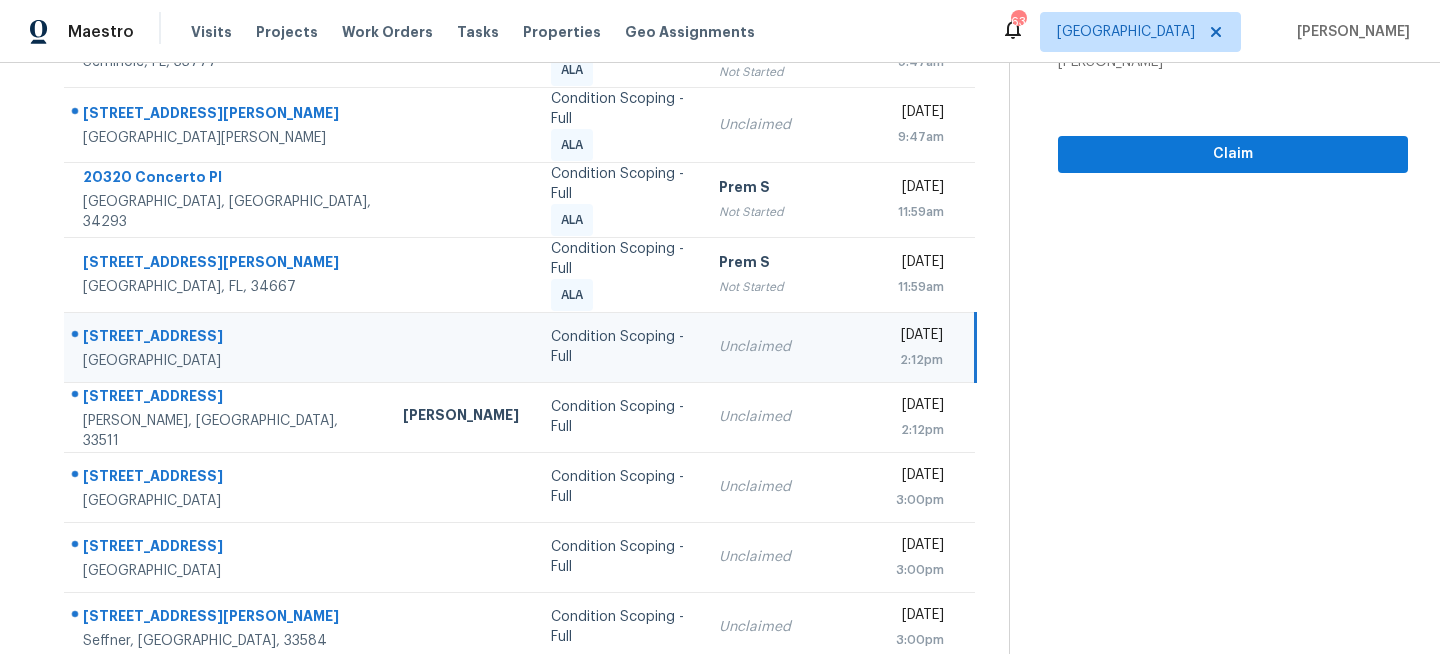 scroll, scrollTop: 387, scrollLeft: 0, axis: vertical 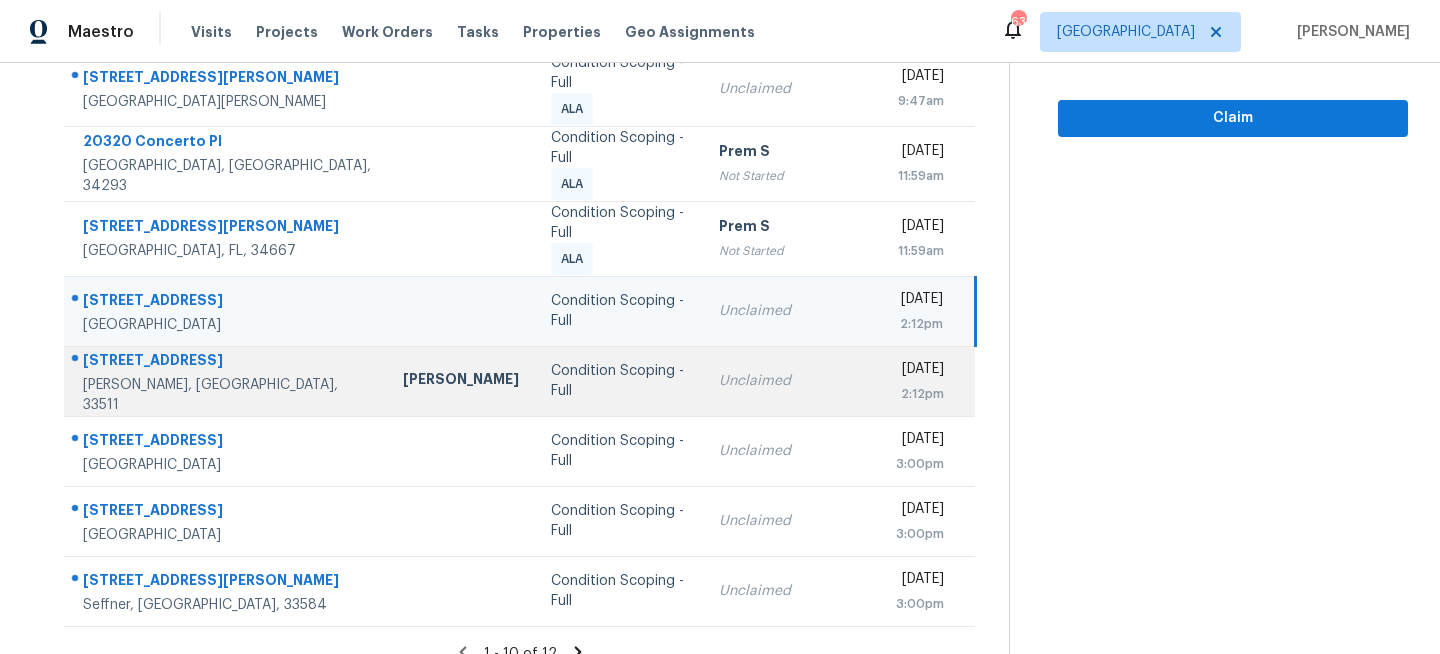click on "Condition Scoping - Full" at bounding box center (618, 381) 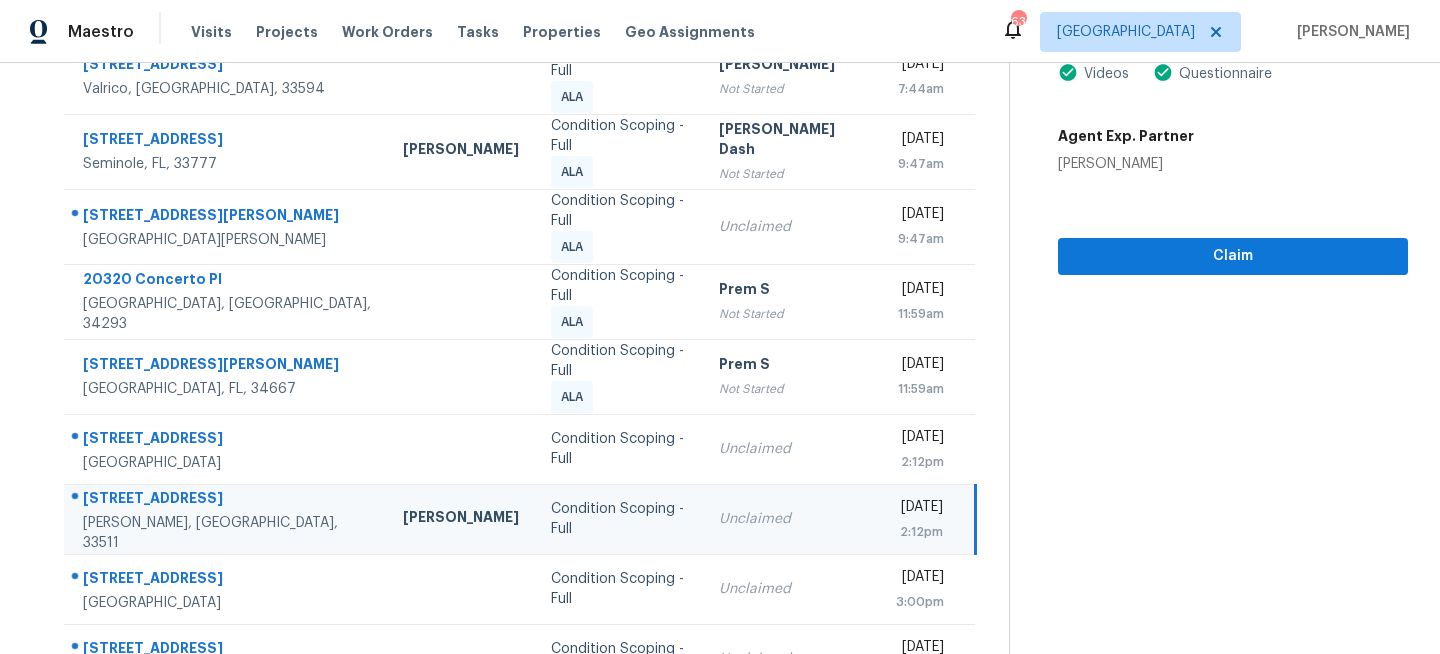 scroll, scrollTop: 144, scrollLeft: 0, axis: vertical 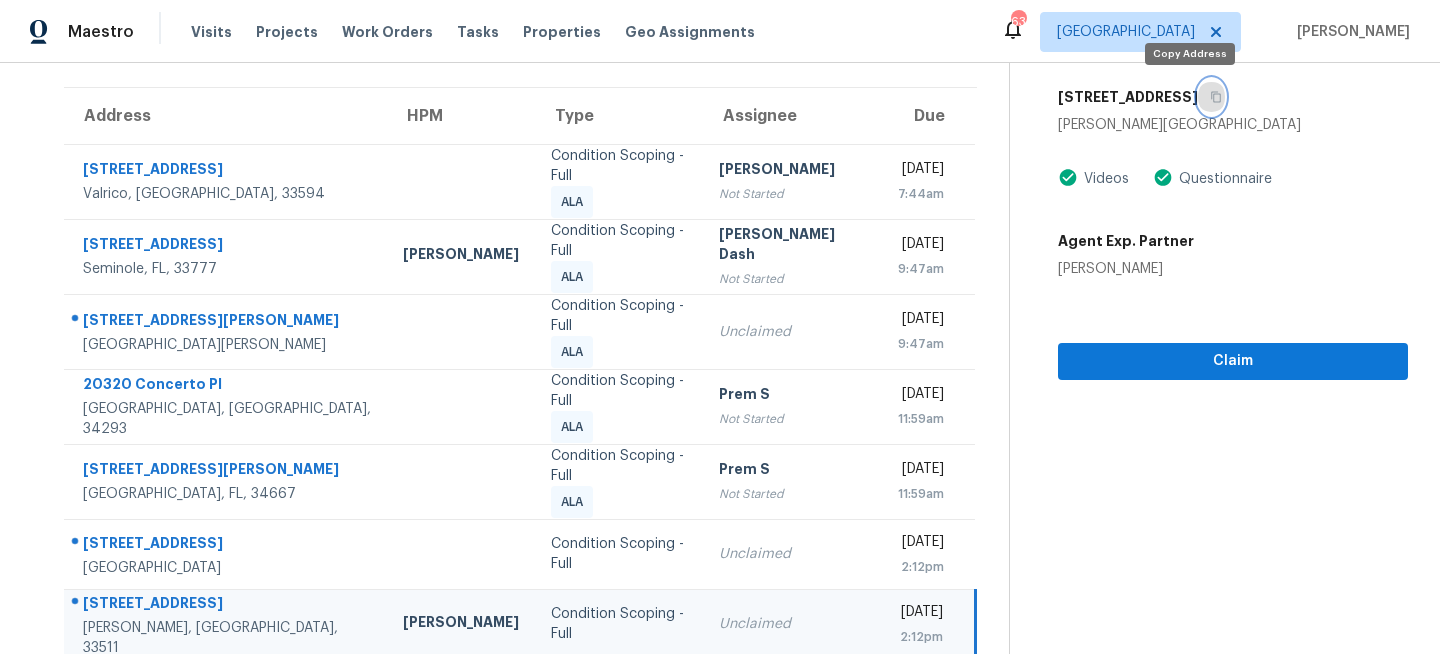 click 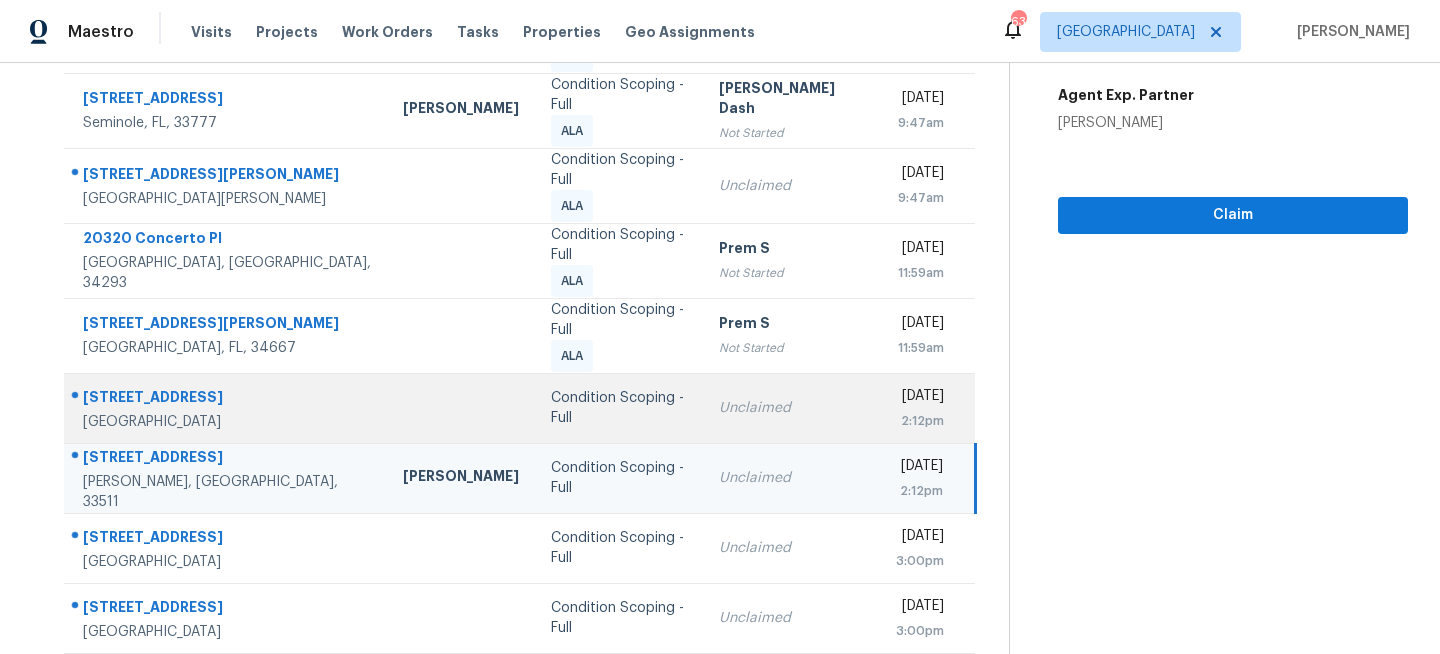 scroll, scrollTop: 387, scrollLeft: 0, axis: vertical 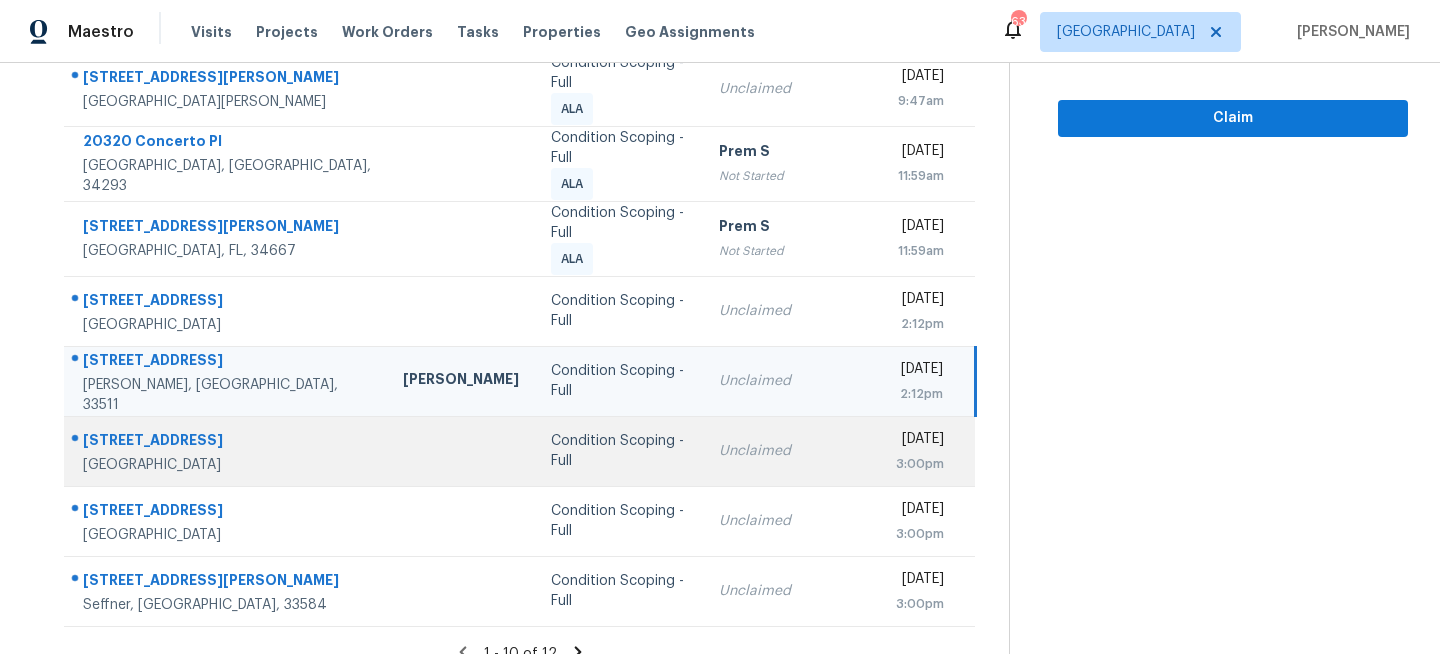 click on "Condition Scoping - Full" at bounding box center (618, 451) 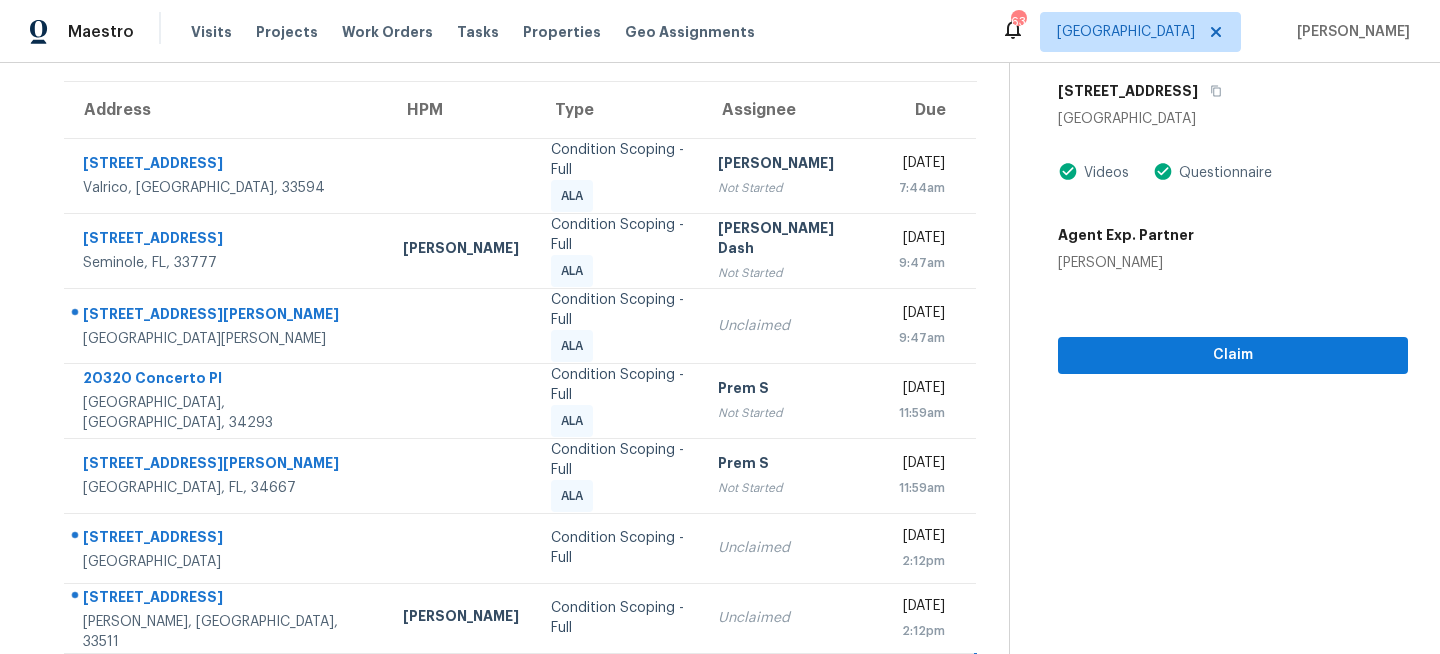 scroll, scrollTop: 40, scrollLeft: 0, axis: vertical 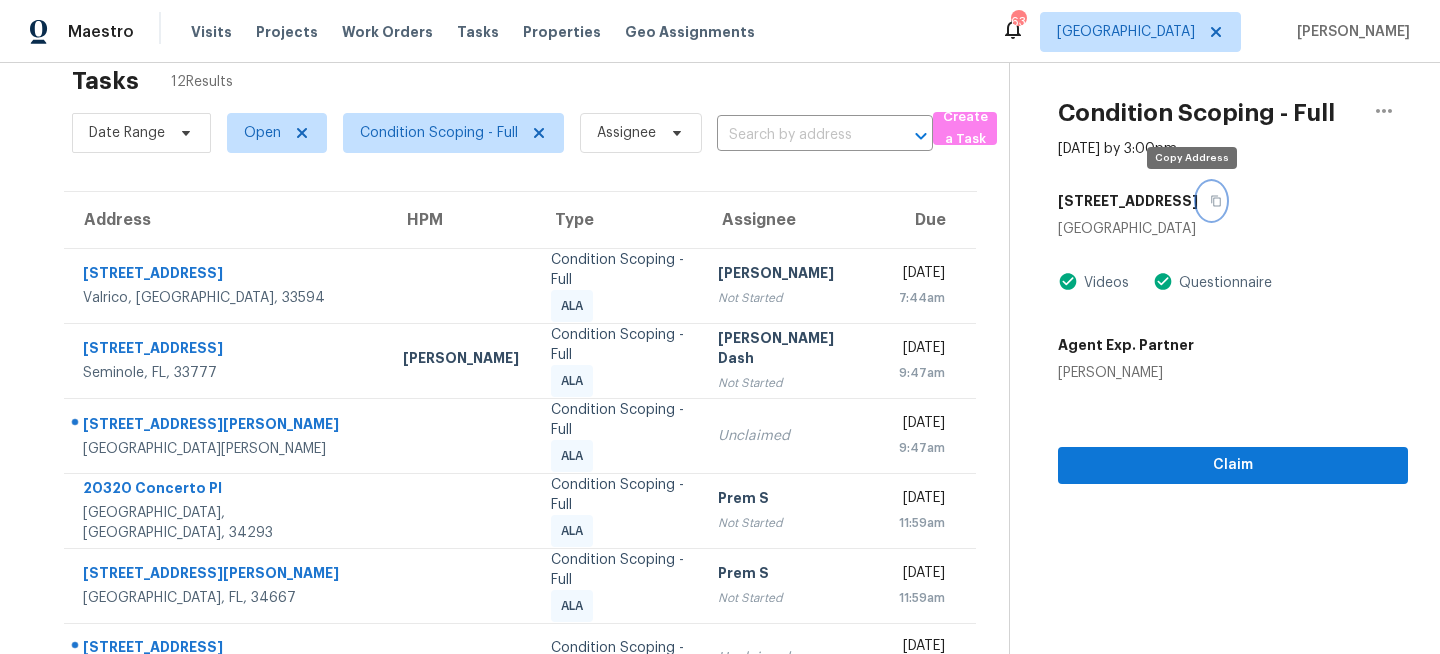 click at bounding box center [1211, 201] 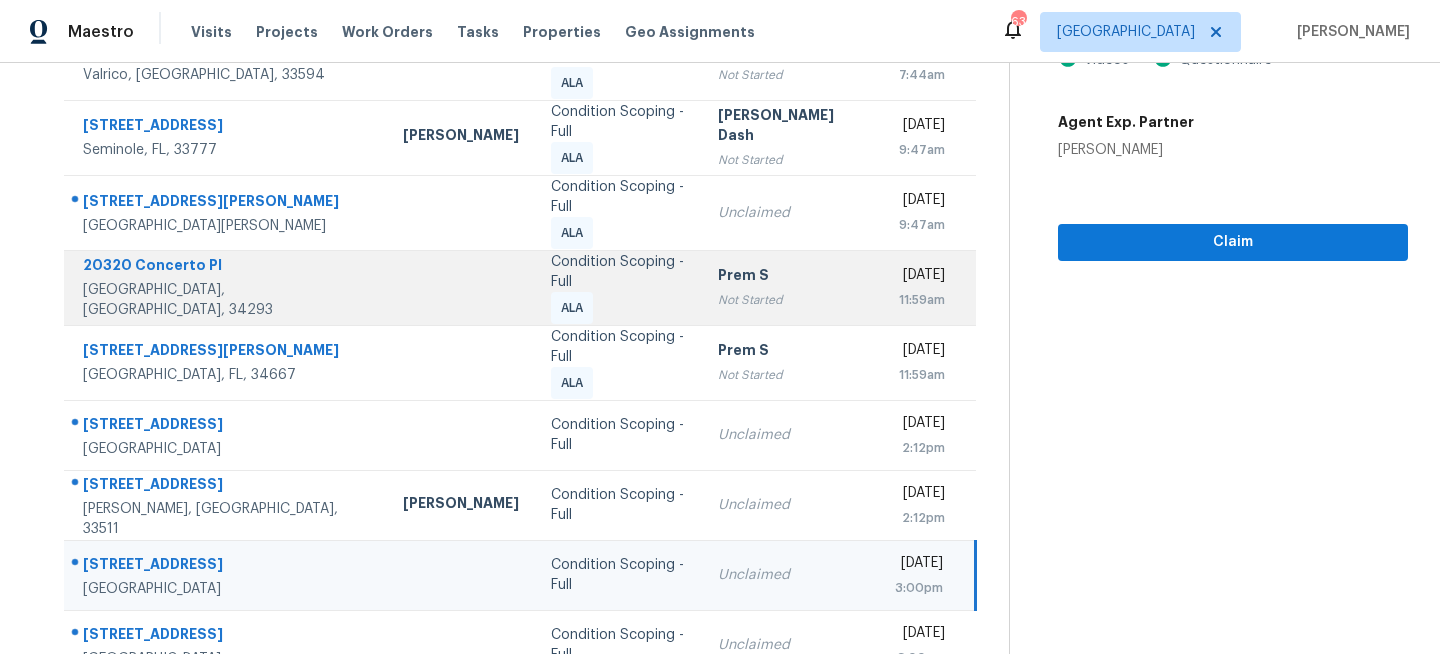 scroll, scrollTop: 378, scrollLeft: 0, axis: vertical 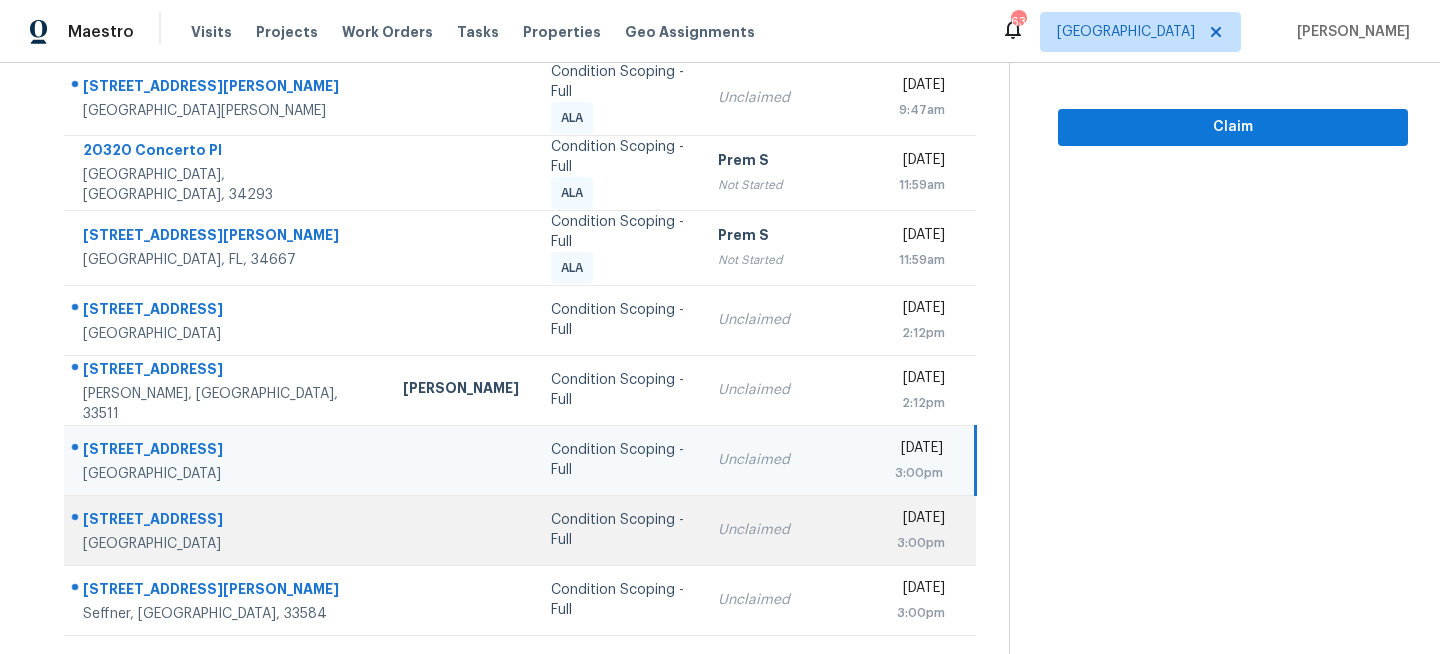 click on "Unclaimed" at bounding box center (790, 530) 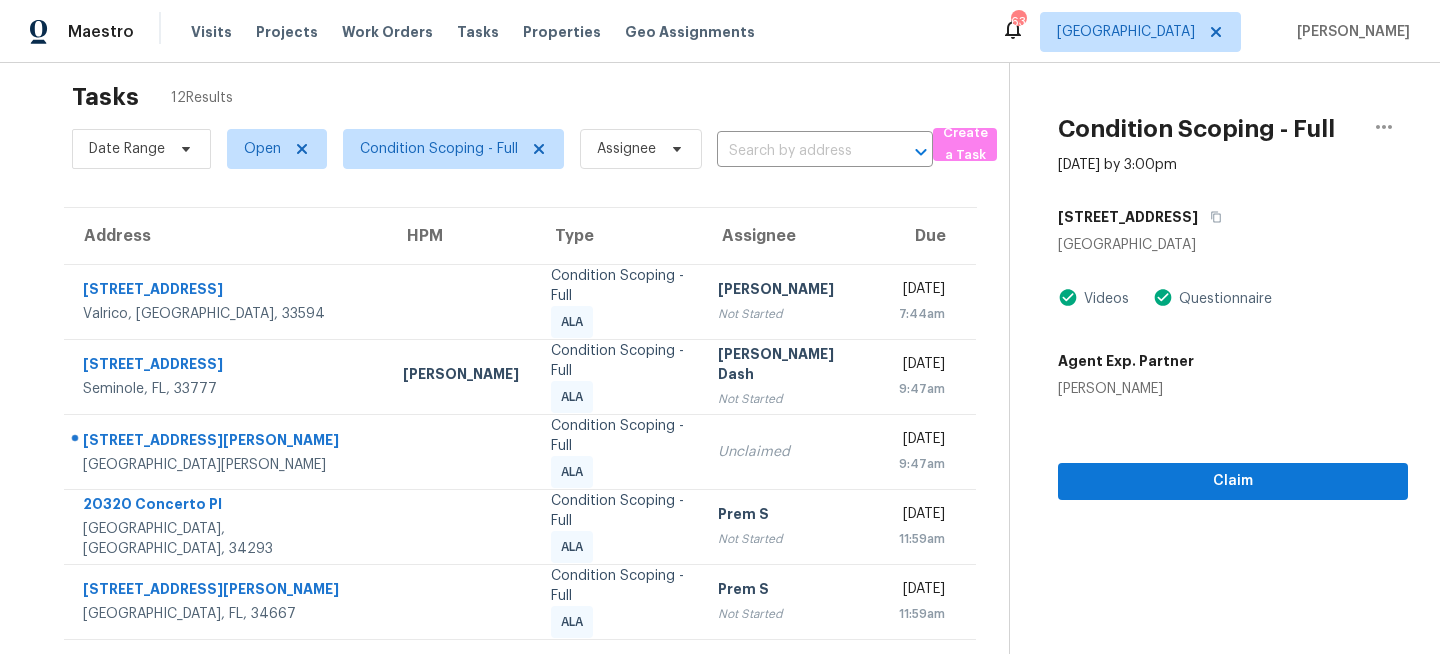 scroll, scrollTop: 0, scrollLeft: 0, axis: both 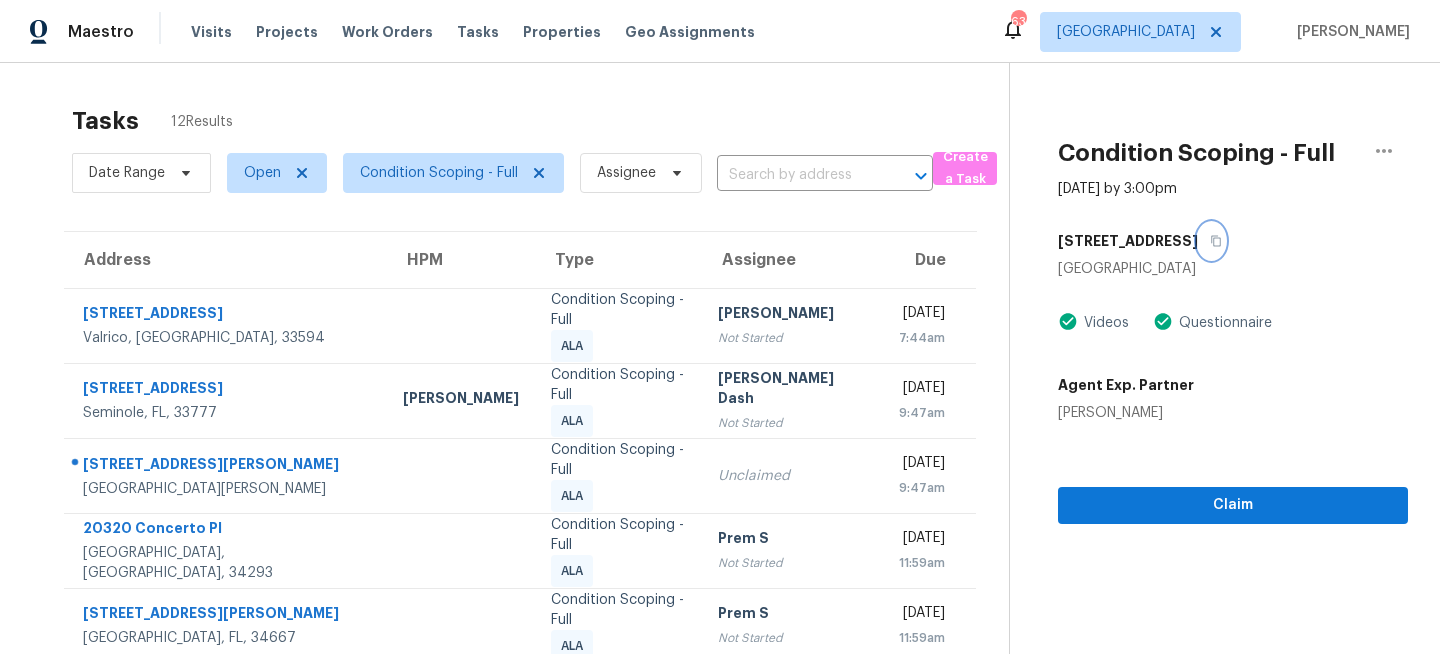 click 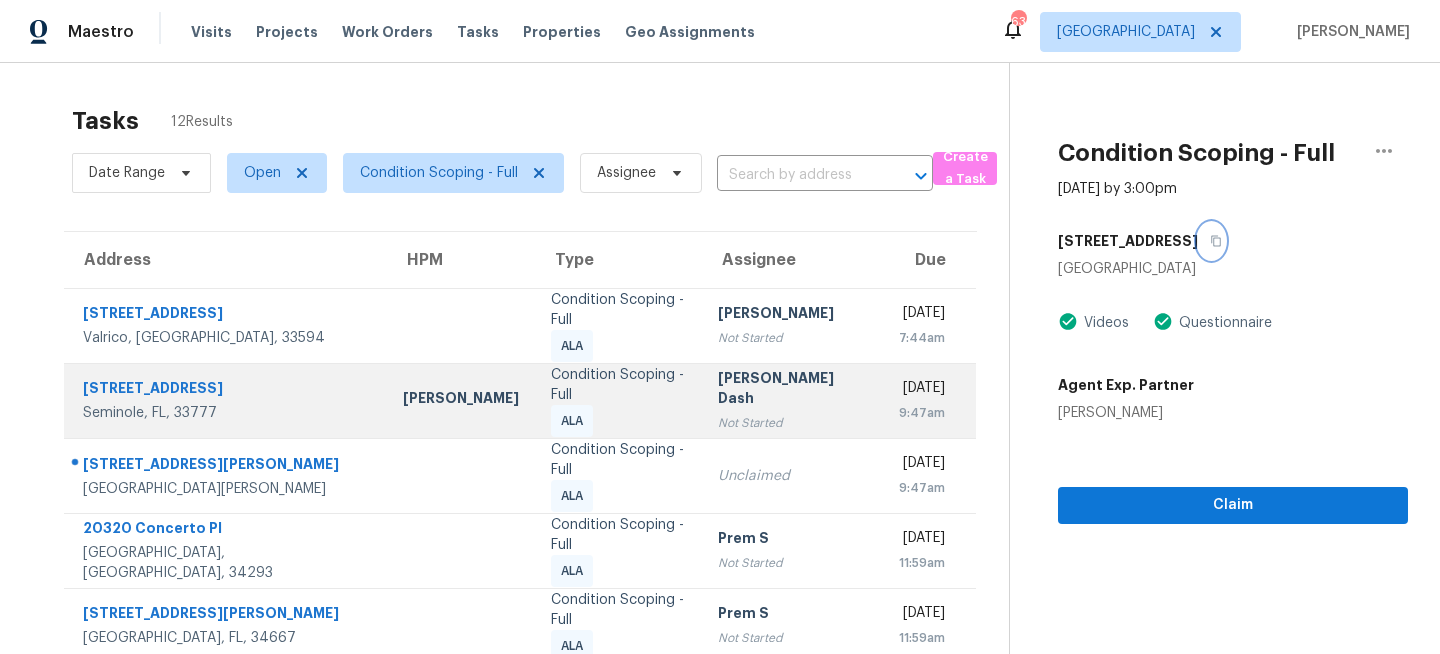 scroll, scrollTop: 387, scrollLeft: 0, axis: vertical 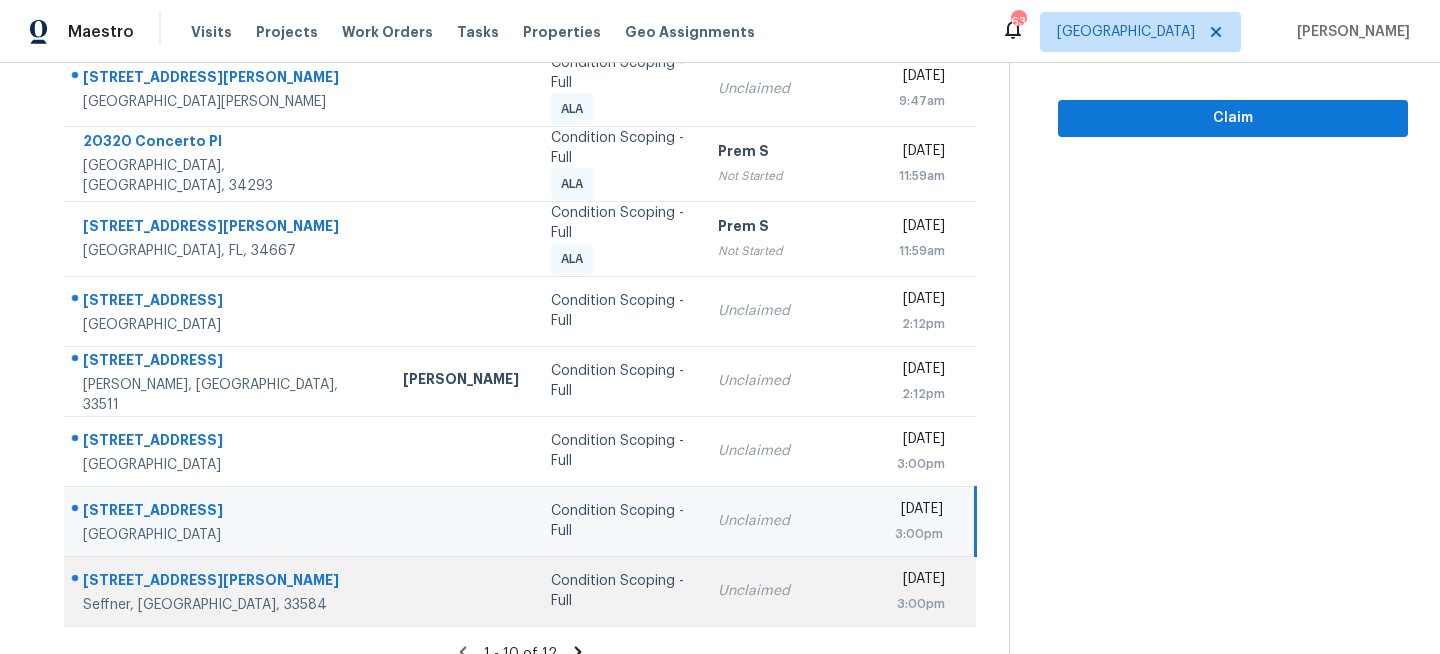 click on "Condition Scoping - Full" at bounding box center (618, 591) 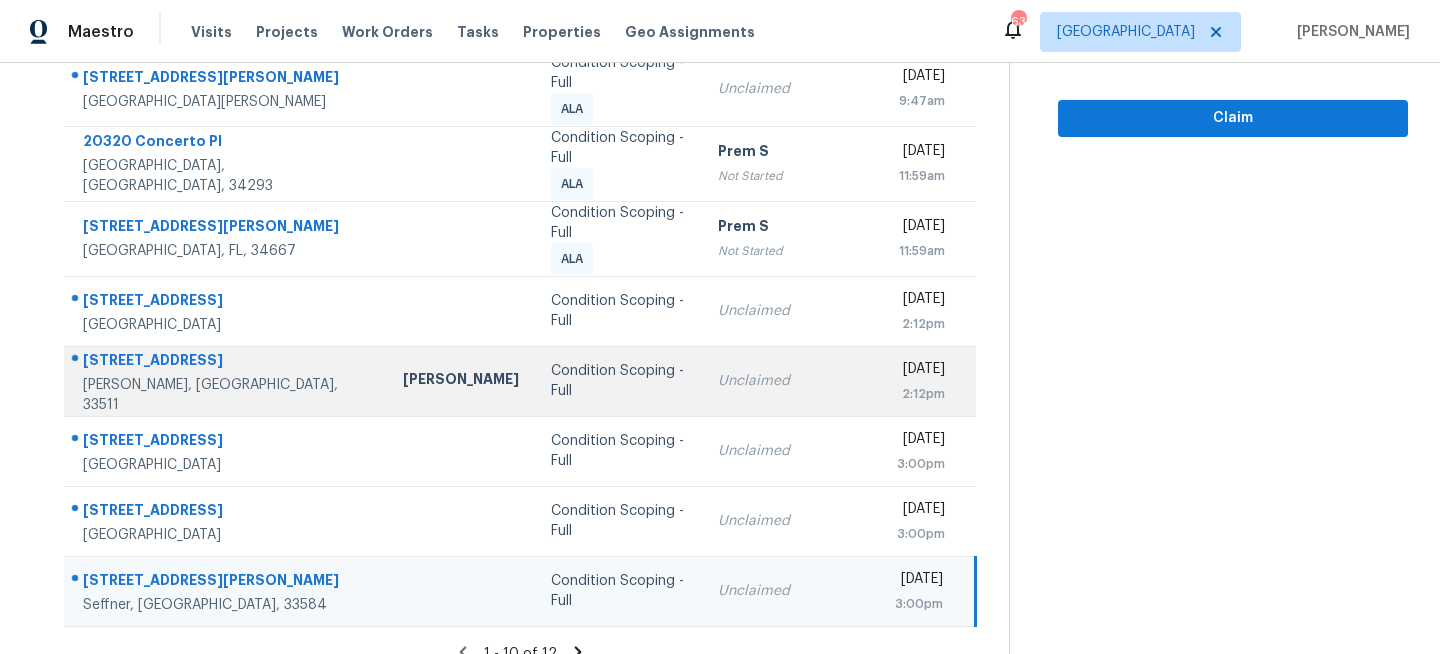 scroll, scrollTop: 0, scrollLeft: 0, axis: both 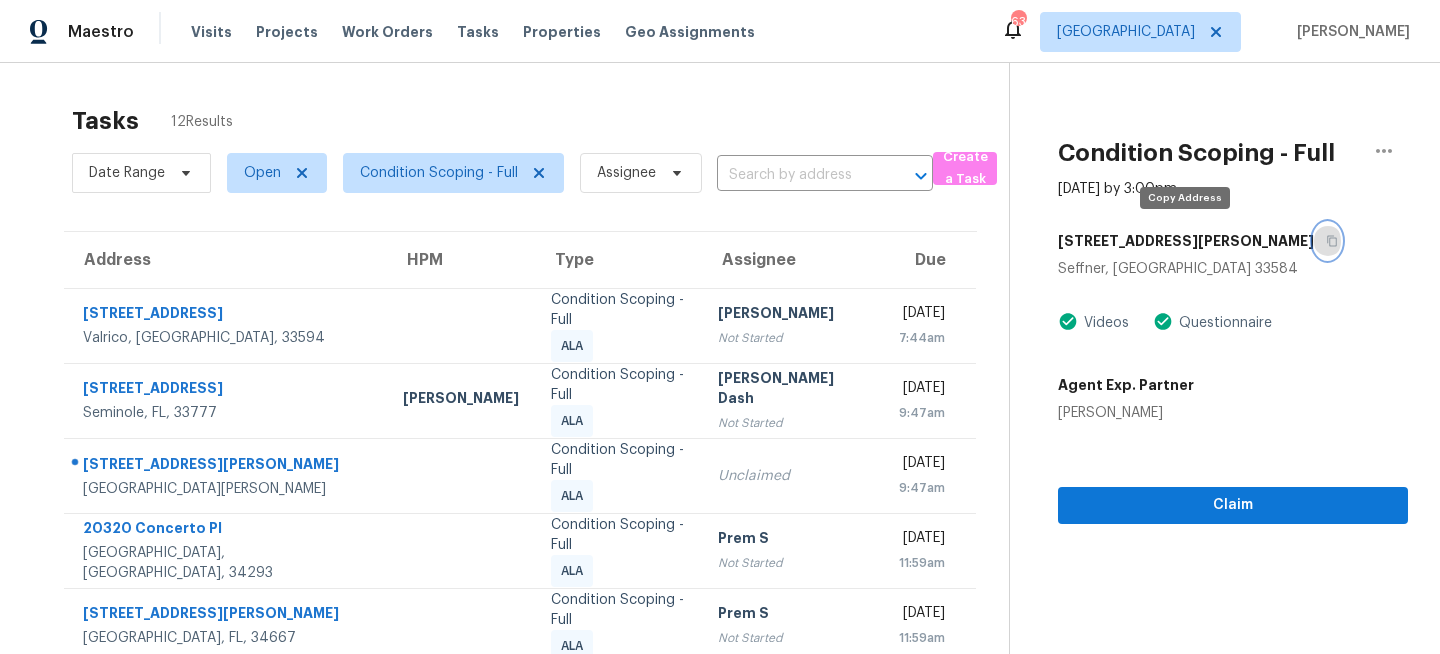 click at bounding box center [1327, 241] 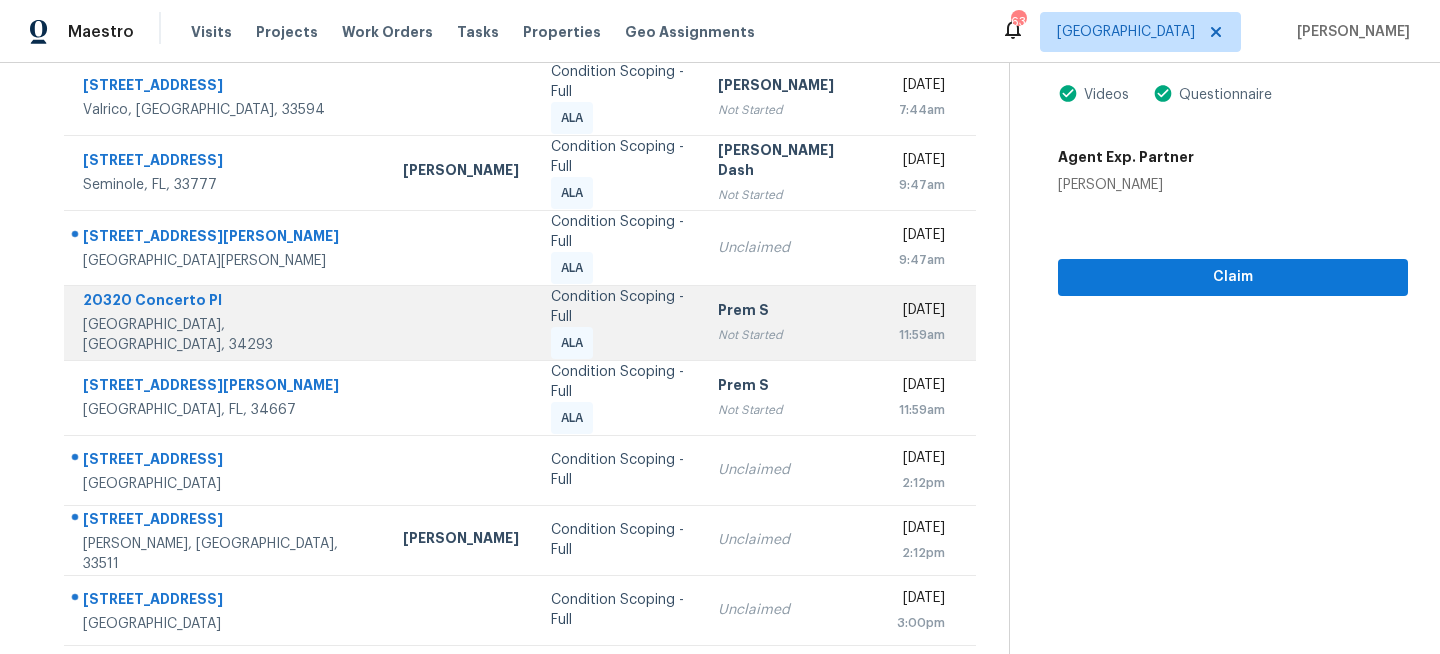 scroll, scrollTop: 387, scrollLeft: 0, axis: vertical 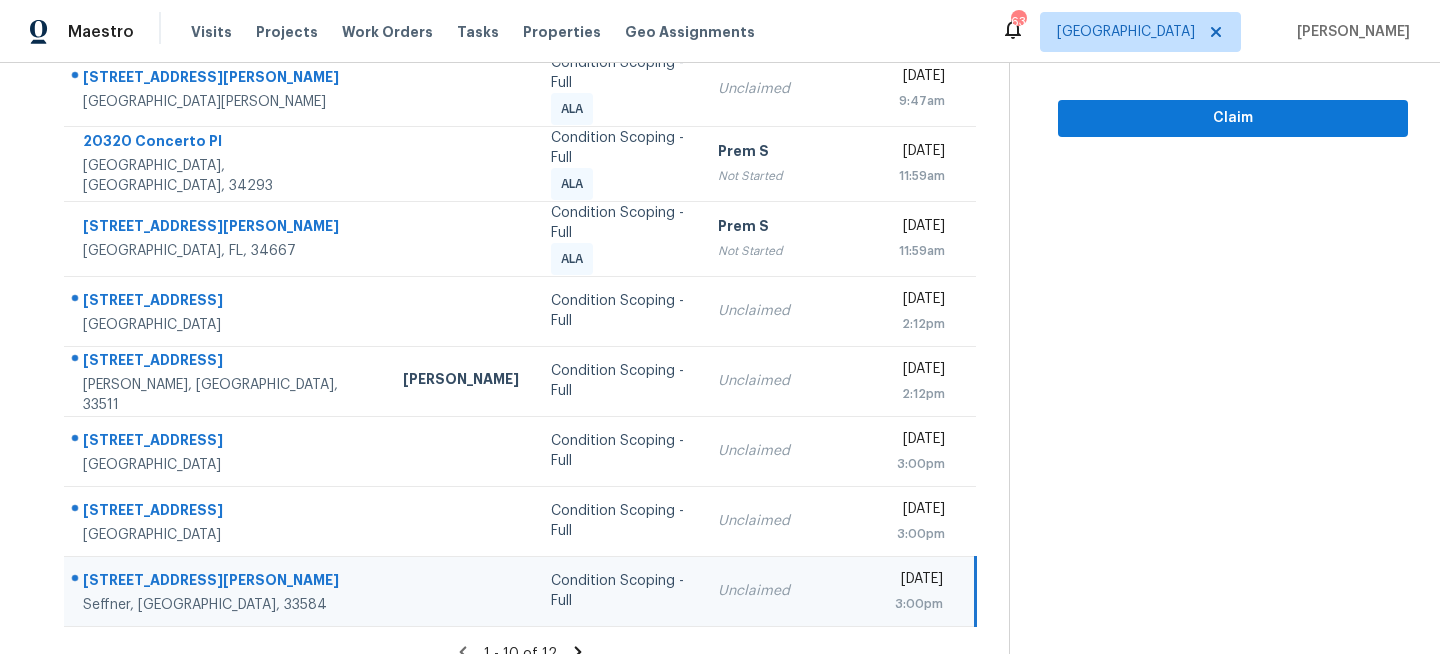 click 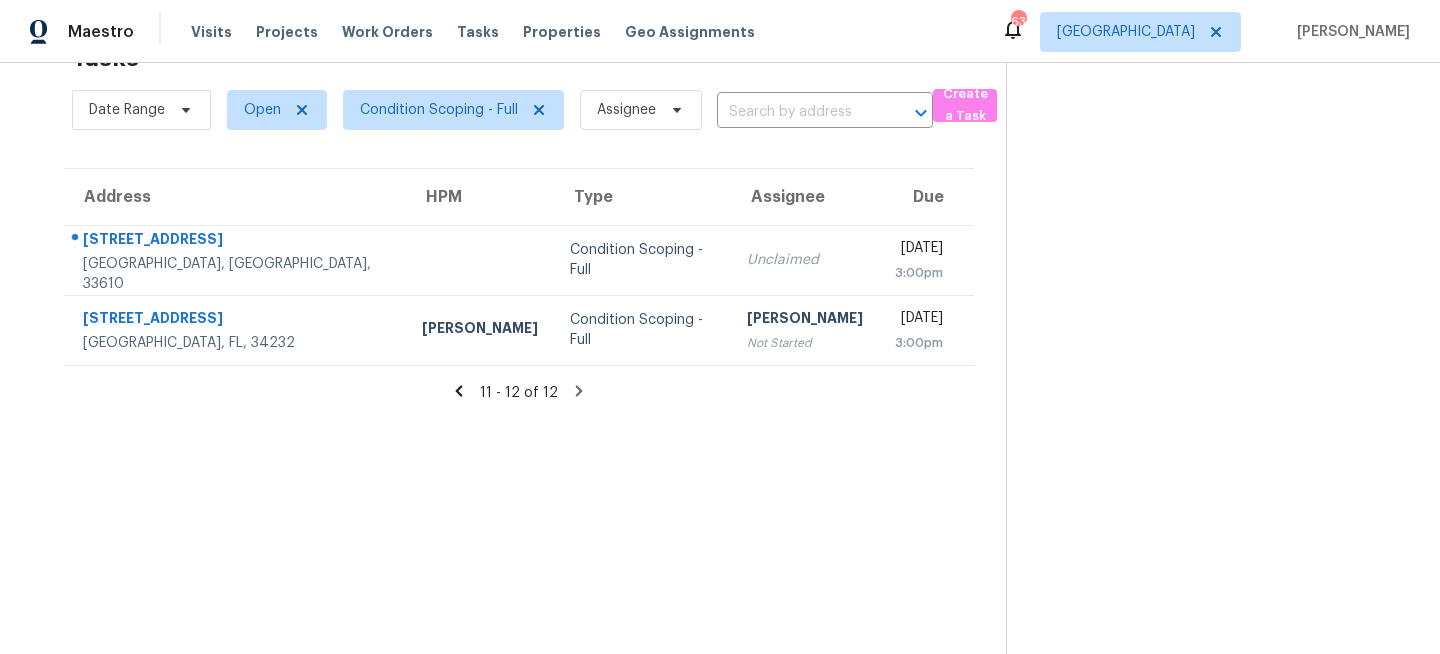 scroll, scrollTop: 0, scrollLeft: 0, axis: both 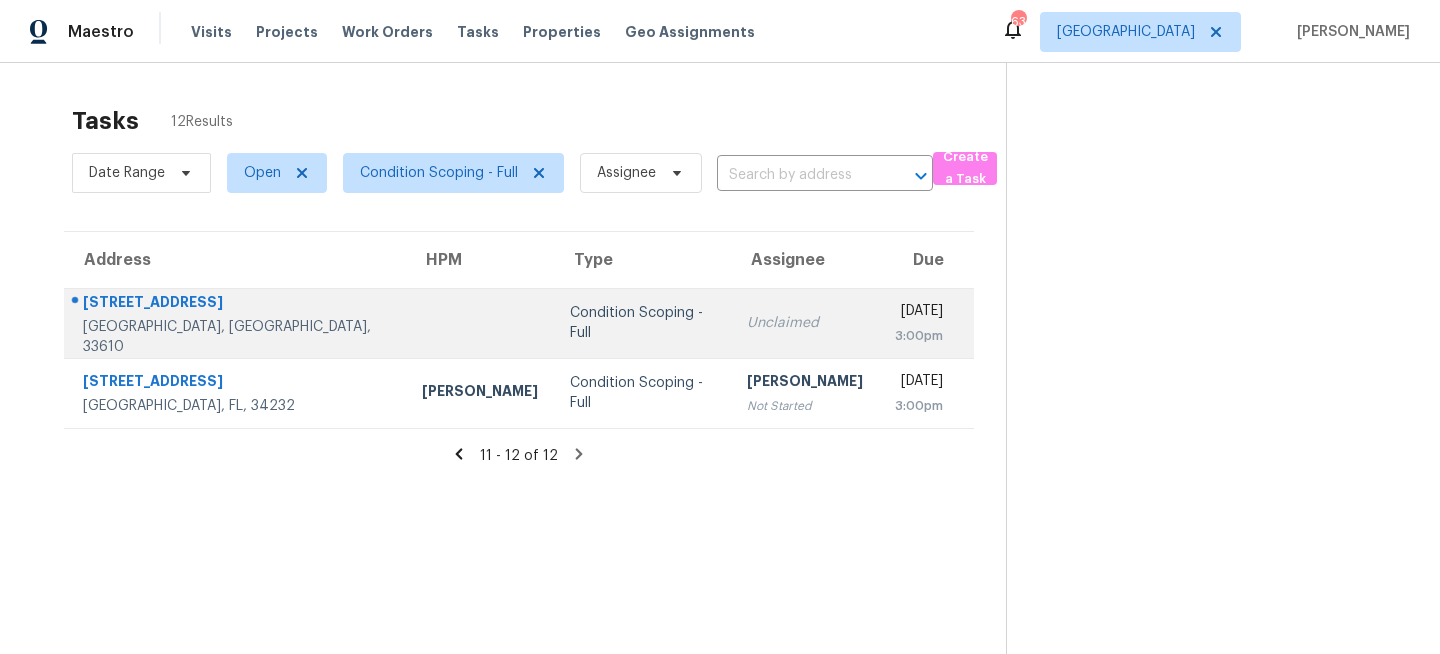click on "Condition Scoping - Full" at bounding box center (642, 323) 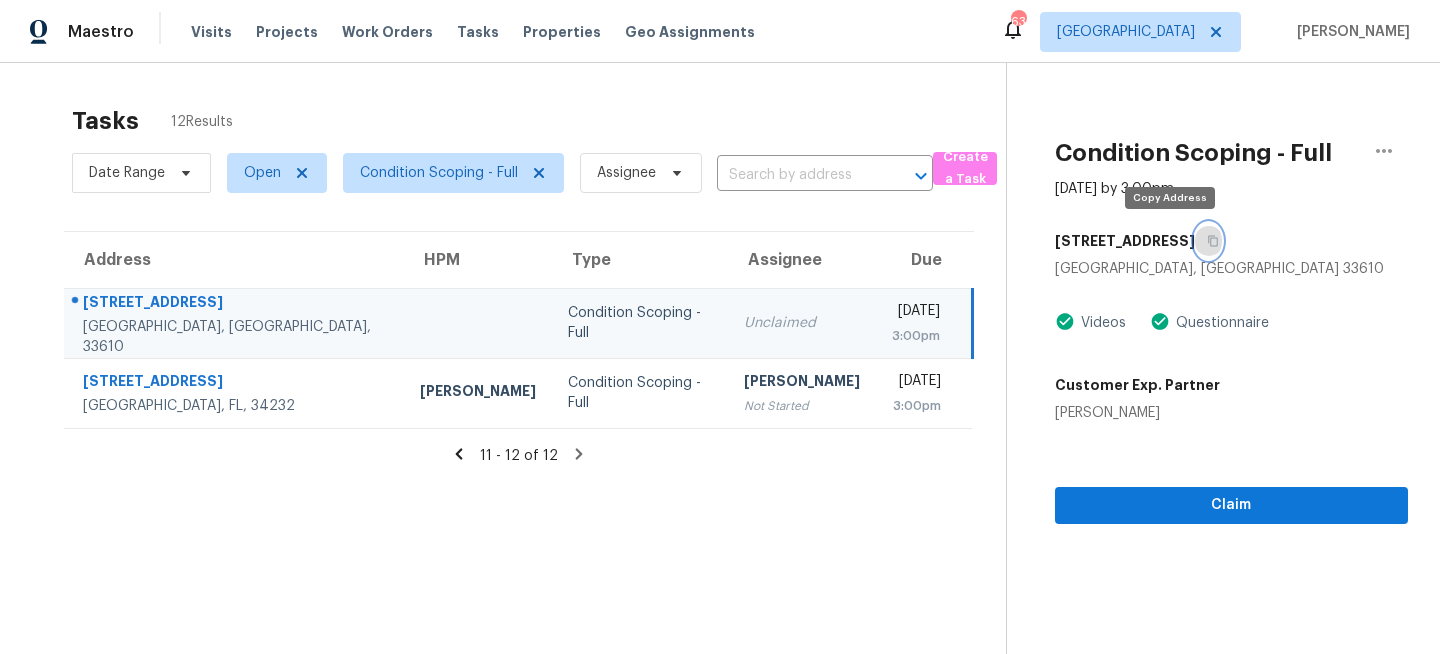 click 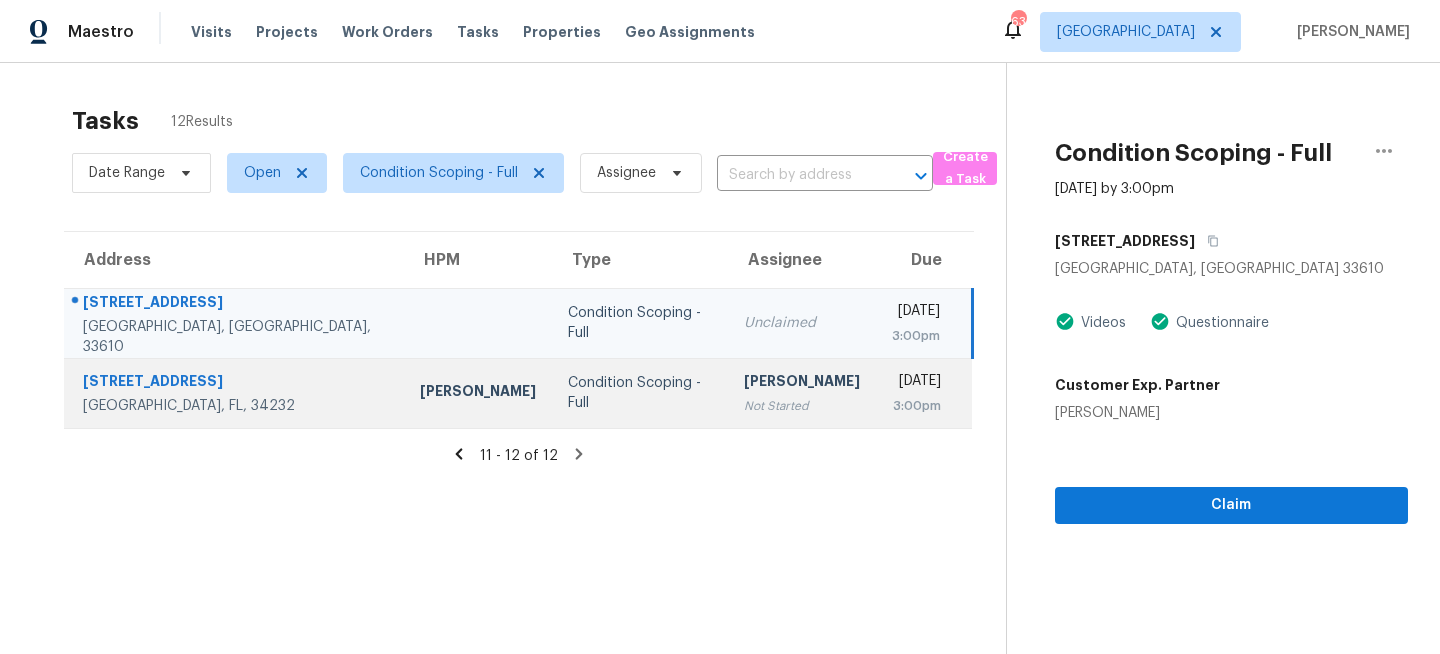 click on "Not Started" at bounding box center (802, 406) 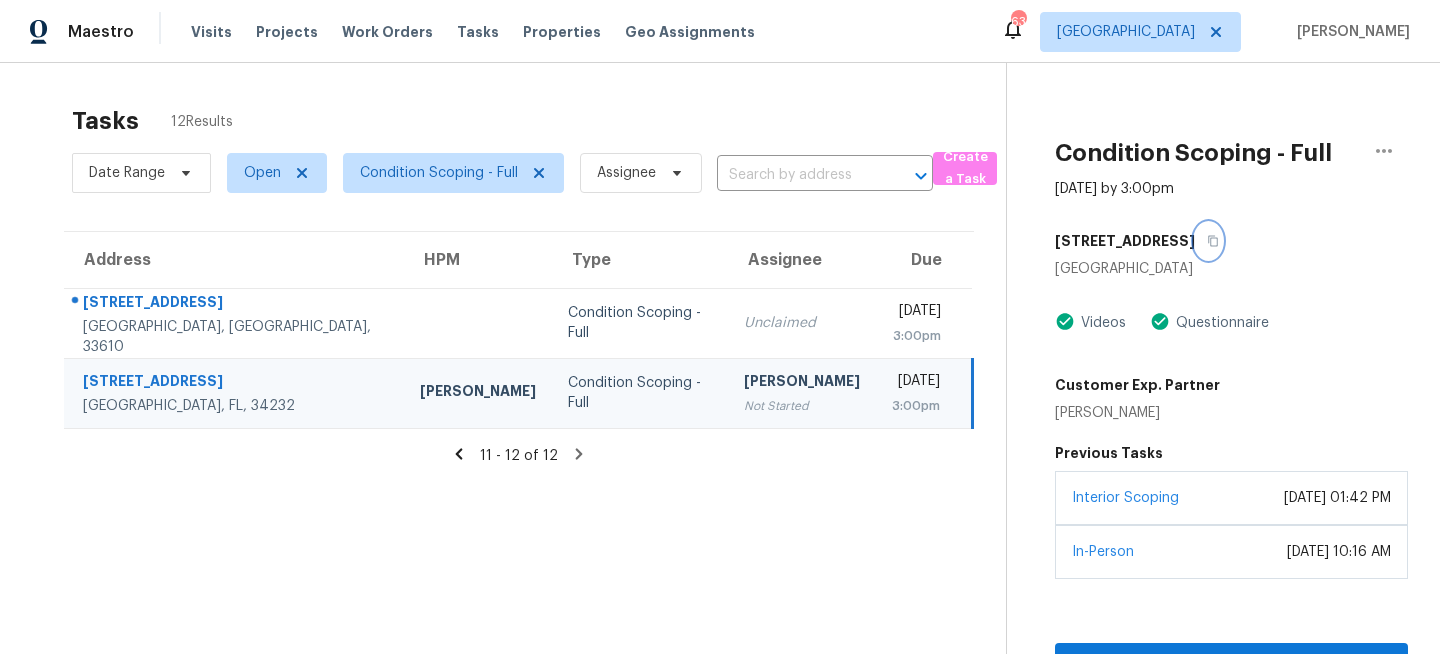 click 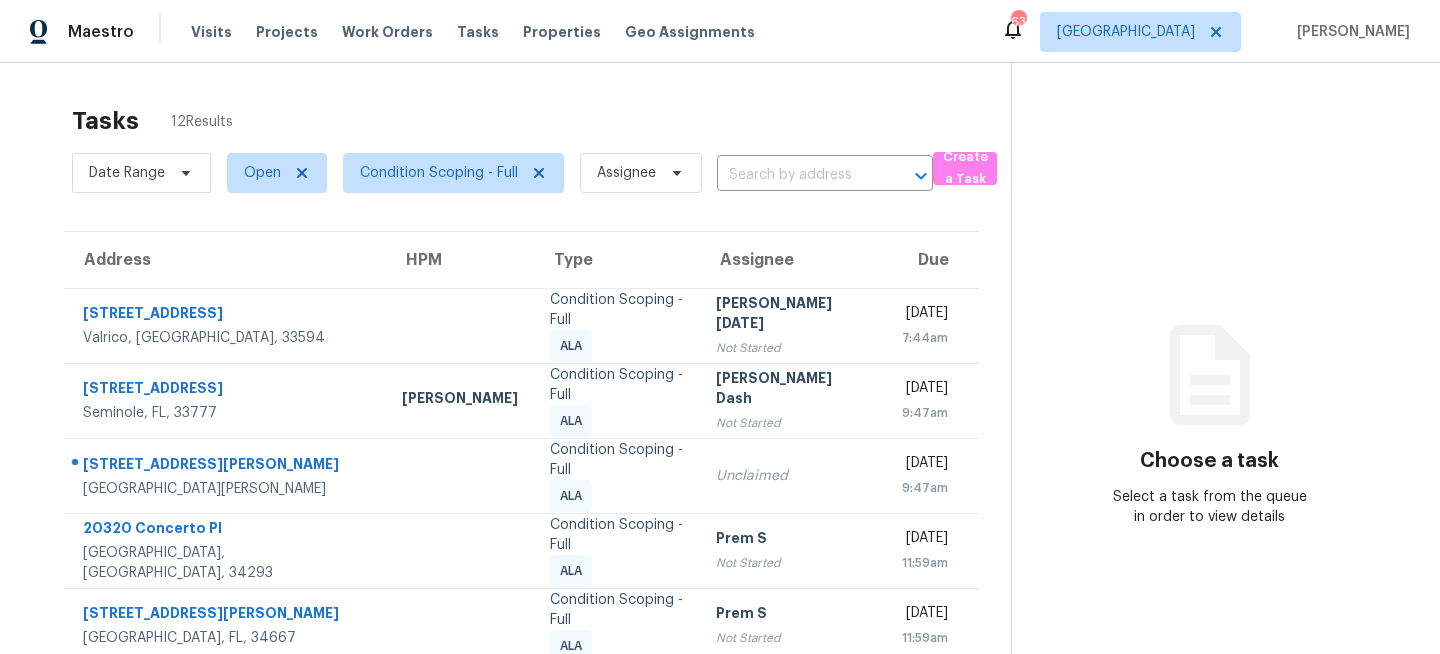 scroll, scrollTop: 0, scrollLeft: 0, axis: both 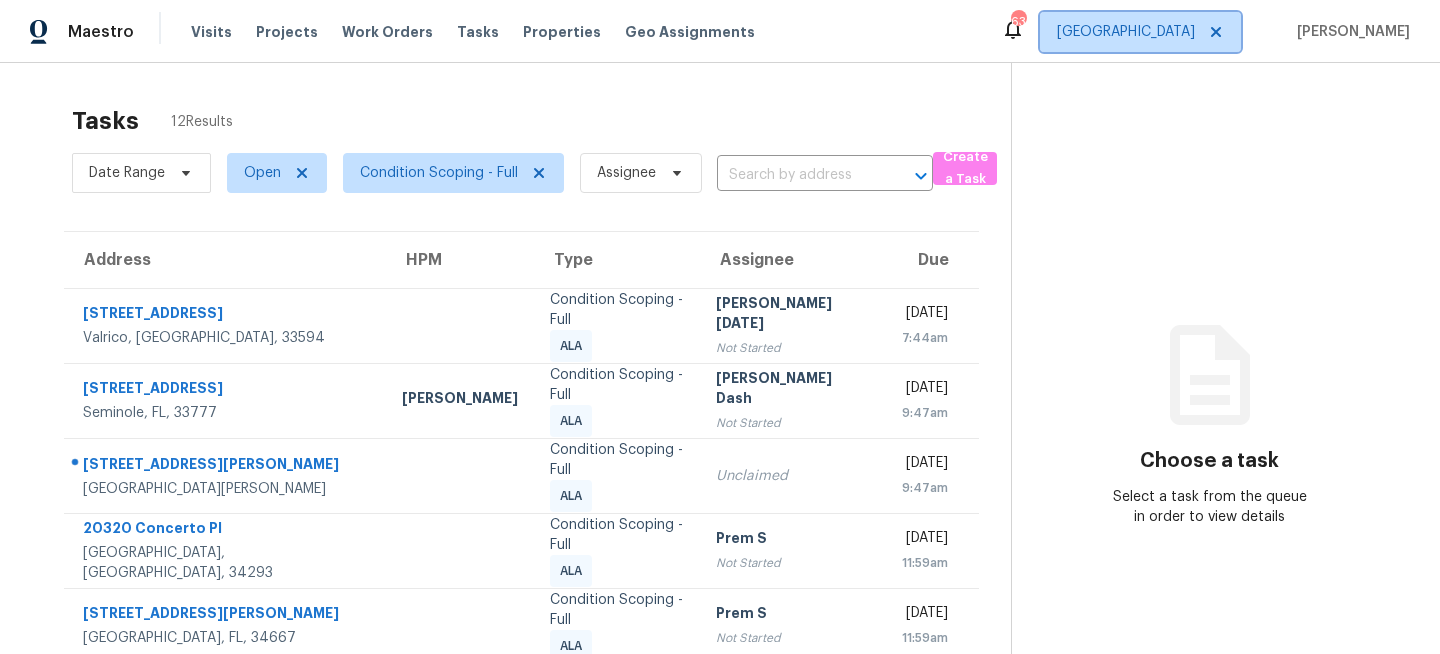 click on "[GEOGRAPHIC_DATA]" at bounding box center [1140, 32] 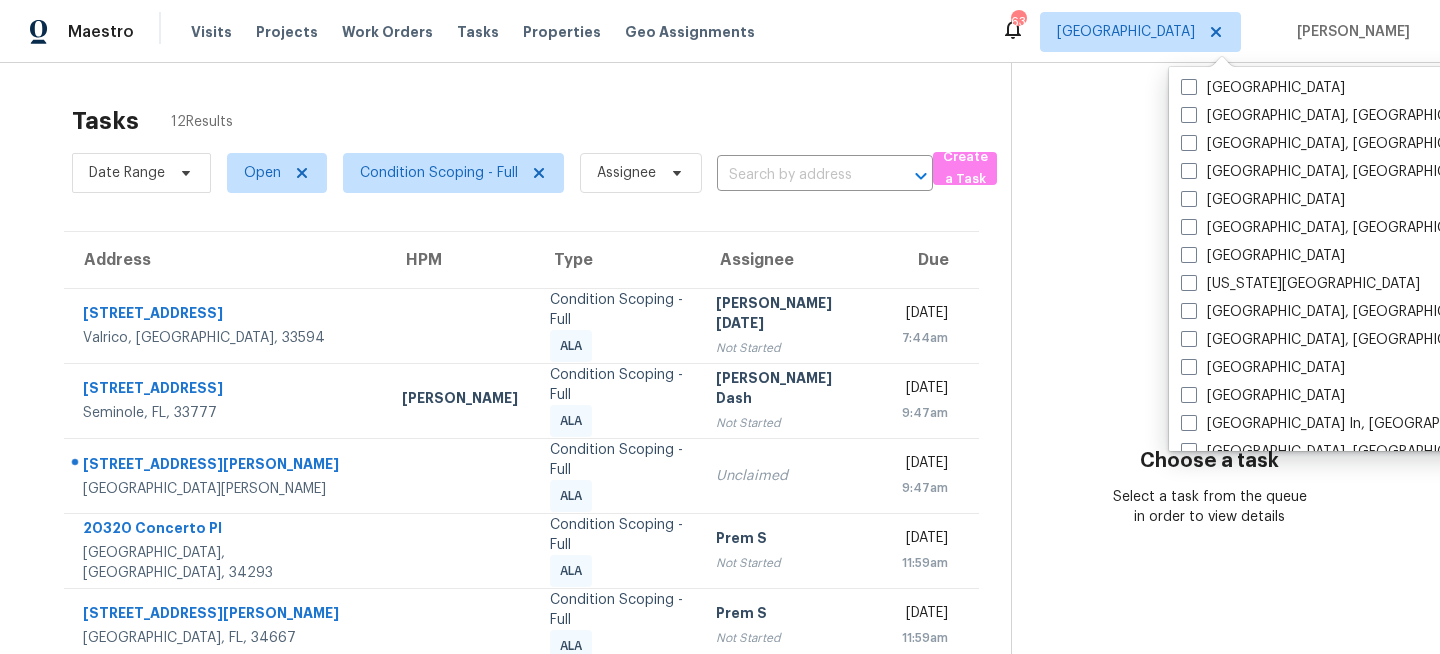 scroll, scrollTop: 912, scrollLeft: 0, axis: vertical 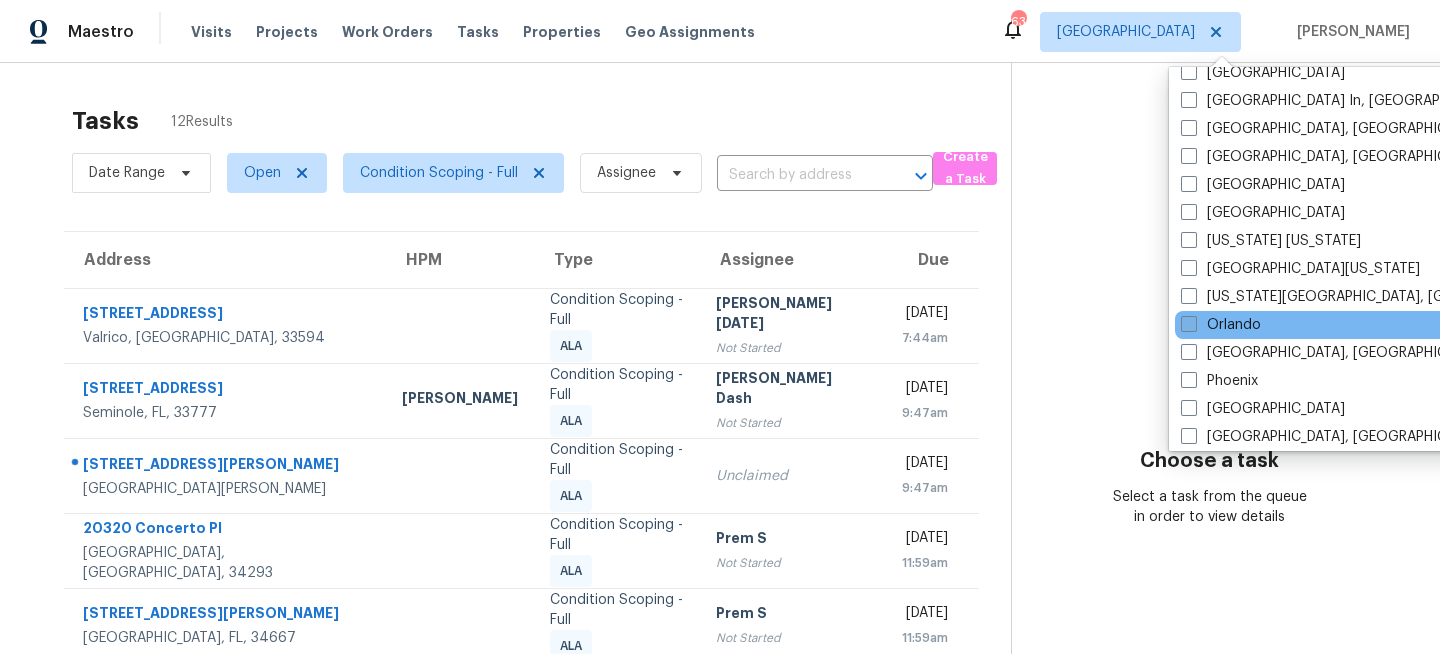 click on "Orlando" at bounding box center [1221, 325] 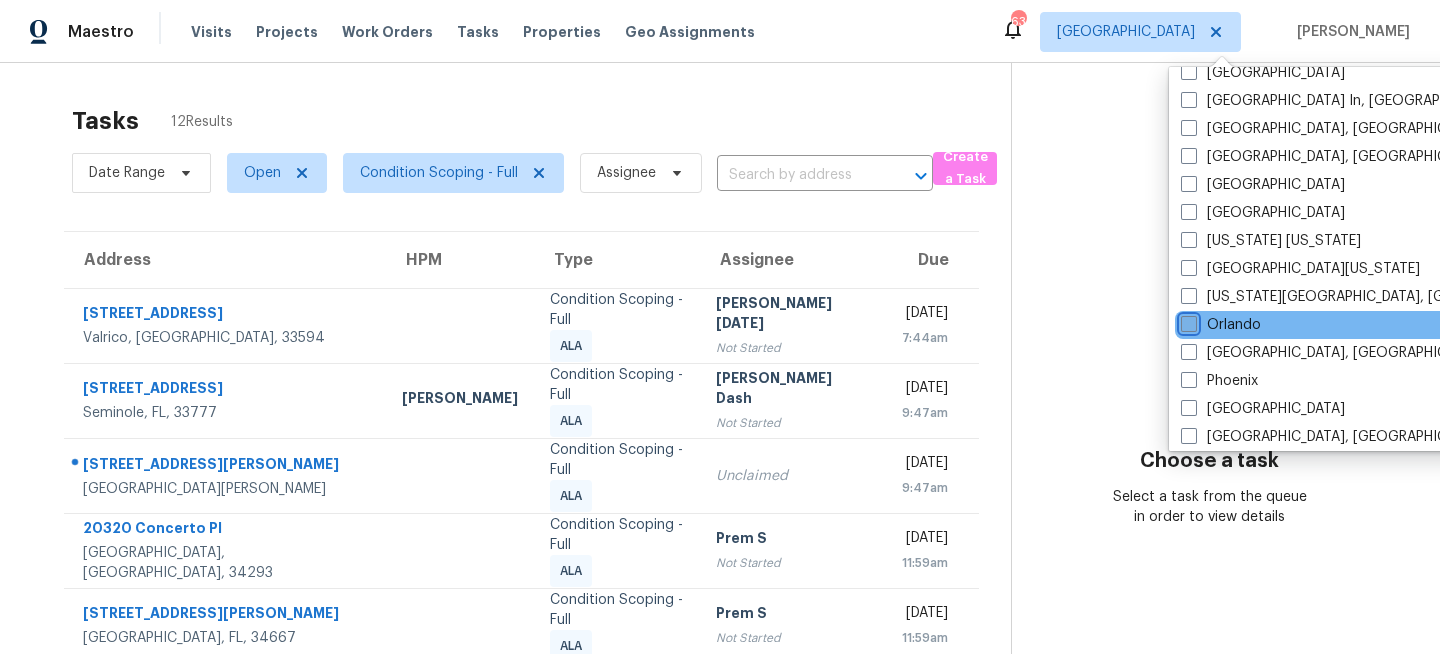 click on "Orlando" at bounding box center (1187, 321) 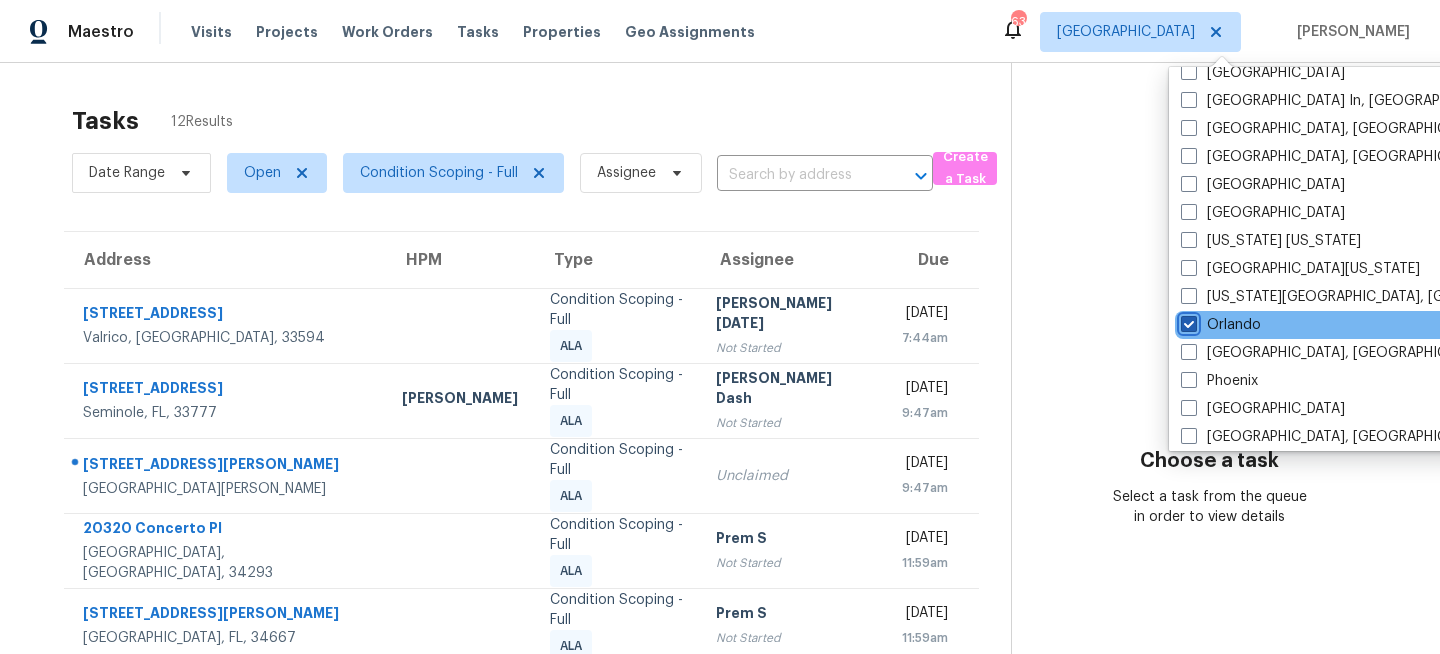 checkbox on "true" 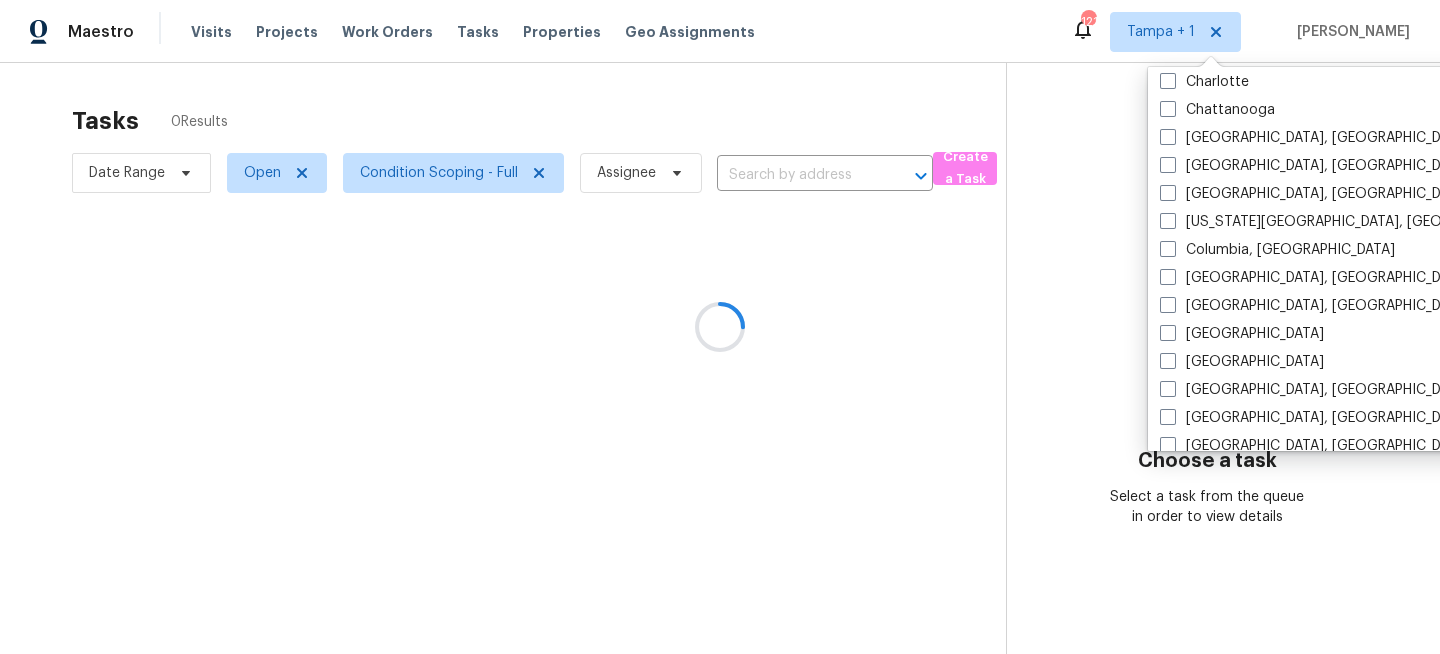 scroll, scrollTop: 0, scrollLeft: 0, axis: both 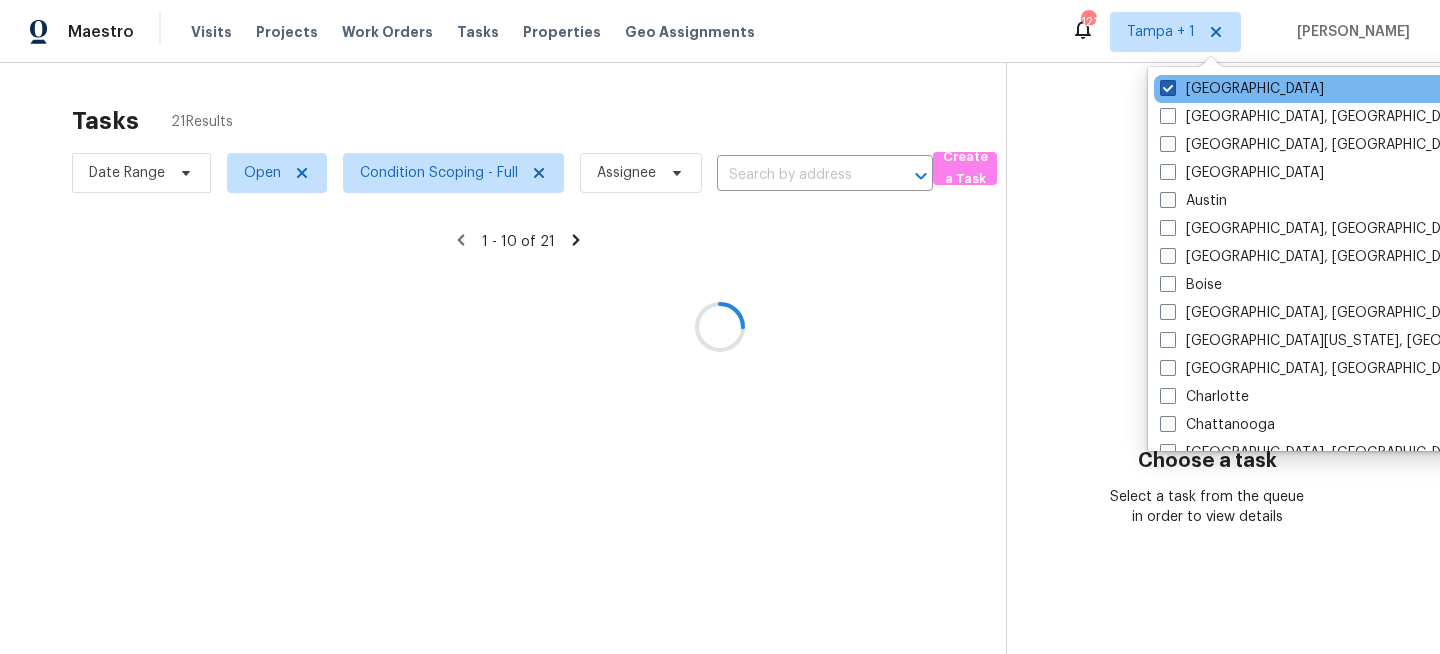 click on "Tampa" at bounding box center [1242, 89] 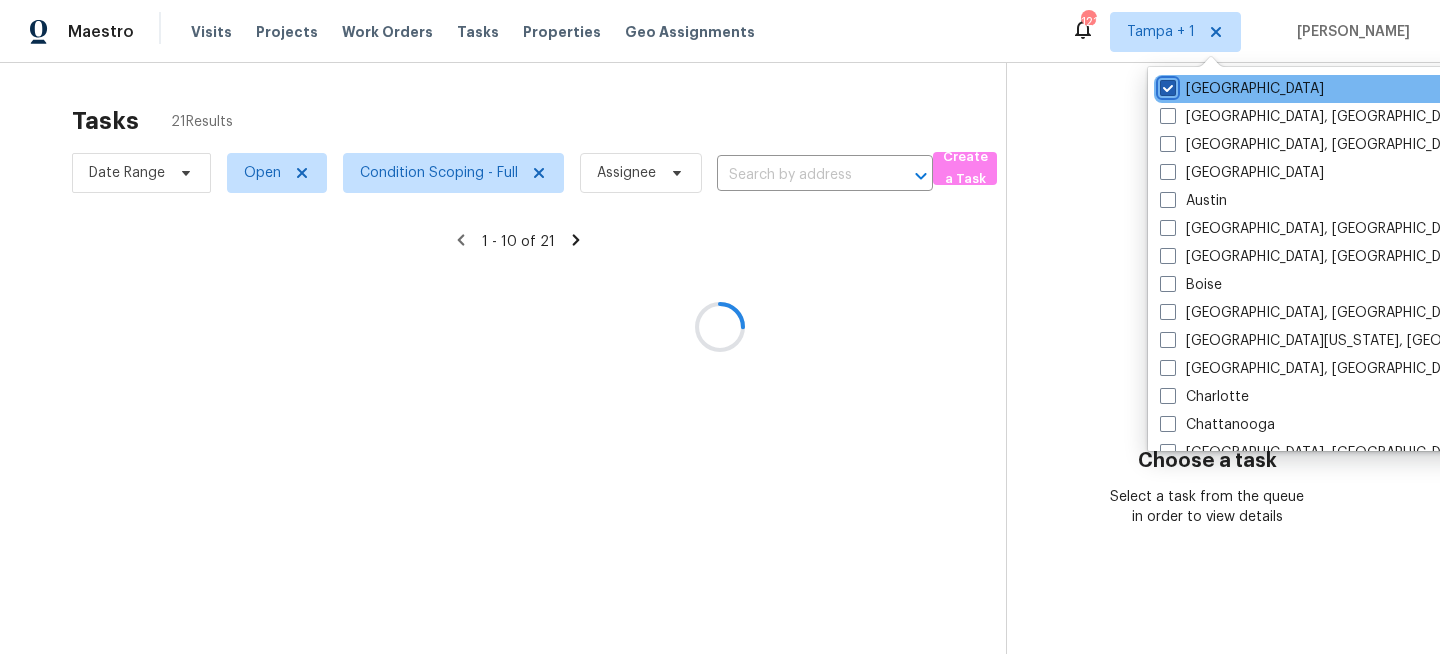 click on "Tampa" at bounding box center [1166, 85] 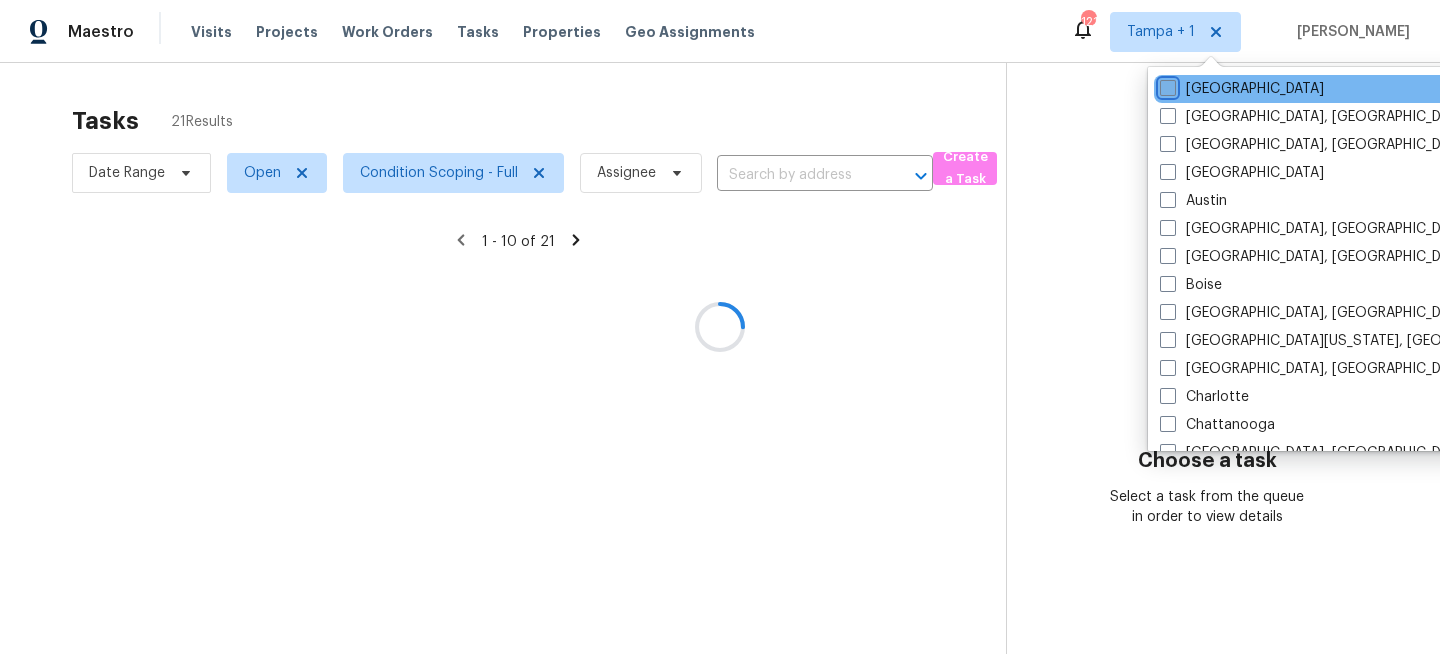 checkbox on "false" 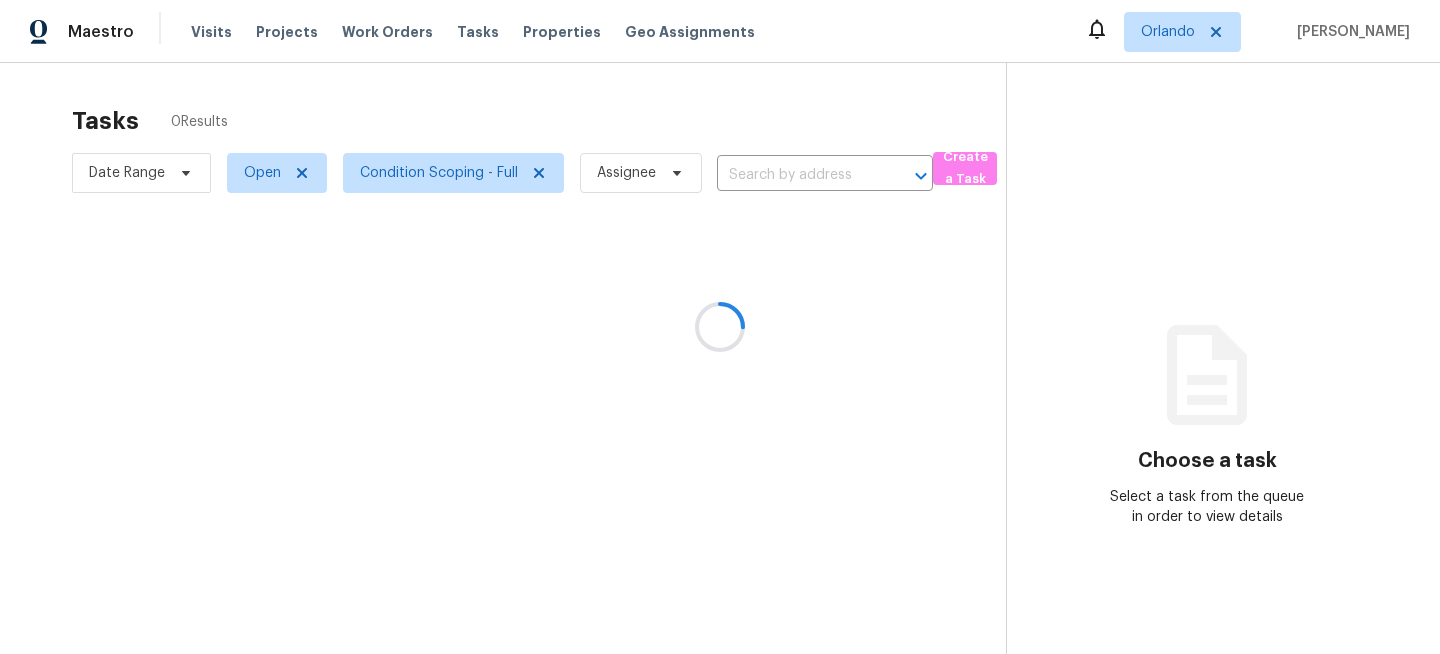 scroll, scrollTop: 0, scrollLeft: 0, axis: both 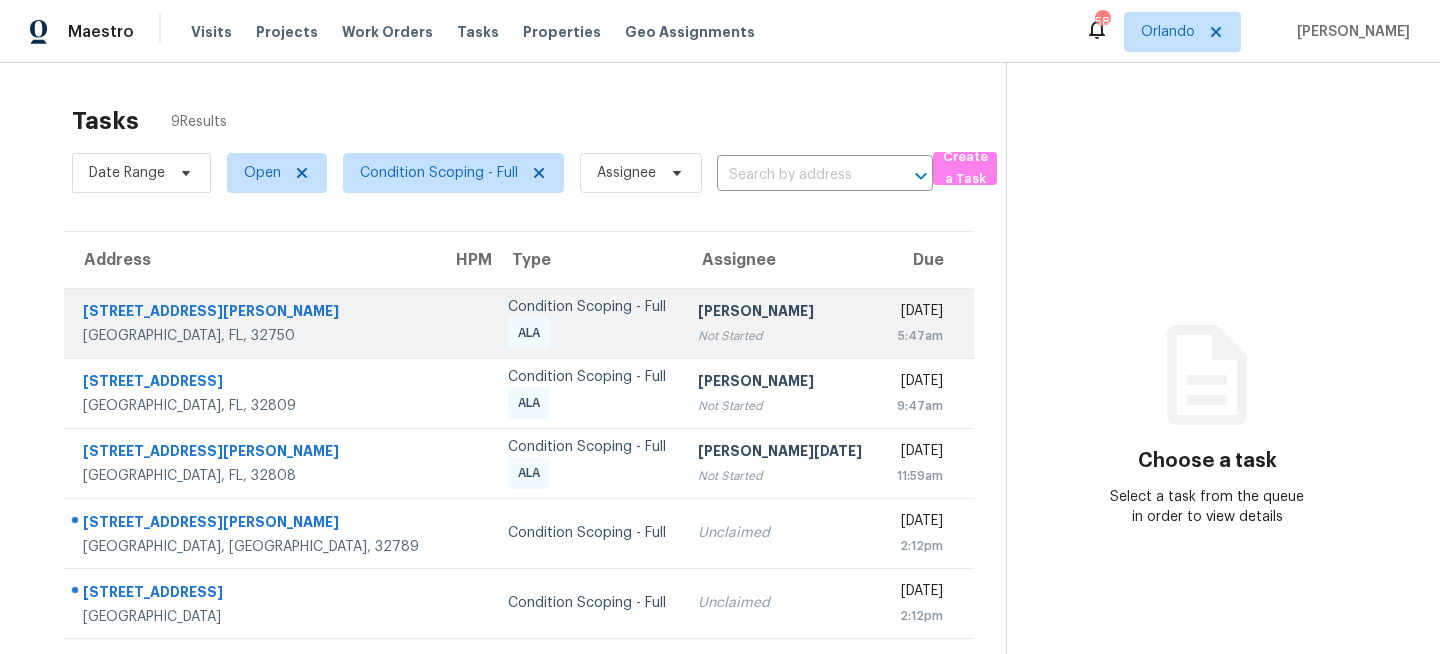 click on "Condition Scoping - Full" at bounding box center (587, 307) 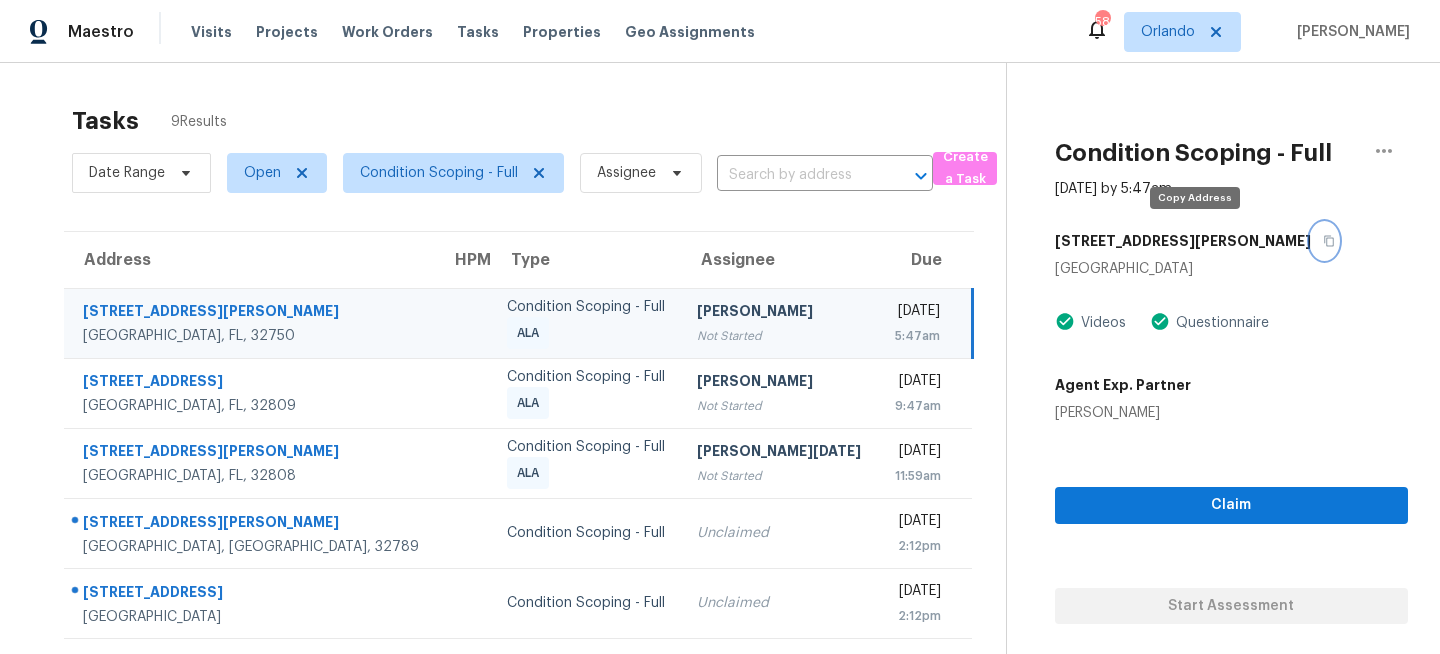 click 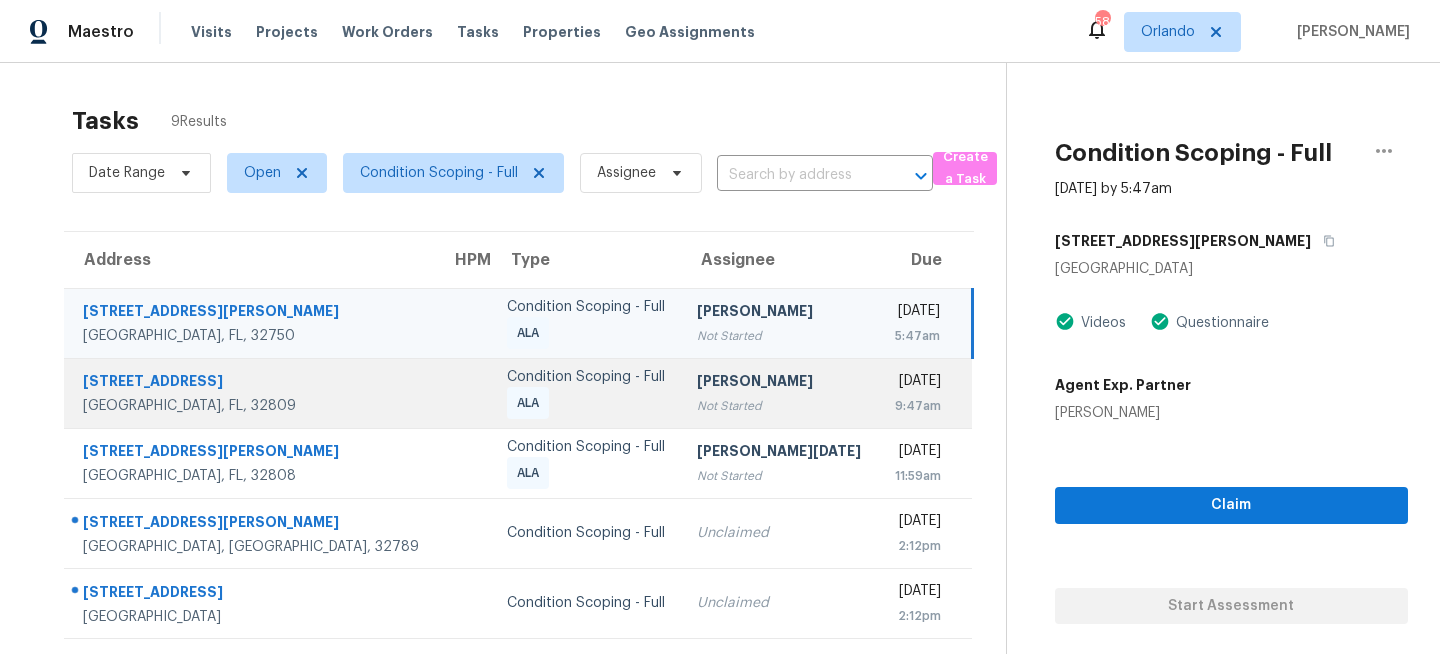click on "Rajesh M Not Started" at bounding box center (779, 393) 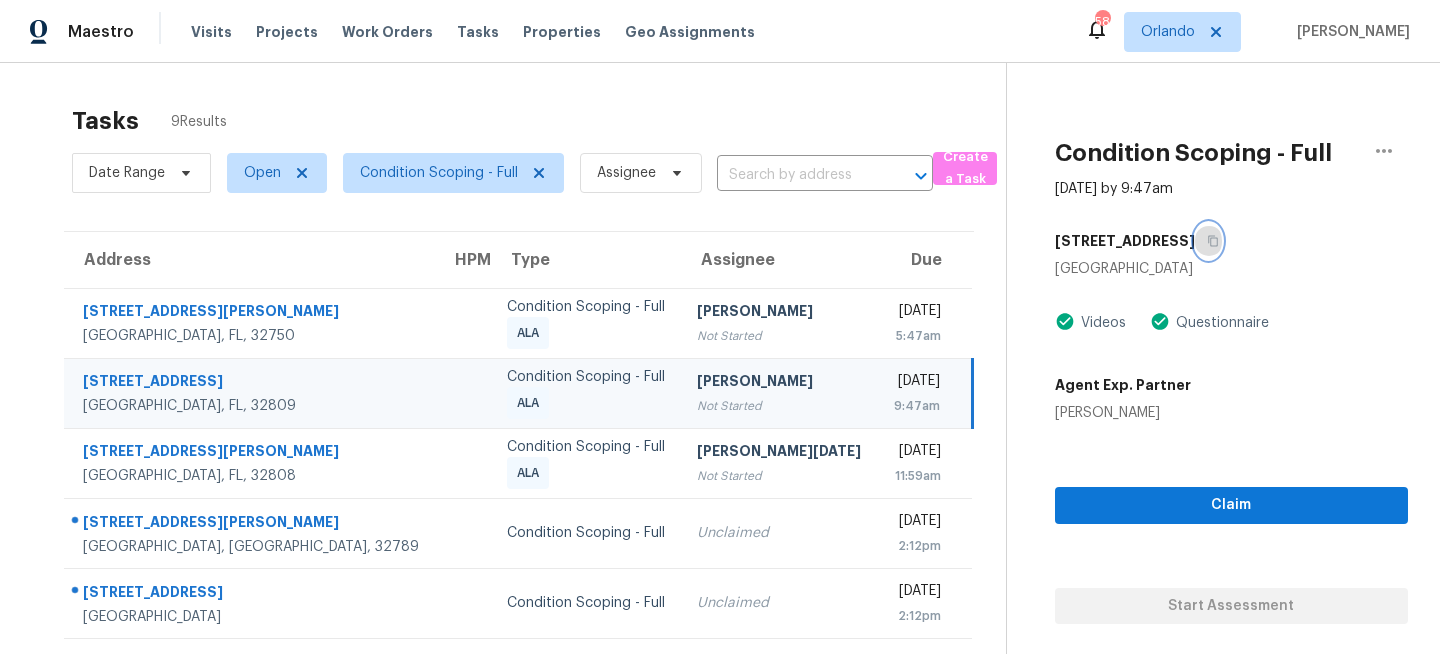 click 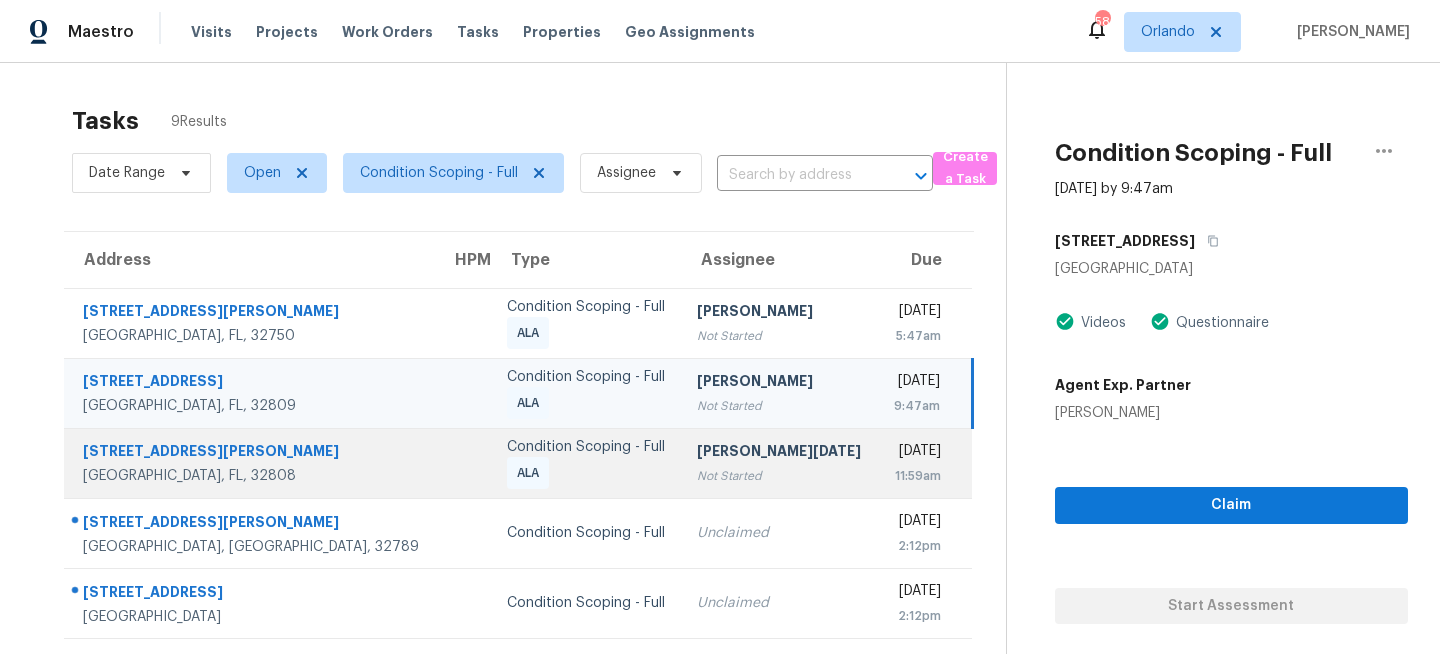 click on "Condition Scoping - Full ALA" at bounding box center (586, 463) 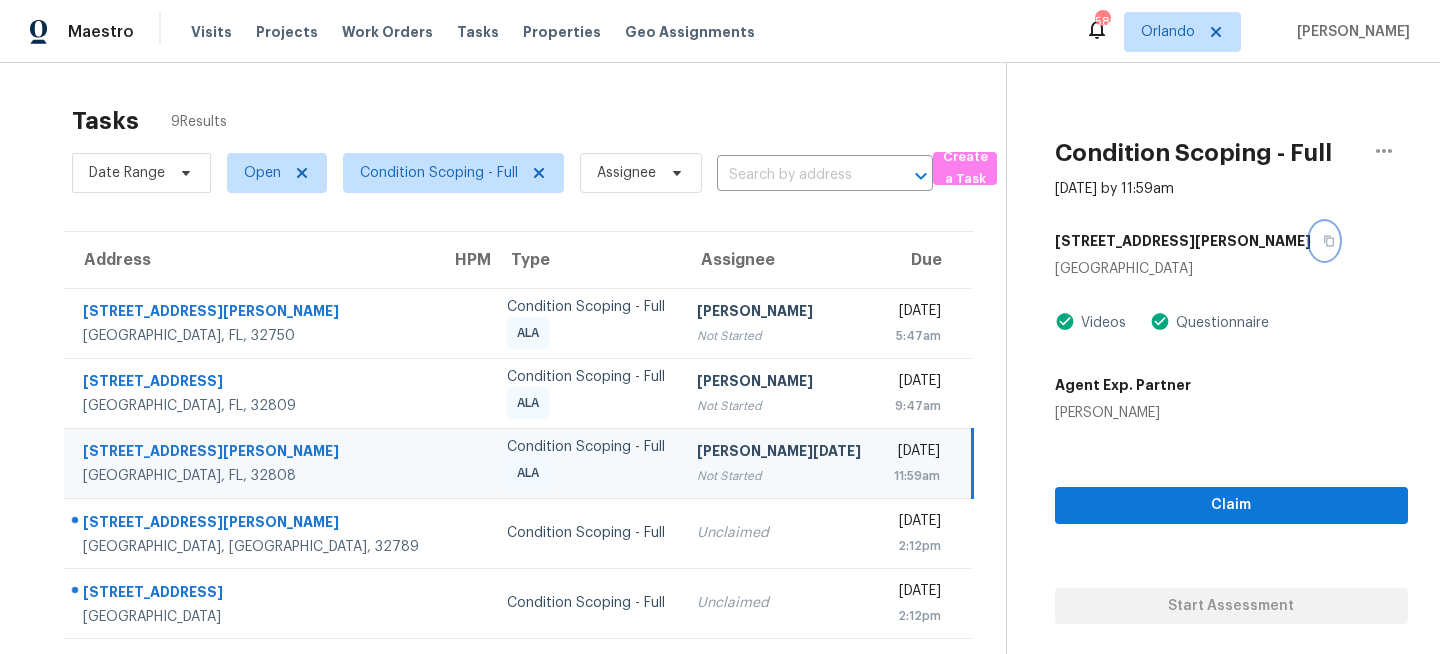 click 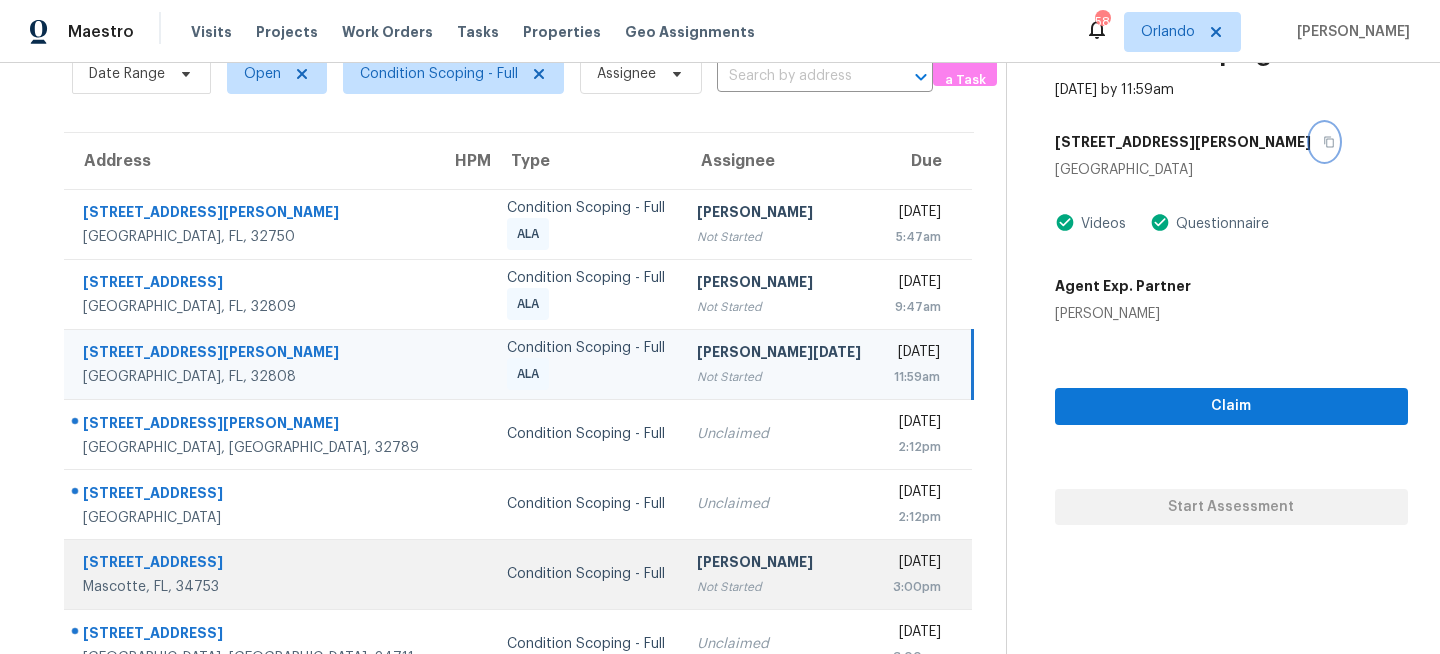 scroll, scrollTop: 123, scrollLeft: 0, axis: vertical 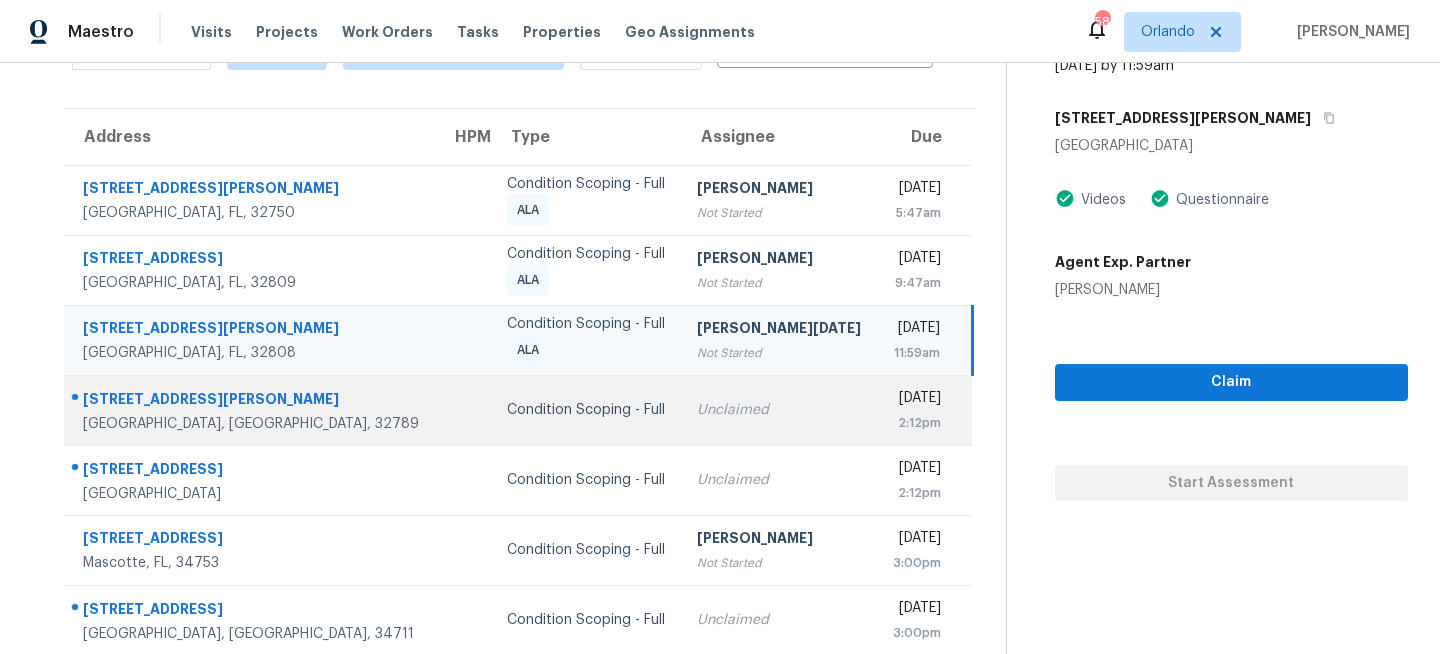click on "Condition Scoping - Full" at bounding box center [586, 410] 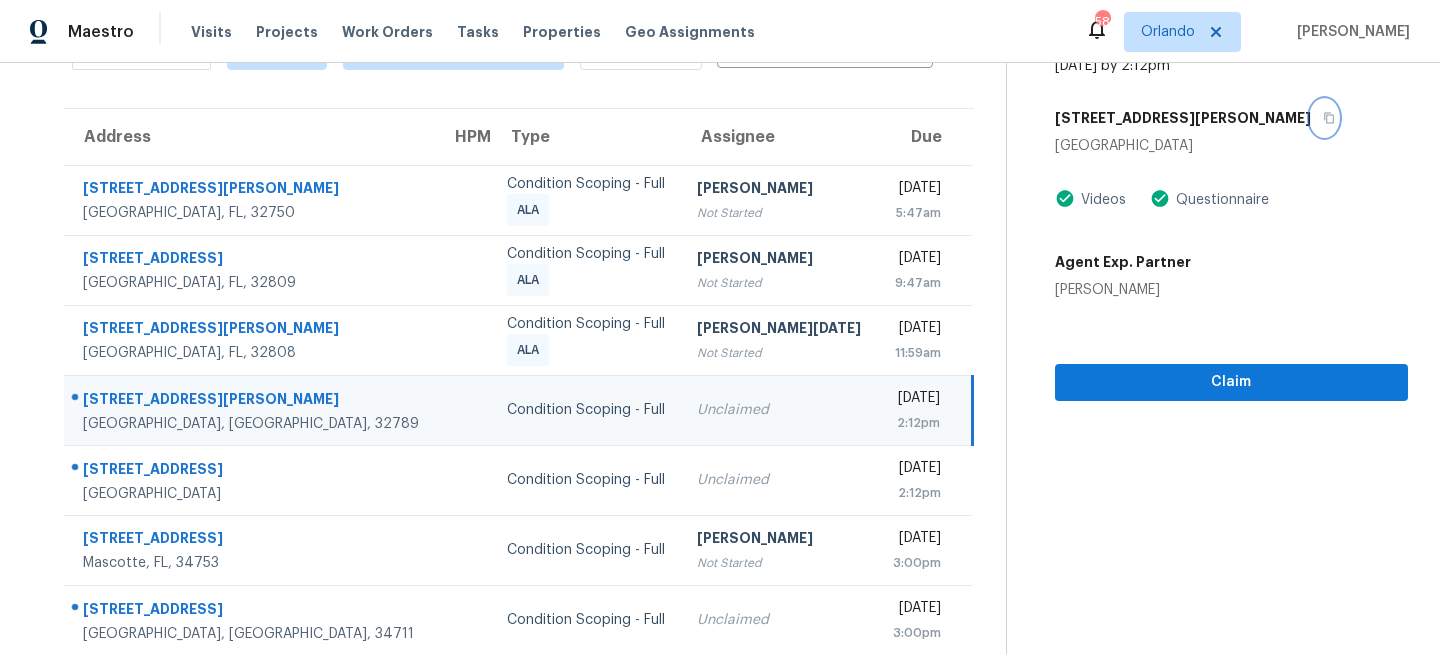 click 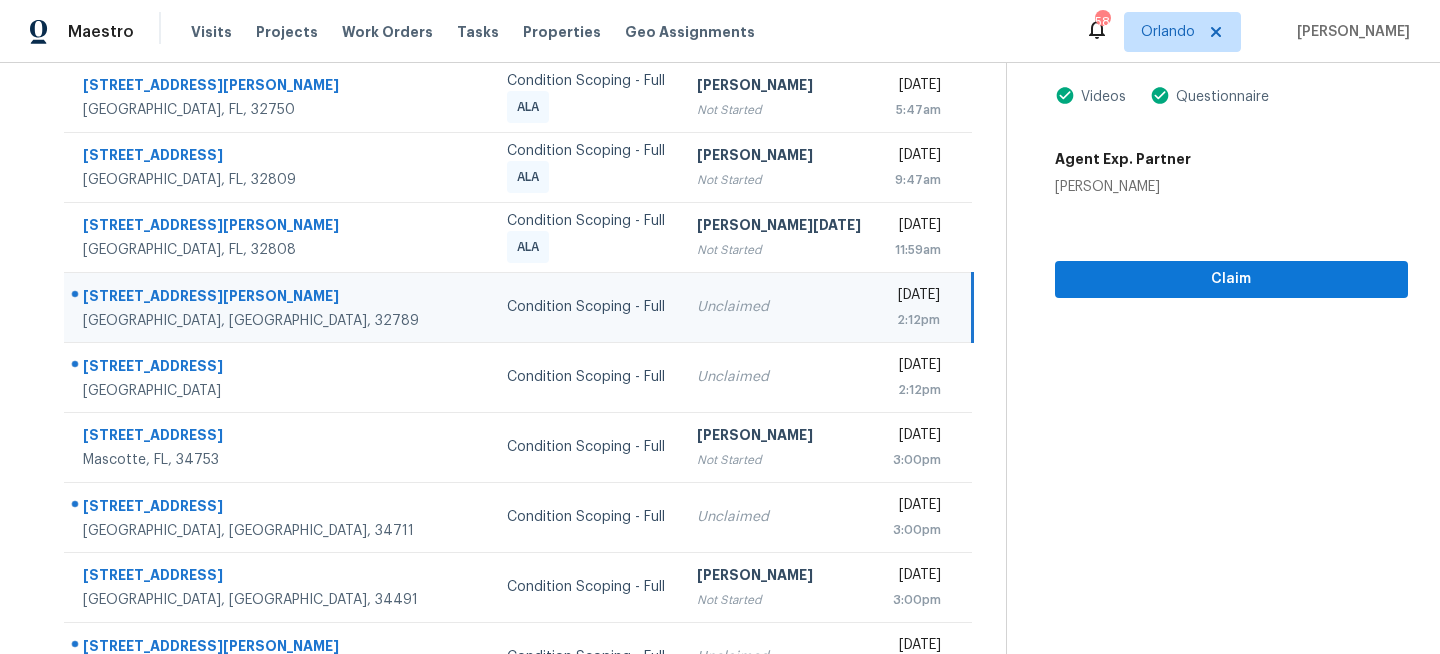 scroll, scrollTop: 234, scrollLeft: 0, axis: vertical 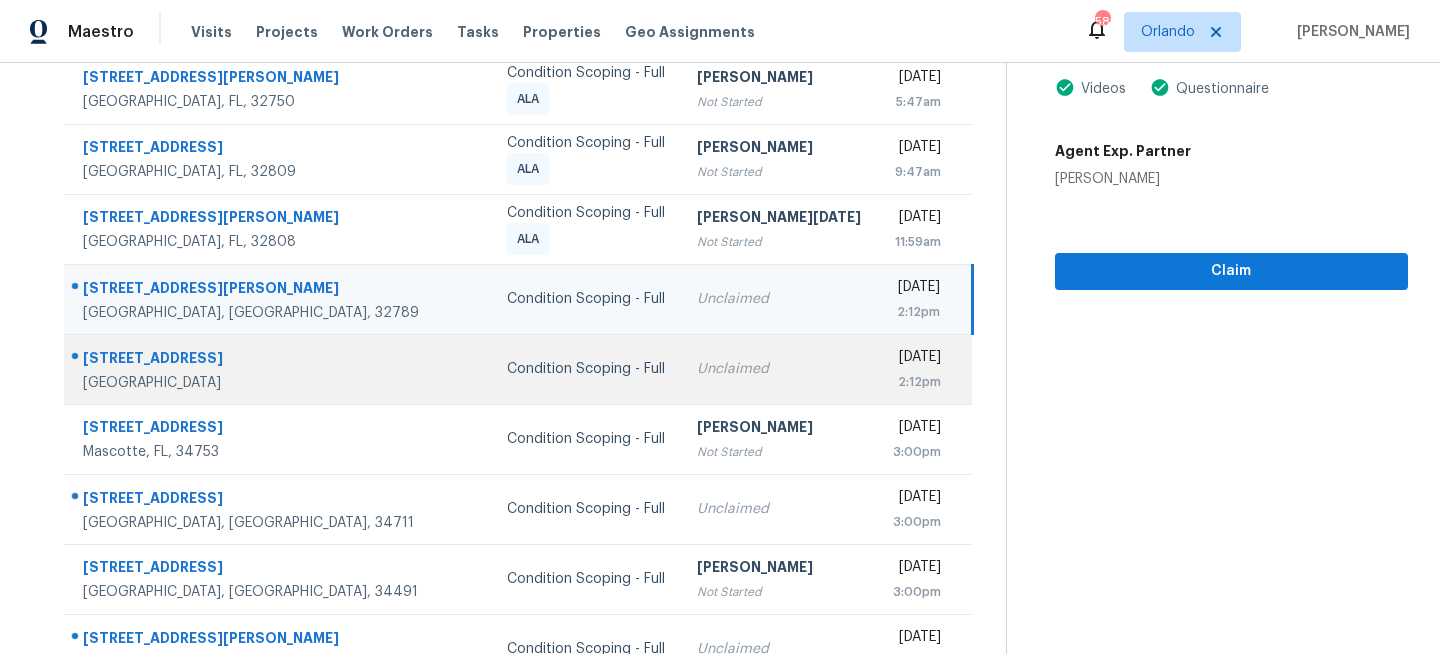 click on "Condition Scoping - Full" at bounding box center (586, 369) 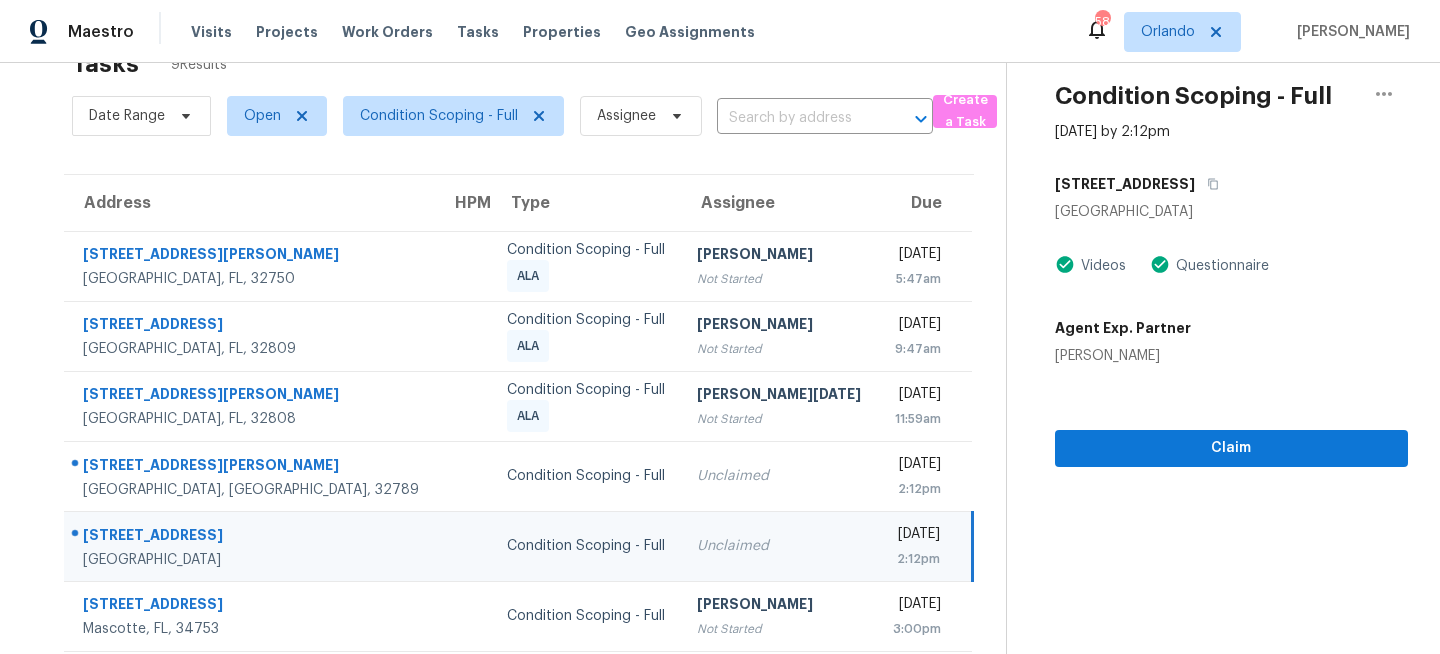 scroll, scrollTop: 22, scrollLeft: 0, axis: vertical 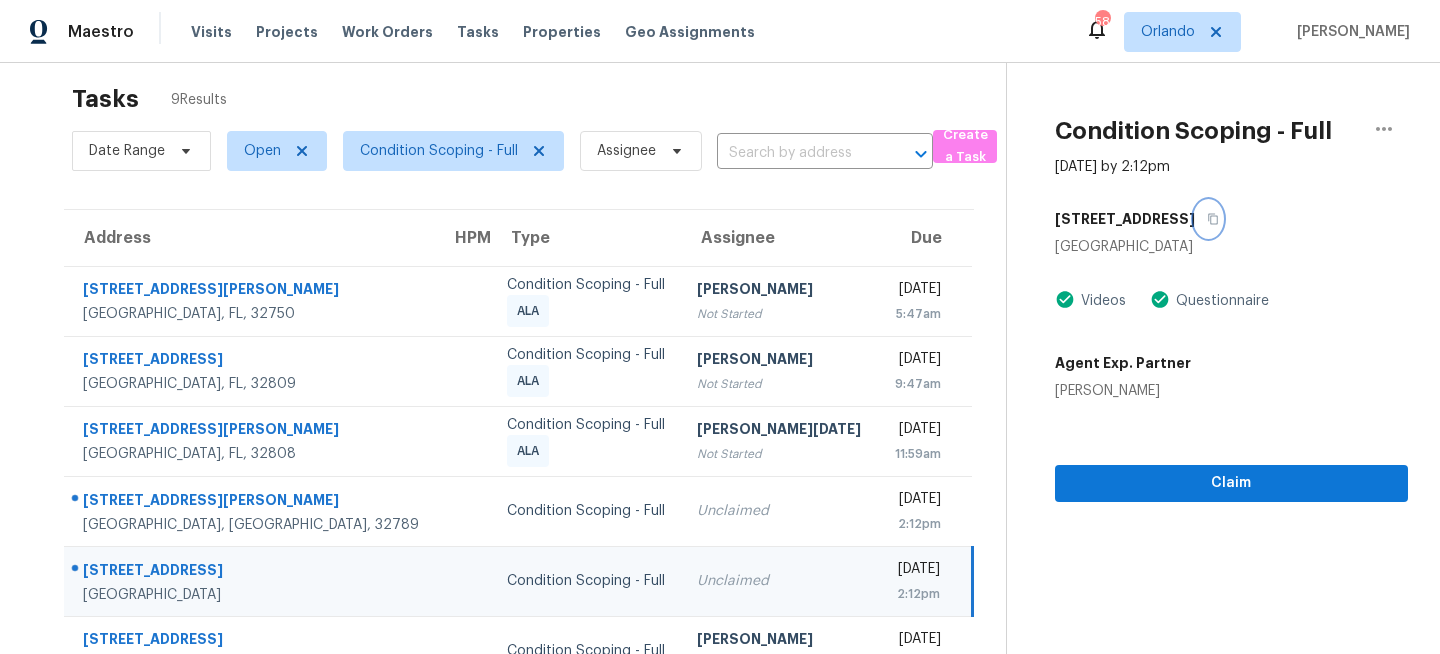 click 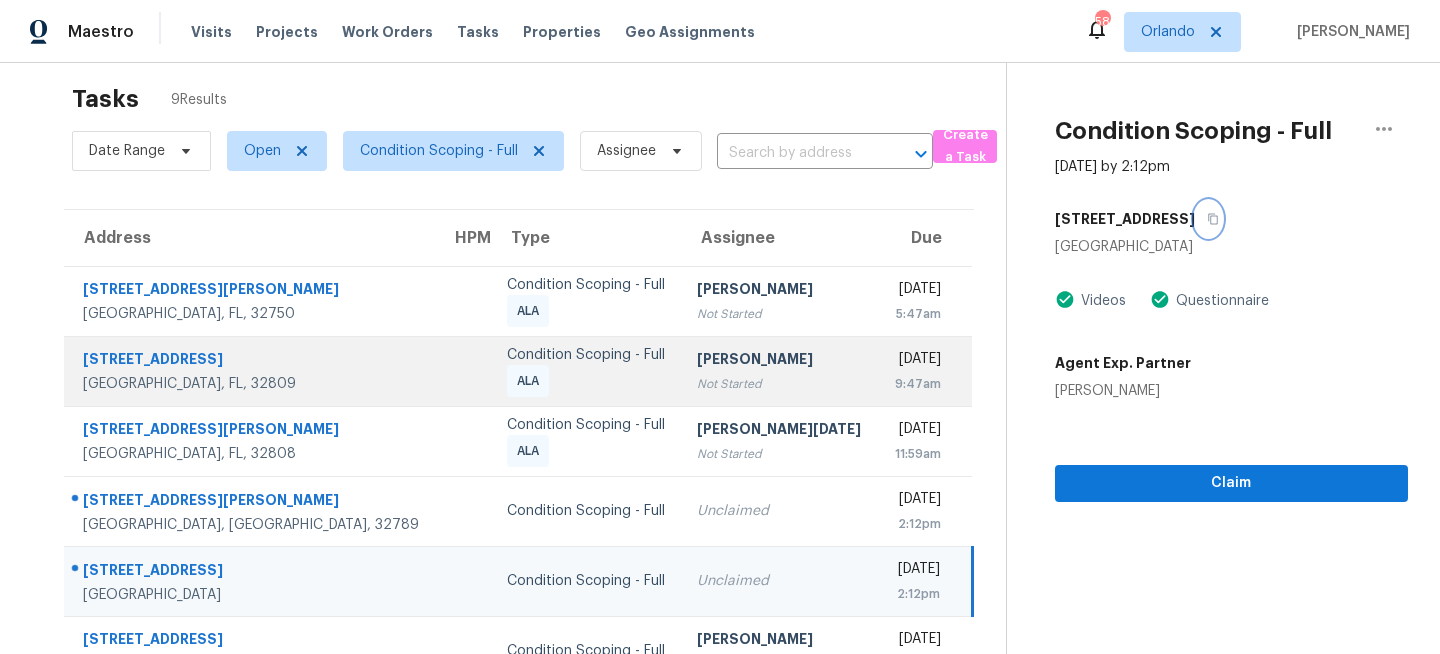 scroll, scrollTop: 280, scrollLeft: 0, axis: vertical 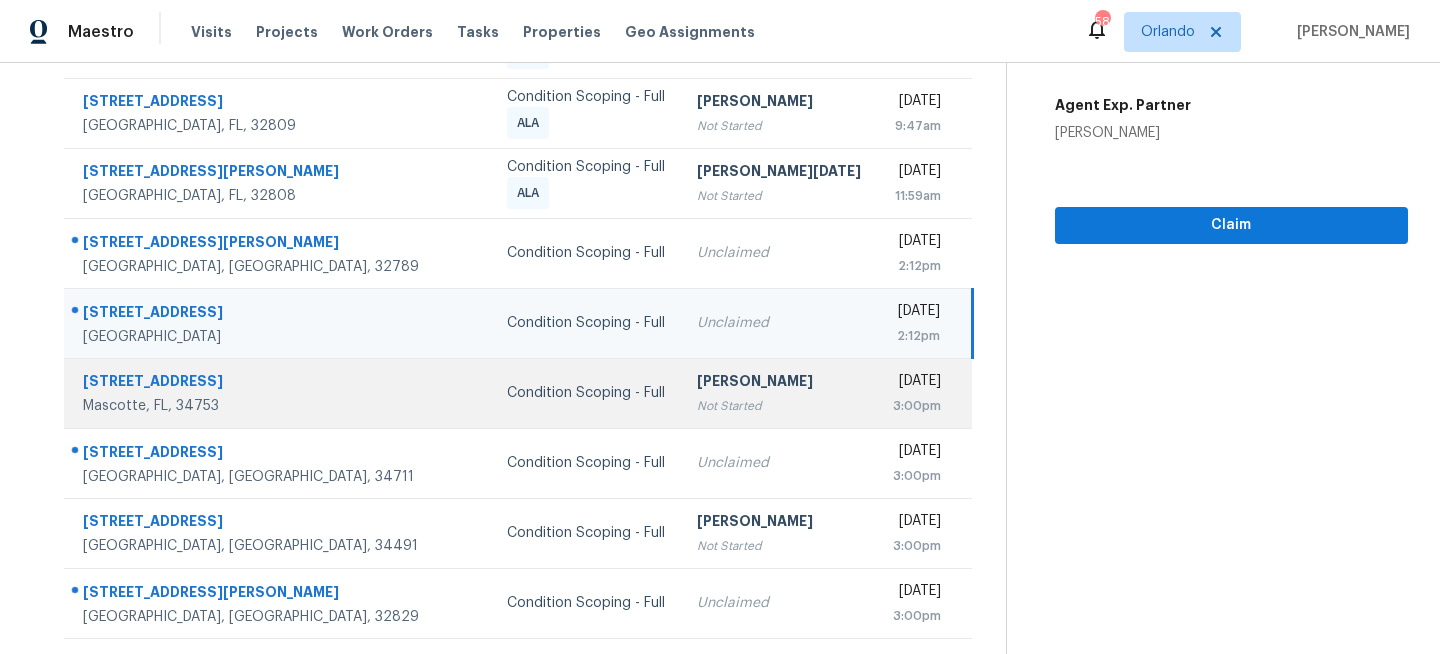 click on "[PERSON_NAME]" at bounding box center (779, 383) 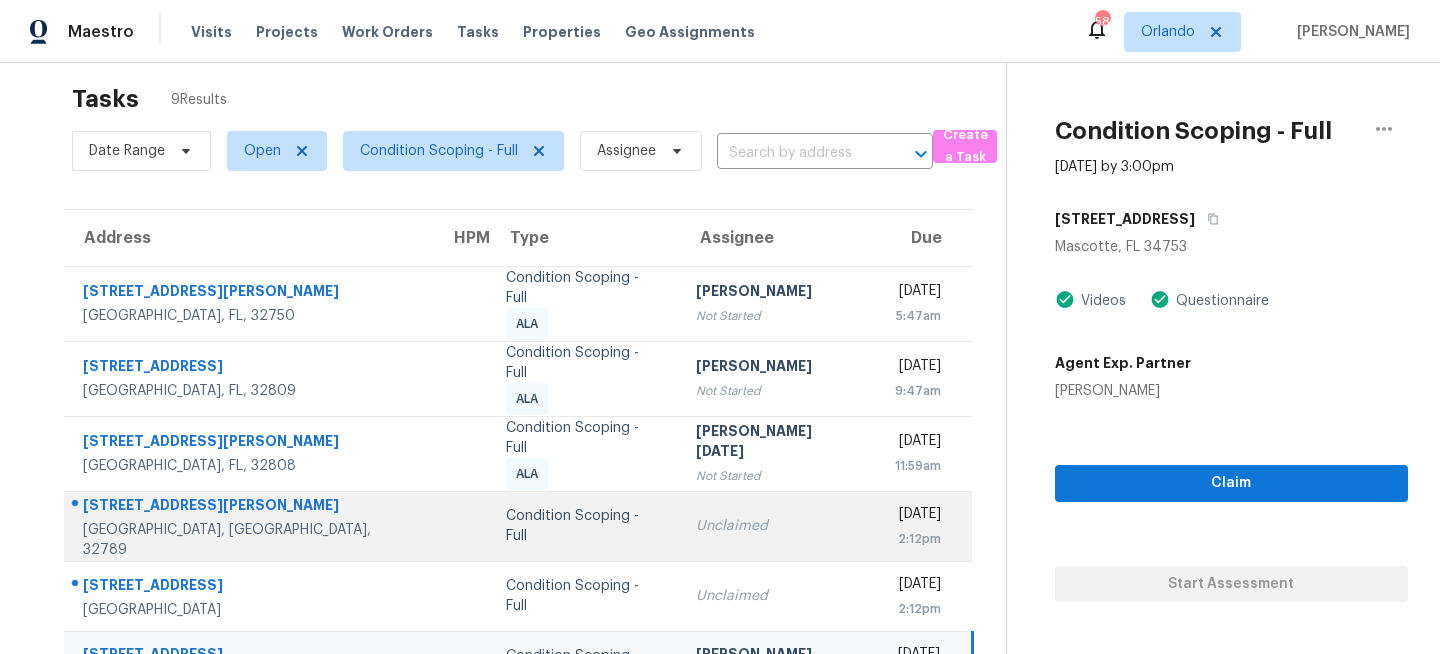 scroll, scrollTop: 0, scrollLeft: 0, axis: both 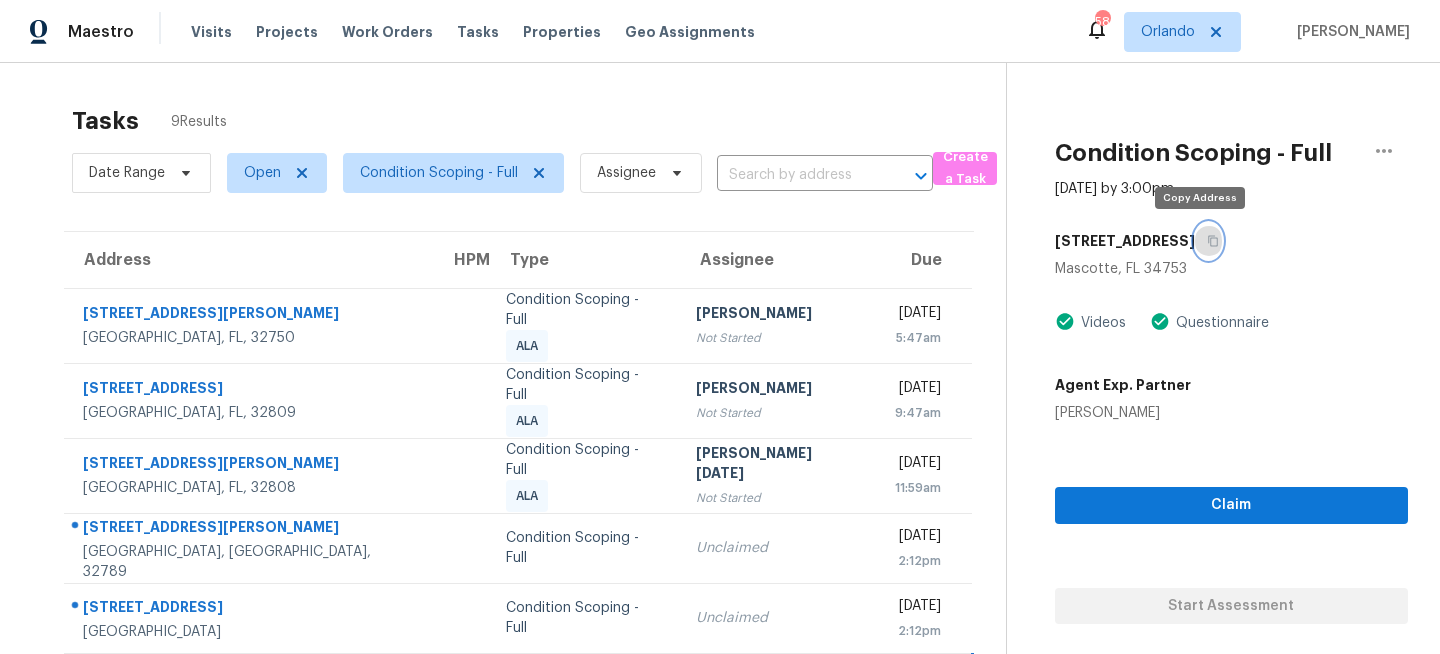 click 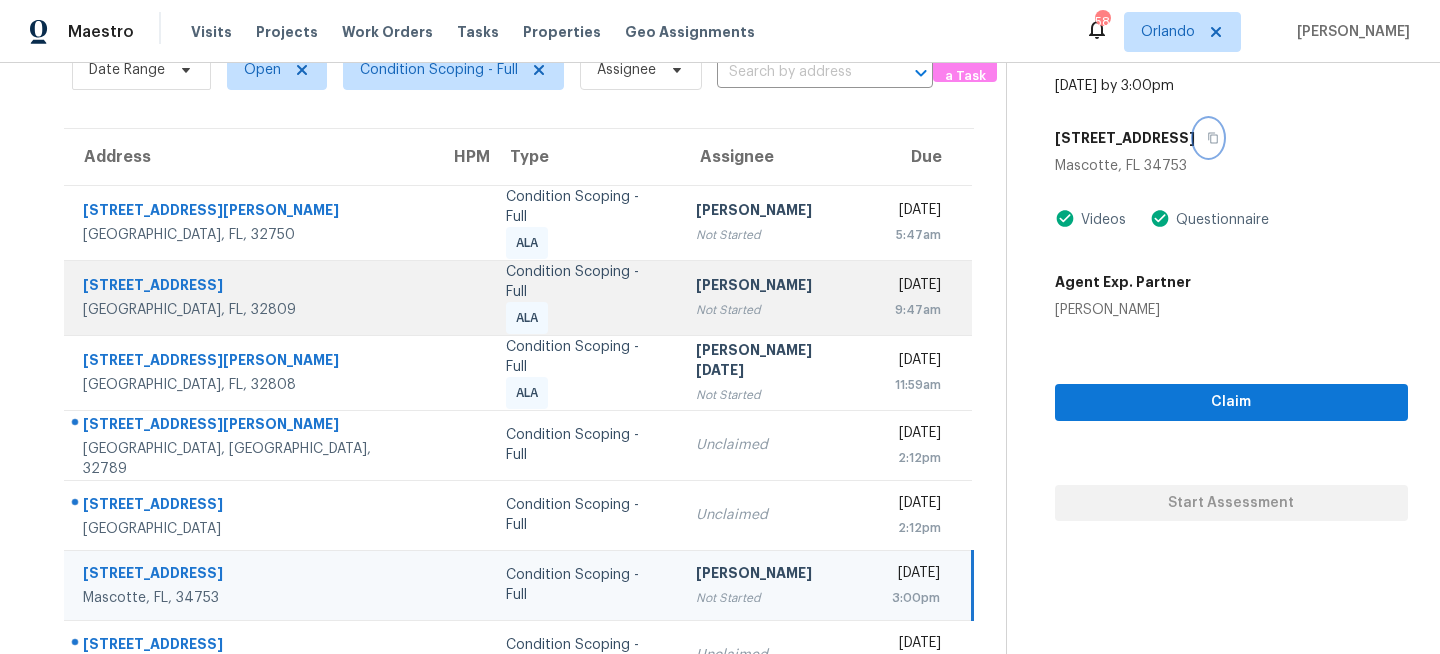 scroll, scrollTop: 280, scrollLeft: 0, axis: vertical 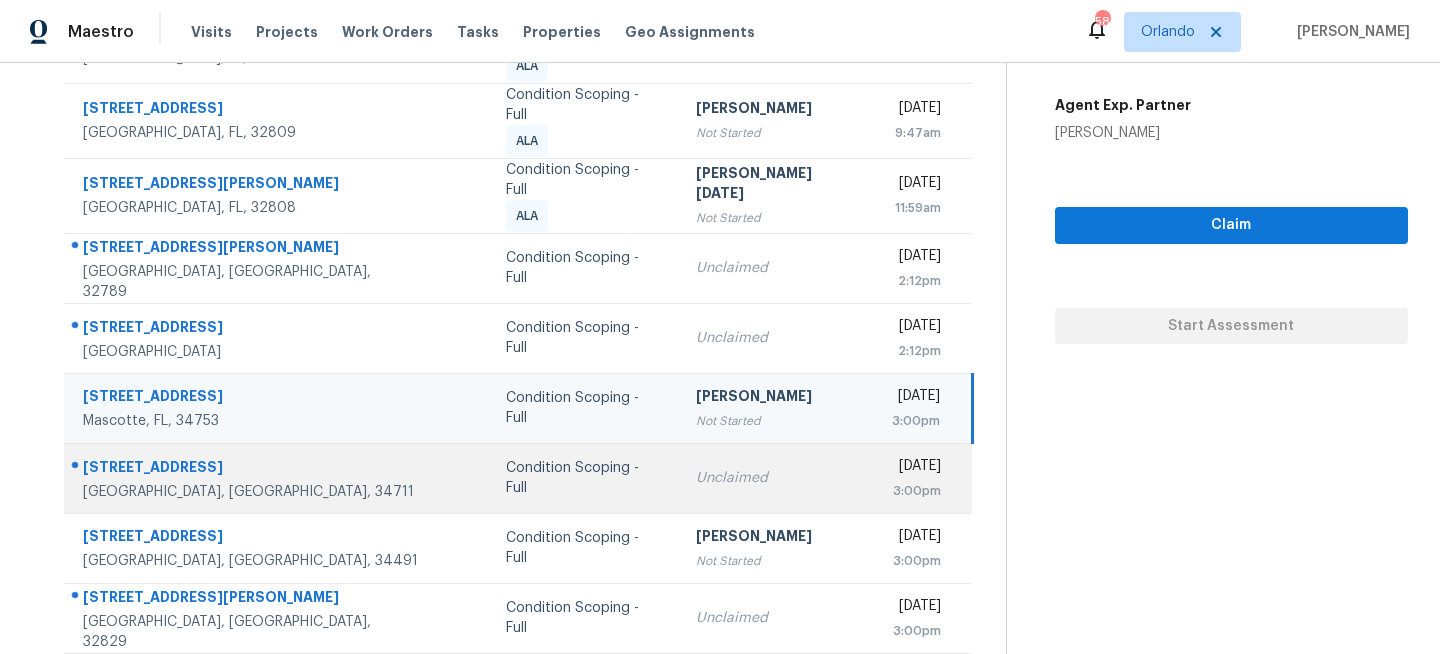 click on "Unclaimed" at bounding box center [778, 478] 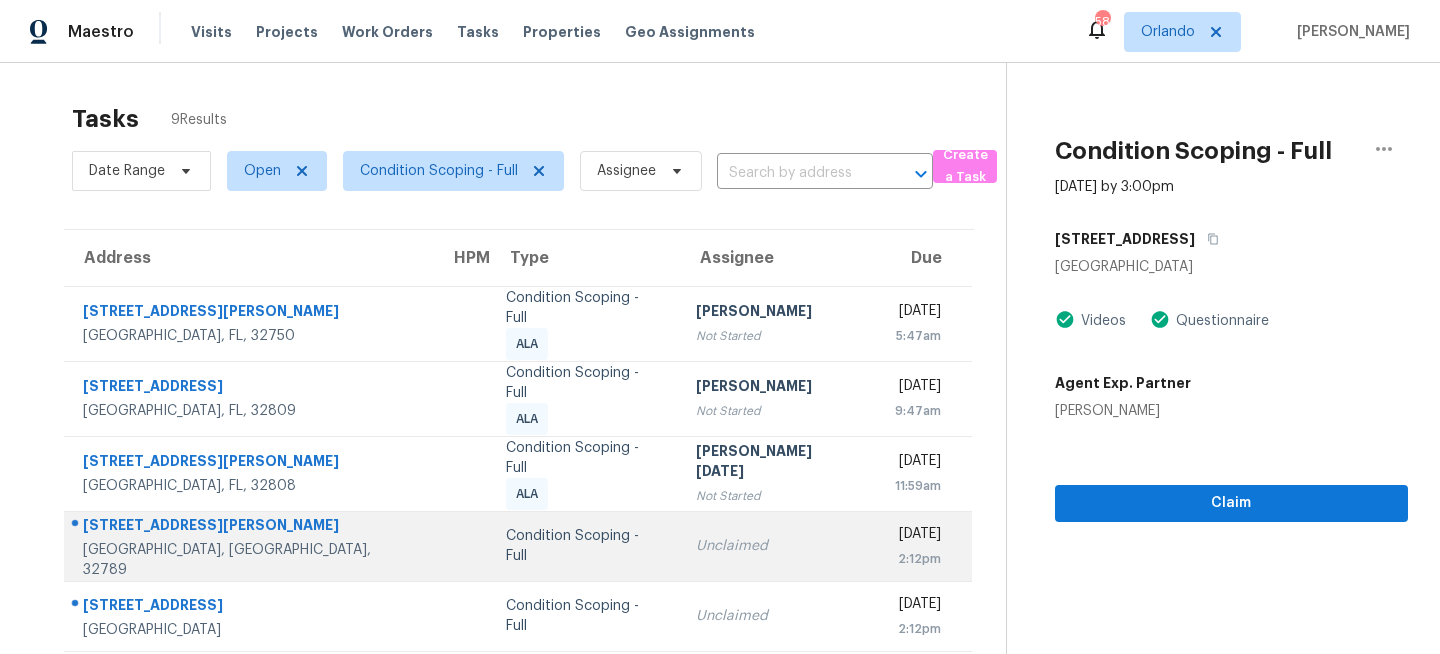 scroll, scrollTop: 0, scrollLeft: 0, axis: both 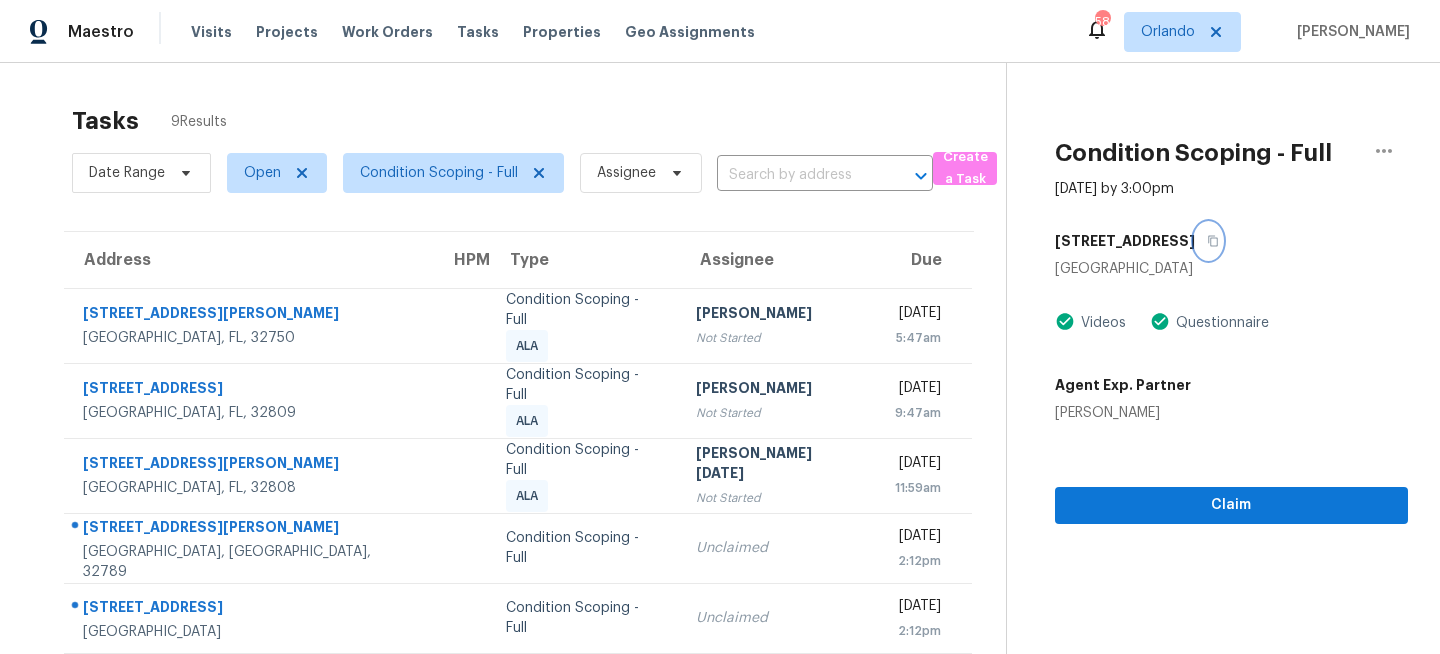 click 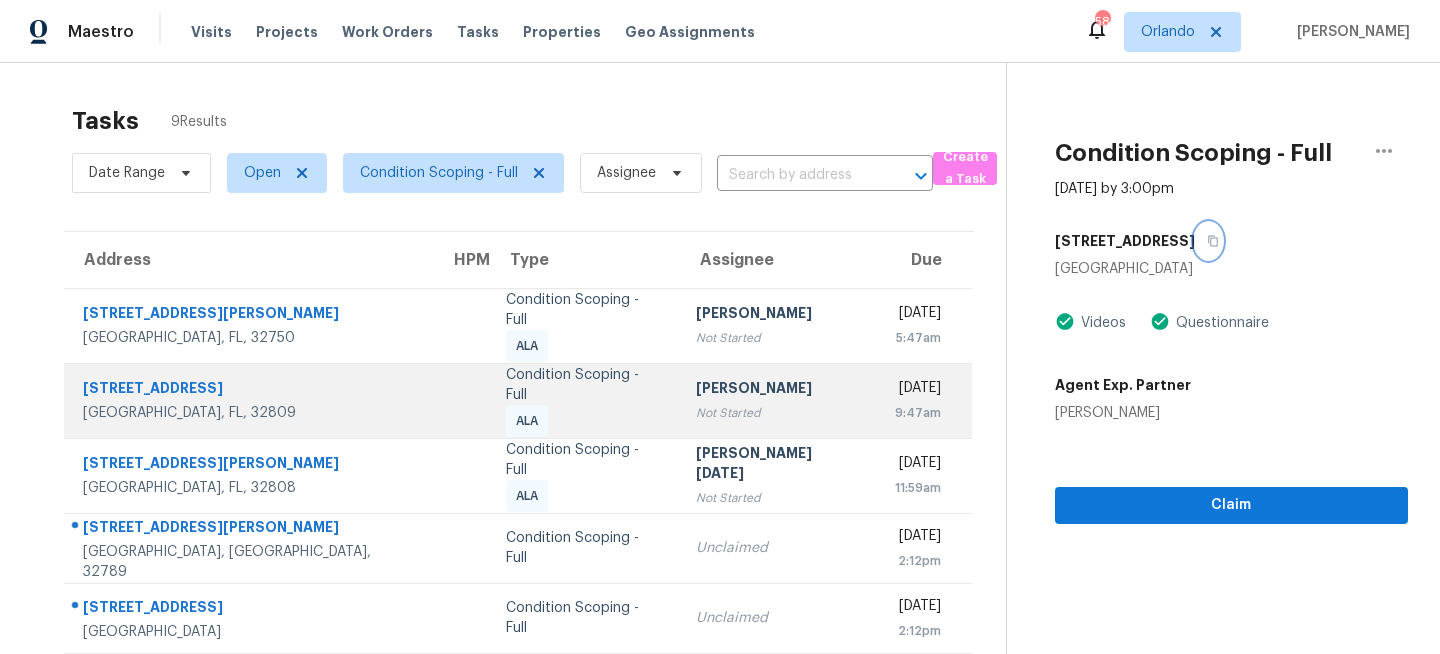 scroll, scrollTop: 280, scrollLeft: 0, axis: vertical 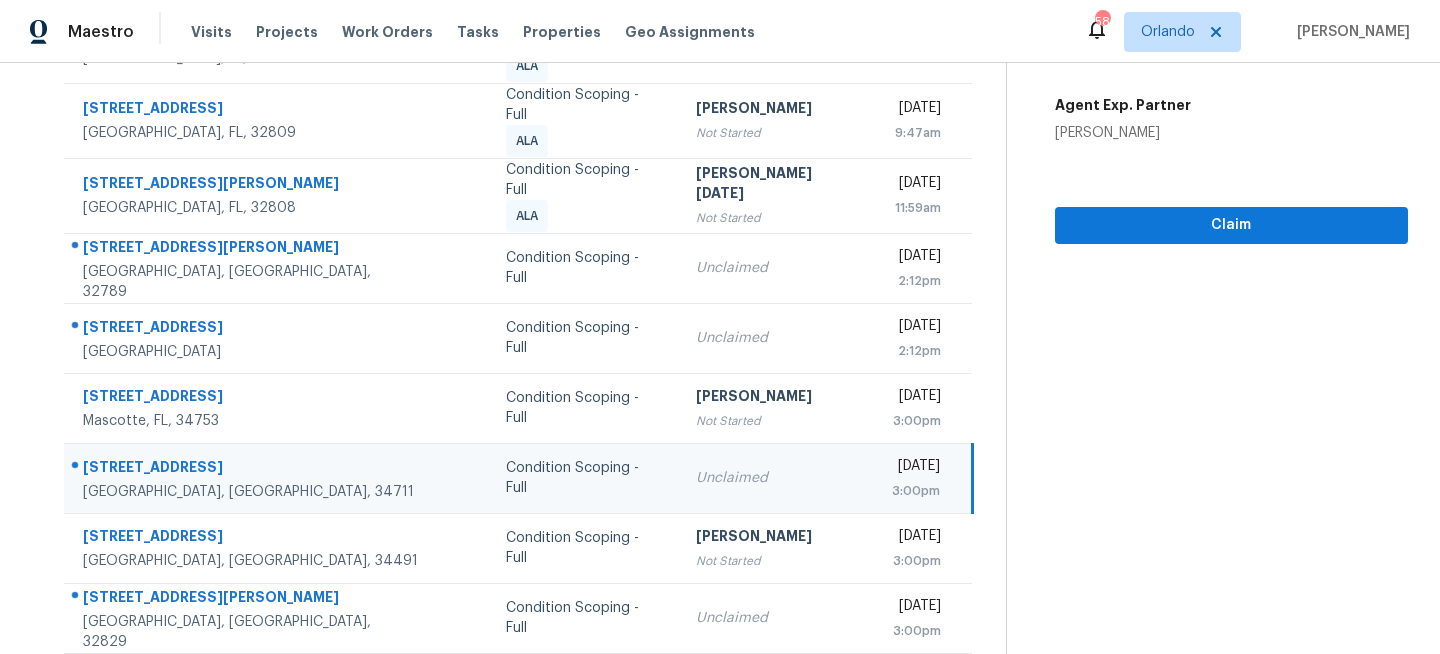 click on "Condition Scoping - Full" at bounding box center (585, 478) 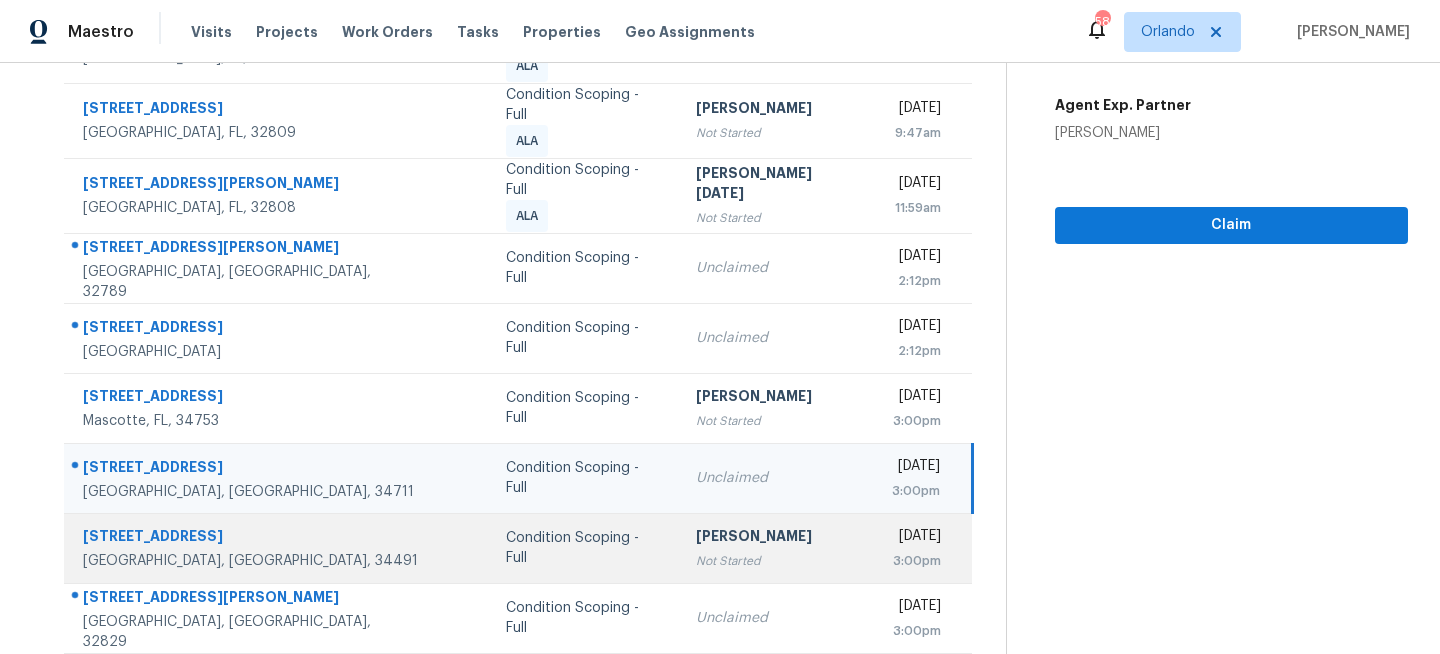 click on "Condition Scoping - Full" at bounding box center (585, 548) 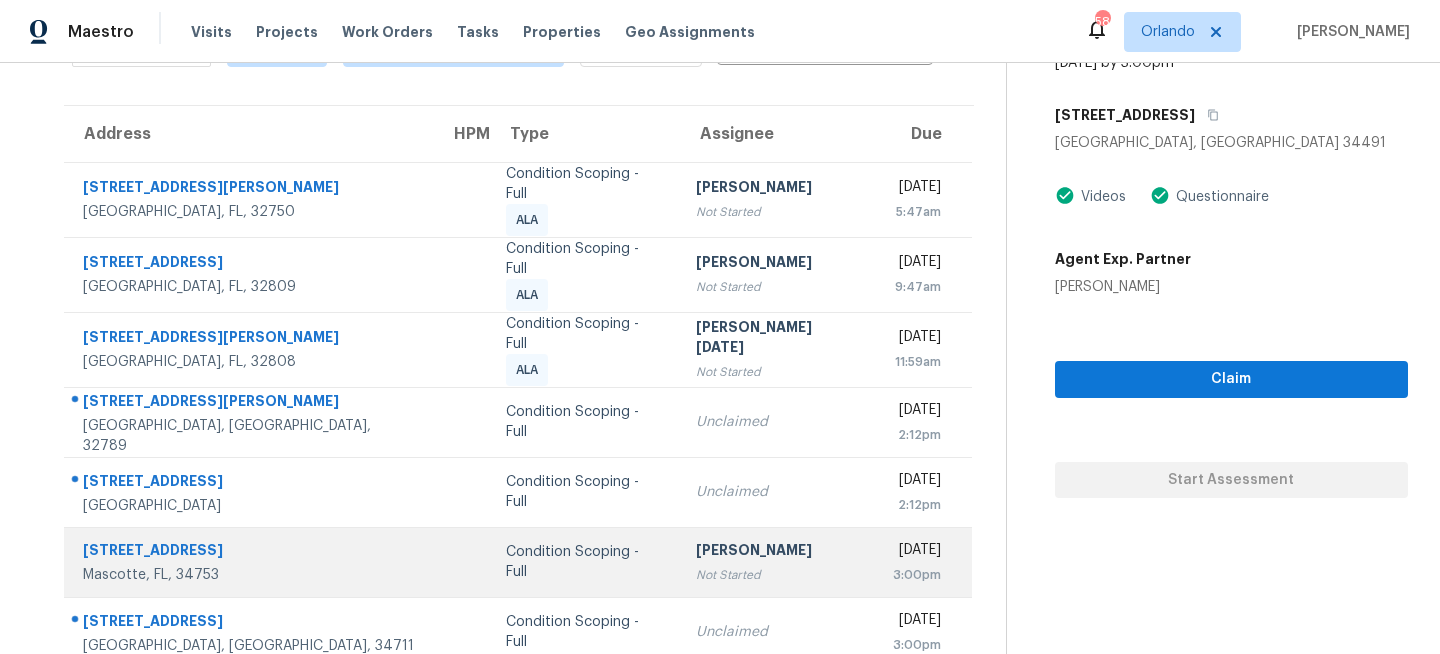 scroll, scrollTop: 0, scrollLeft: 0, axis: both 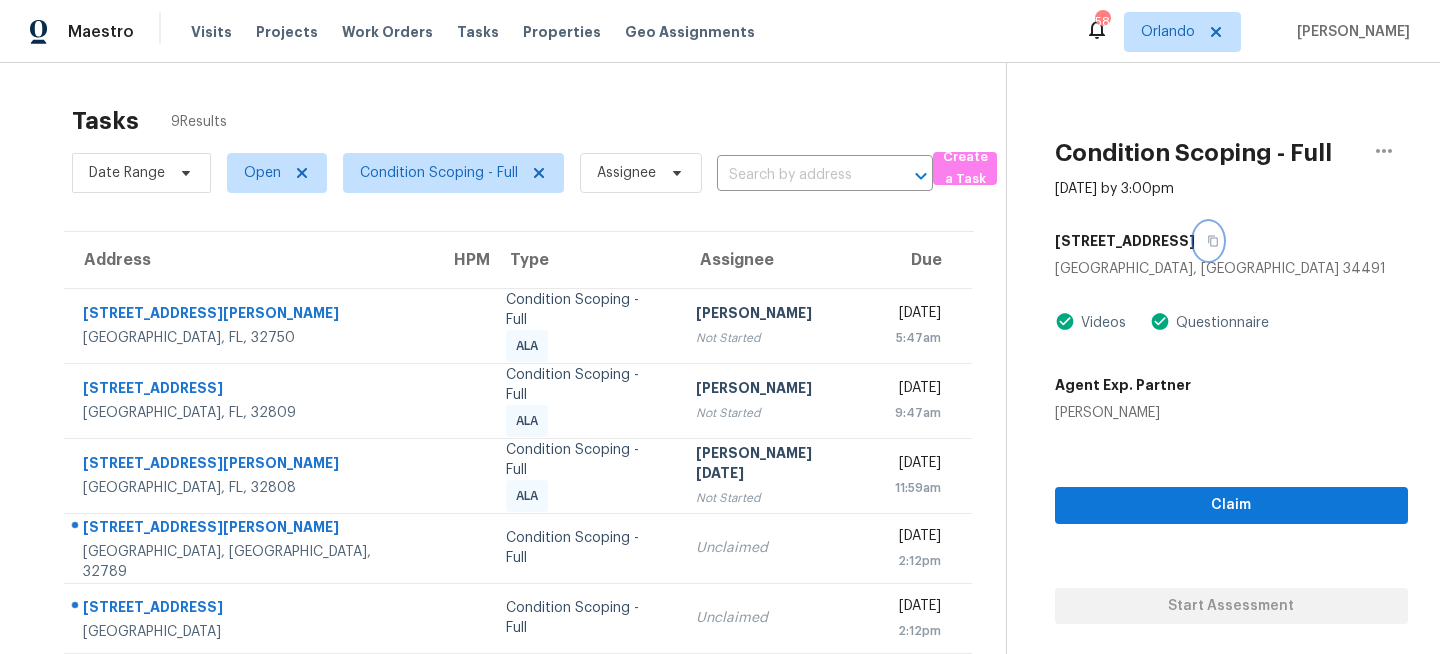 click at bounding box center [1208, 241] 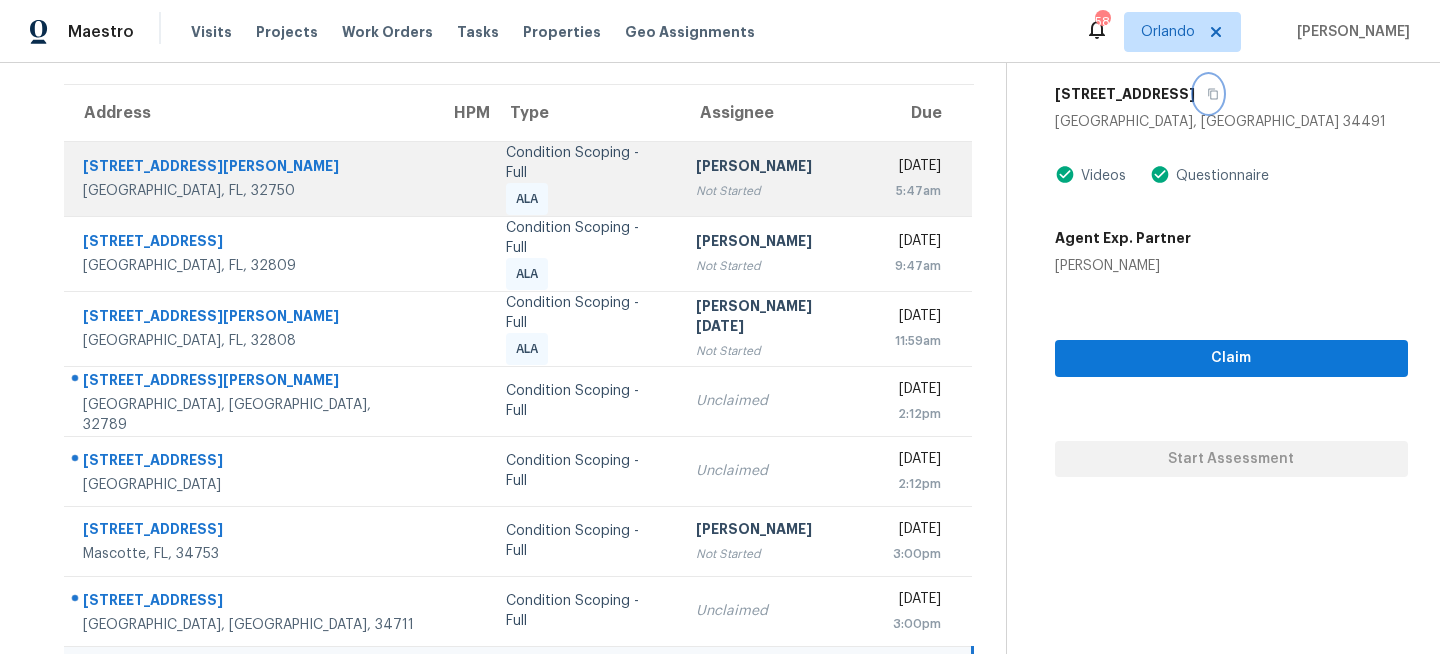 scroll, scrollTop: 280, scrollLeft: 0, axis: vertical 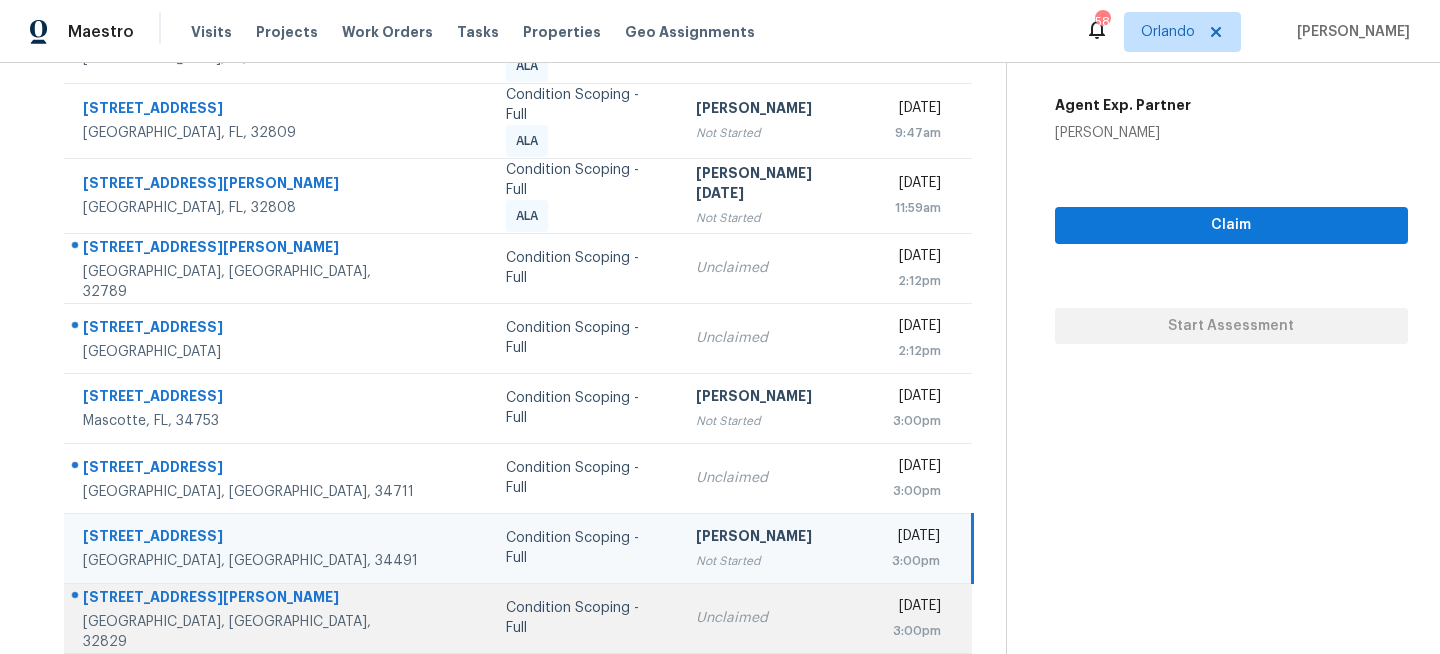 click on "Condition Scoping - Full" at bounding box center (585, 618) 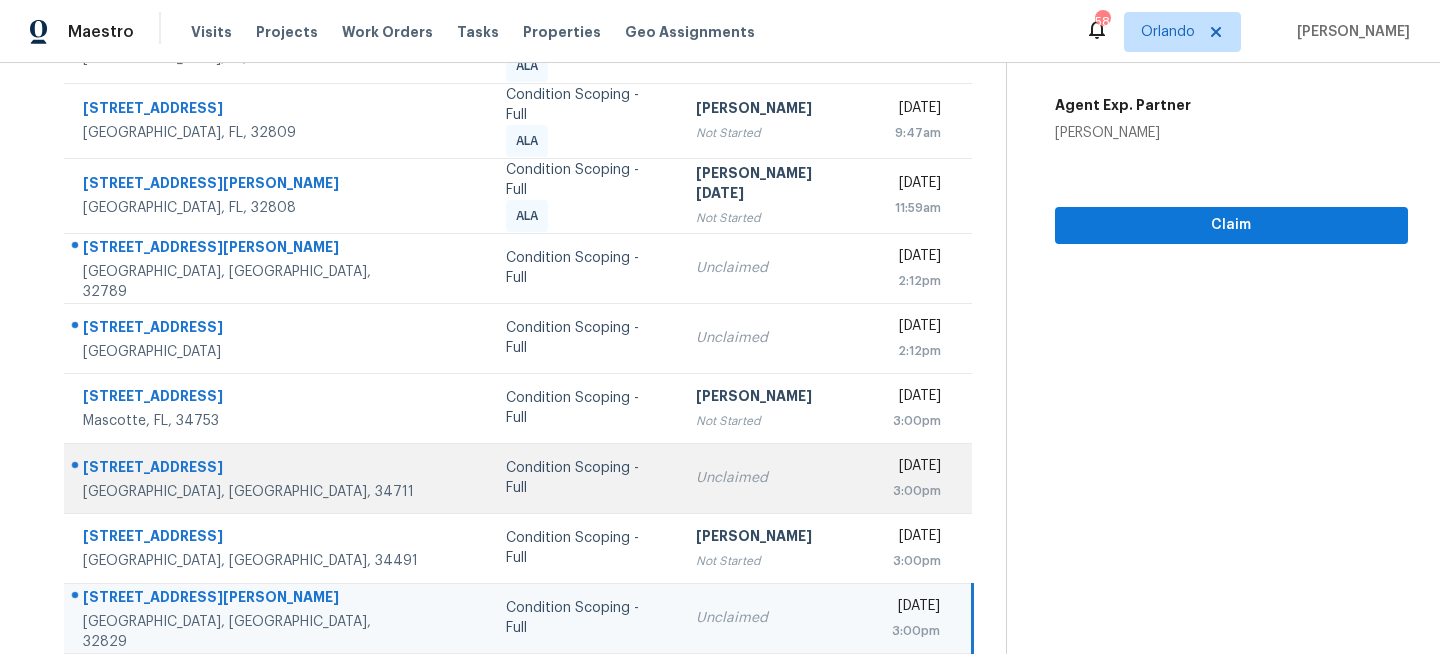 scroll, scrollTop: 0, scrollLeft: 0, axis: both 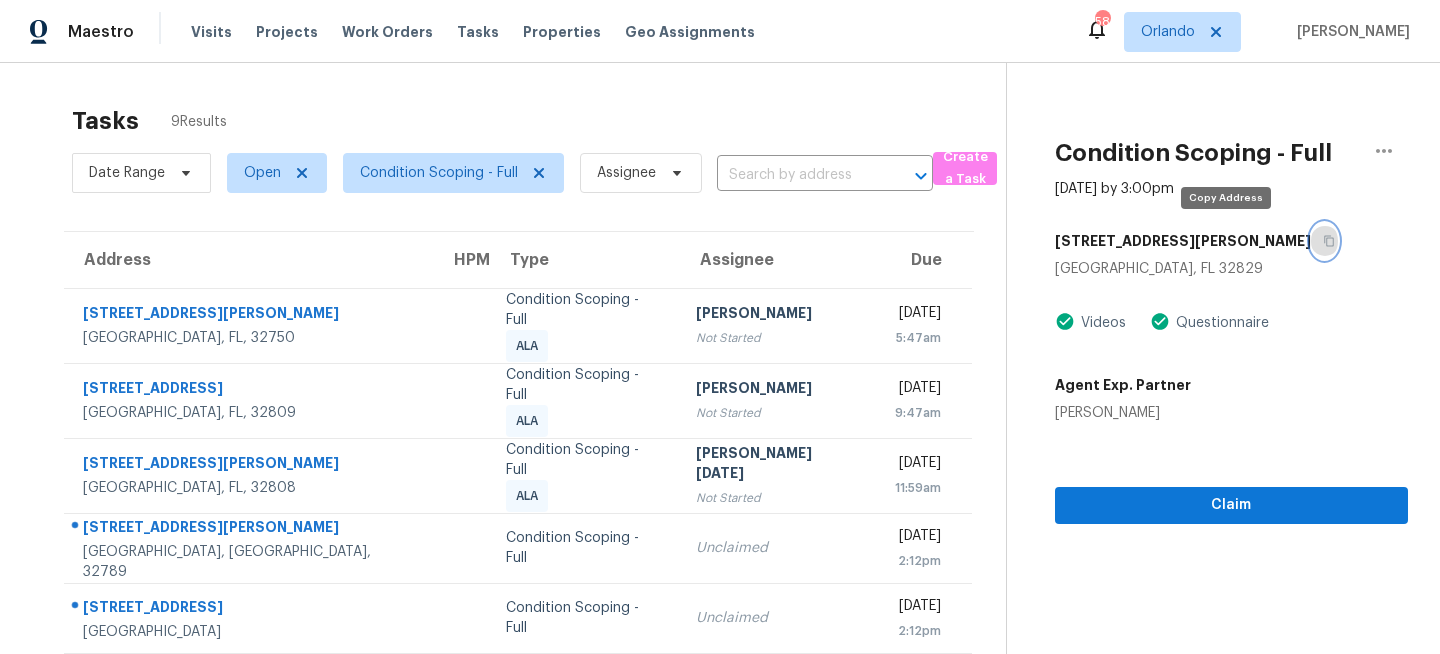 click 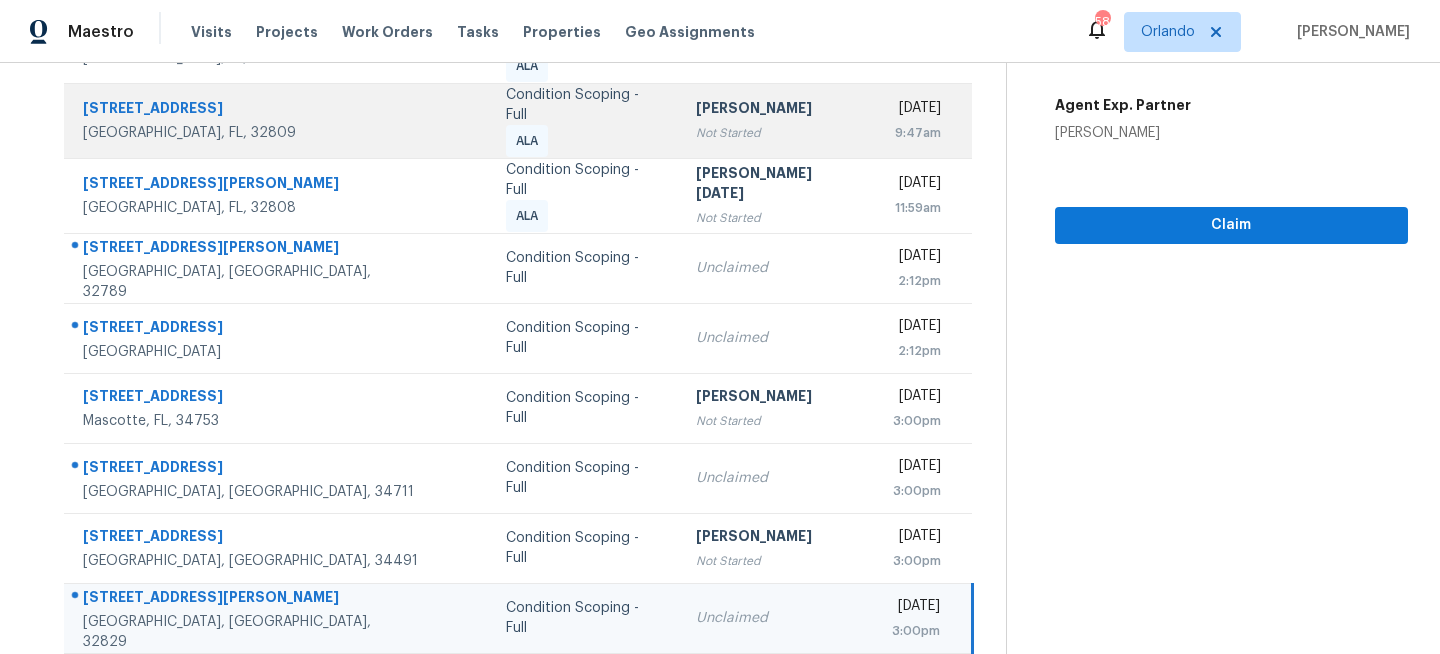 scroll, scrollTop: 0, scrollLeft: 0, axis: both 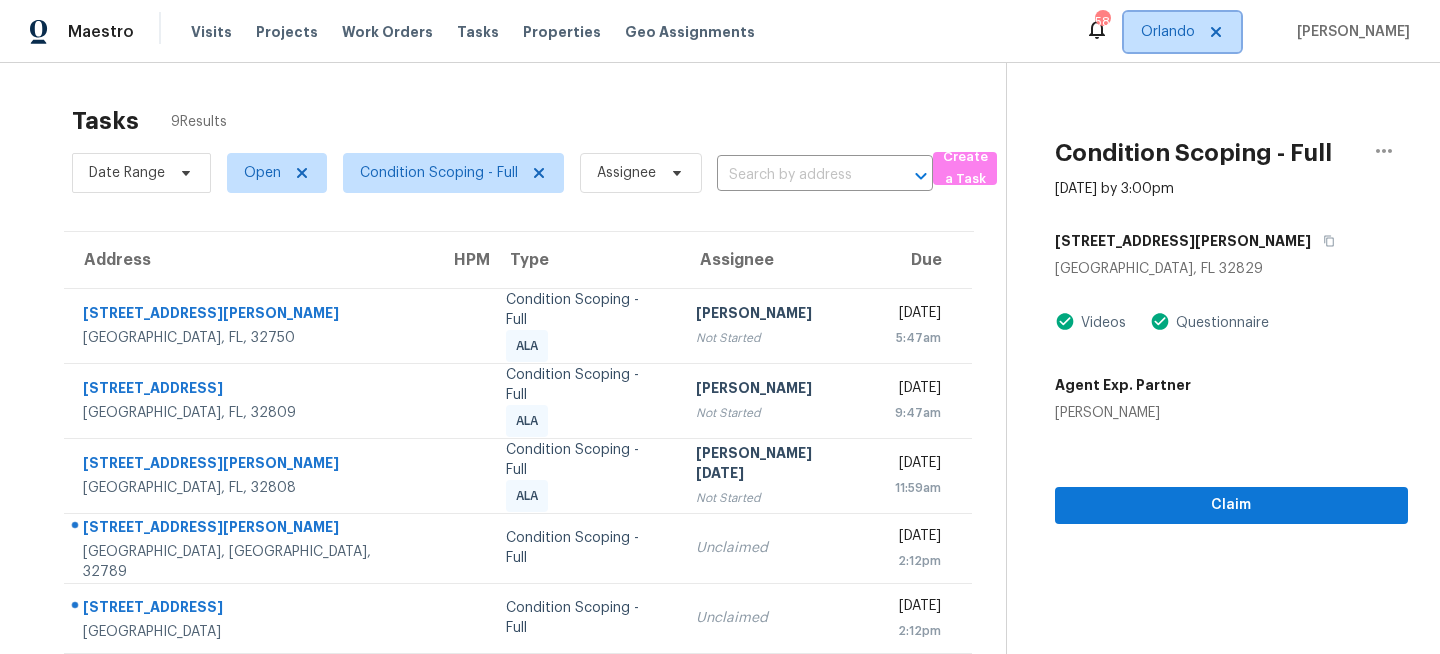 click on "Orlando" at bounding box center [1168, 32] 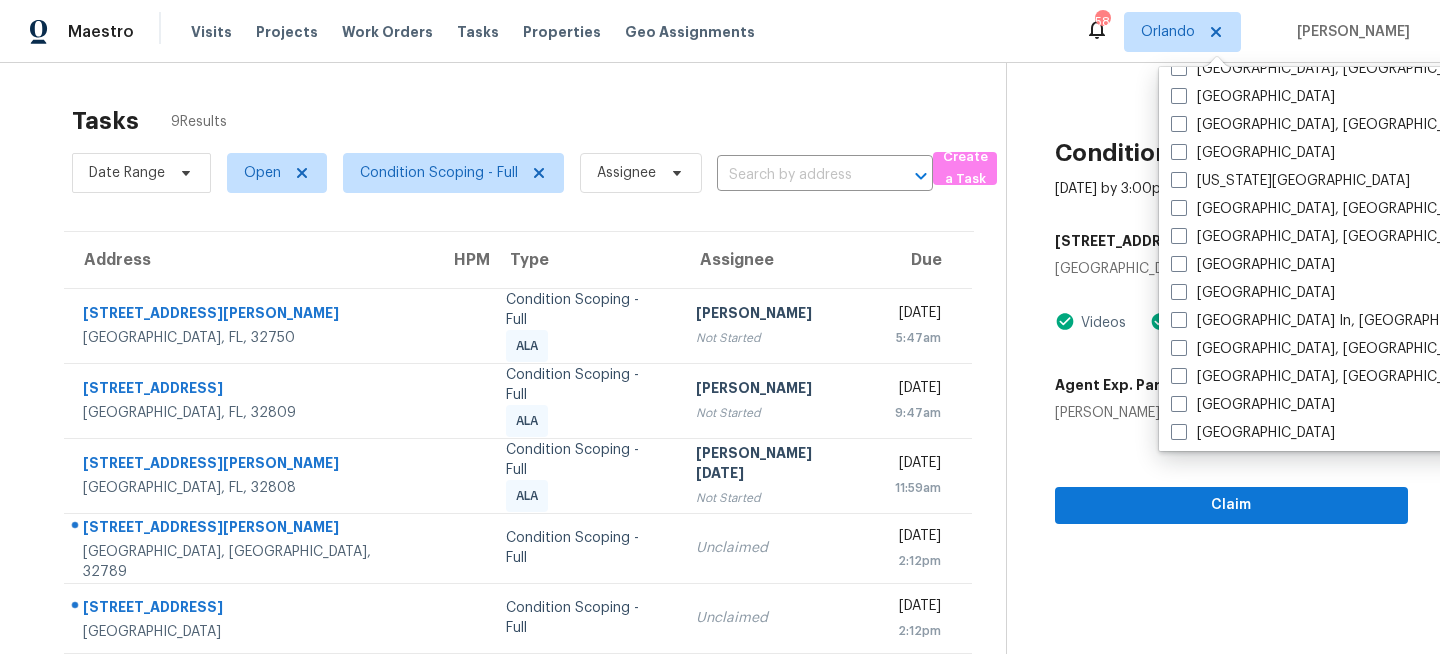 scroll, scrollTop: 721, scrollLeft: 0, axis: vertical 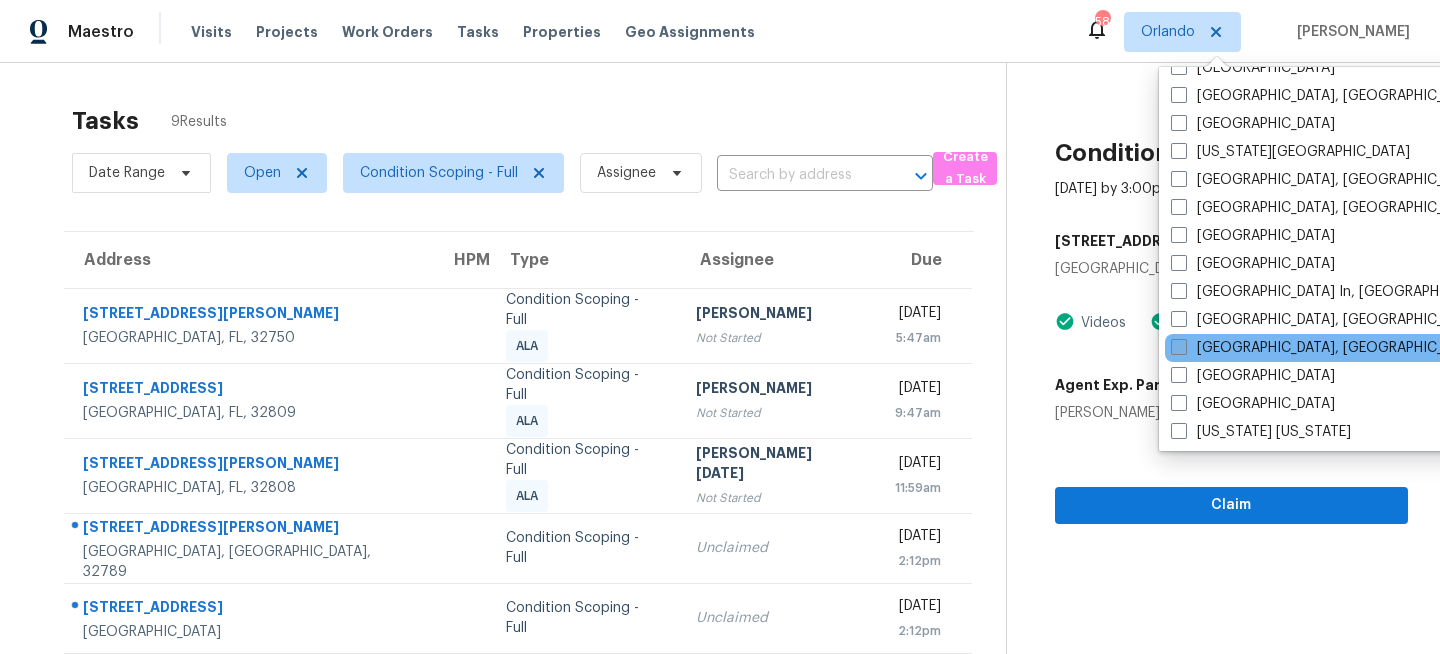click on "Miami, FL" at bounding box center [1326, 348] 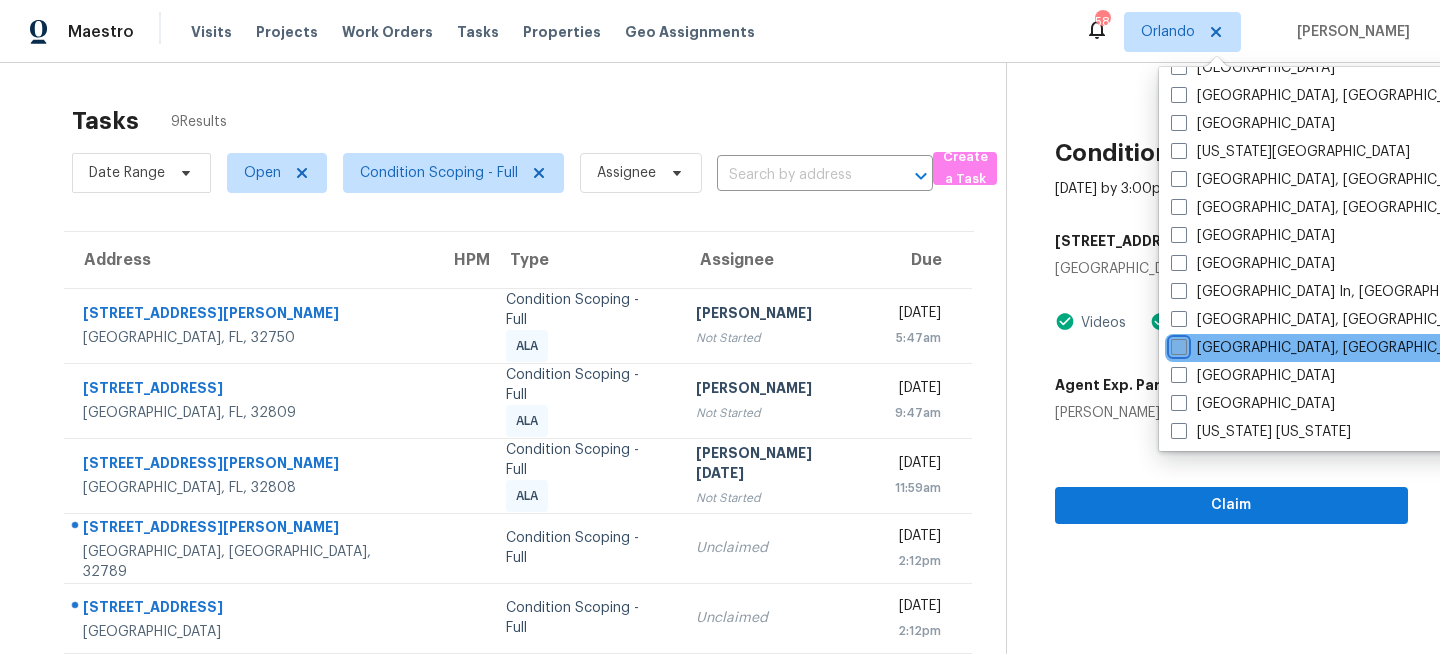 click on "Miami, FL" at bounding box center [1177, 344] 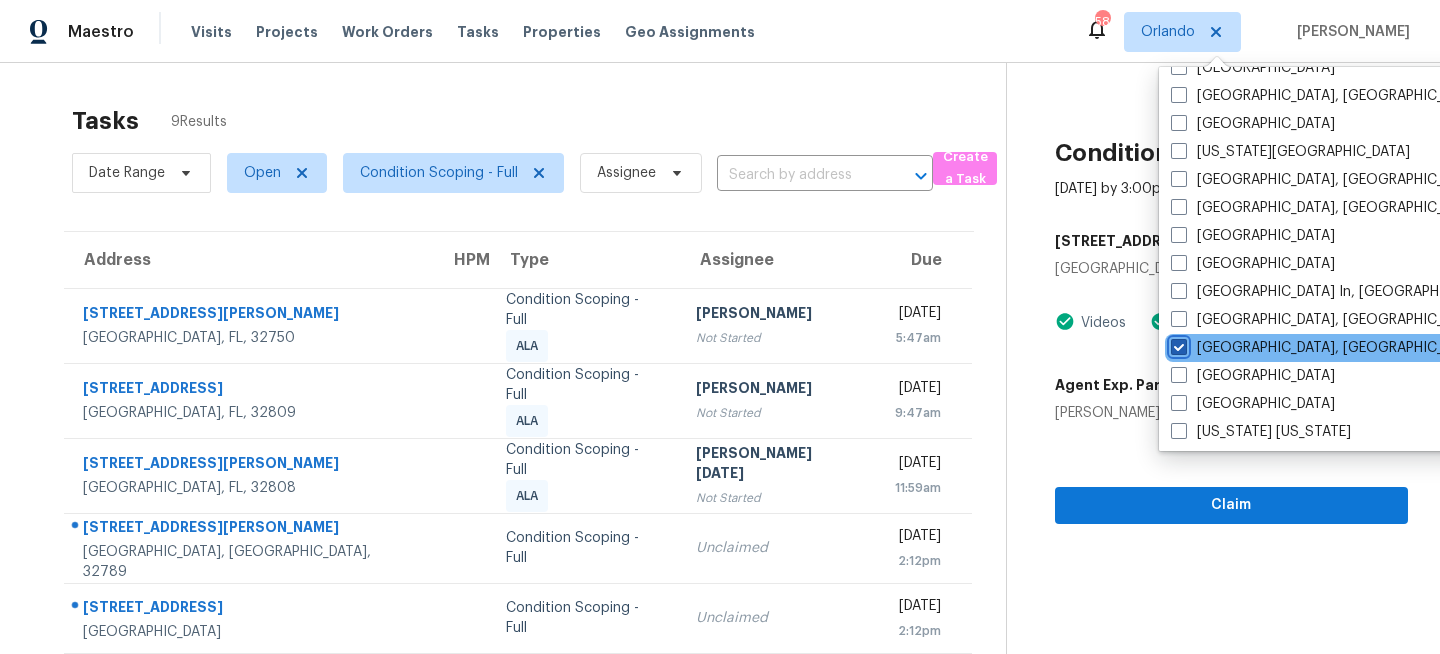 checkbox on "true" 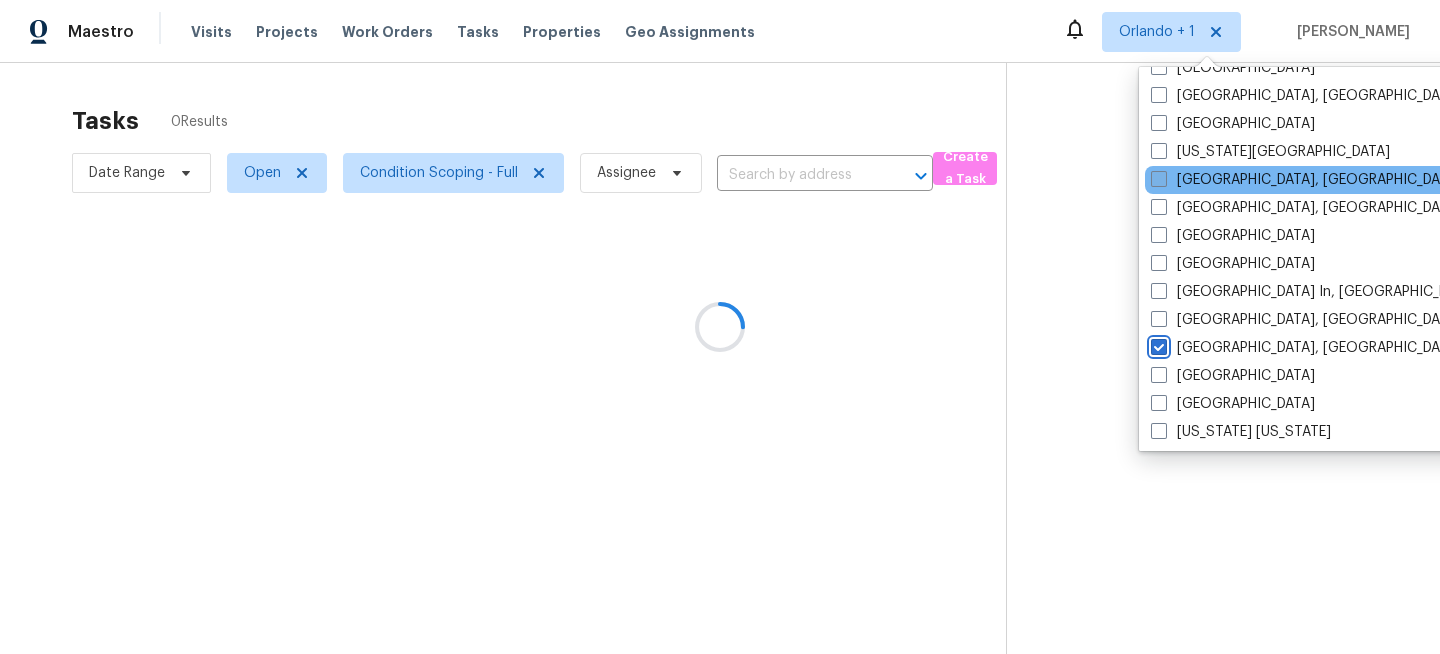 scroll, scrollTop: 0, scrollLeft: 0, axis: both 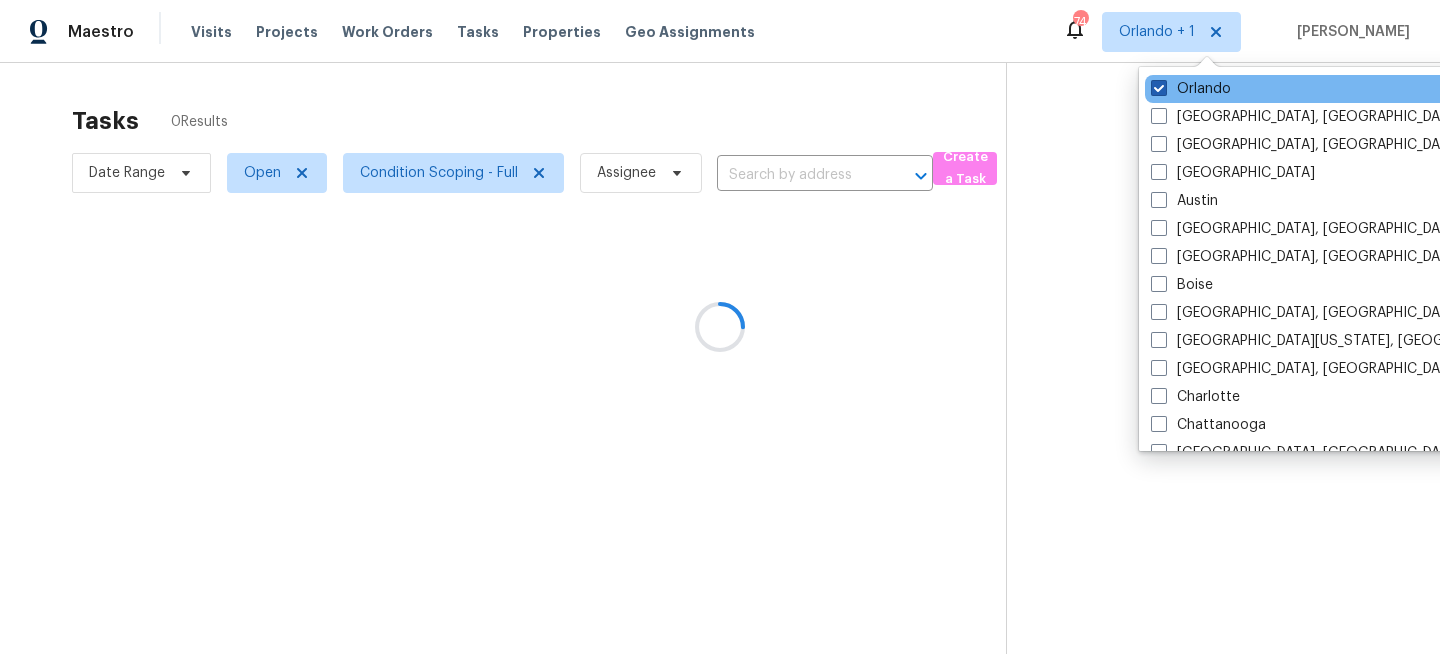 click on "Orlando" at bounding box center [1191, 89] 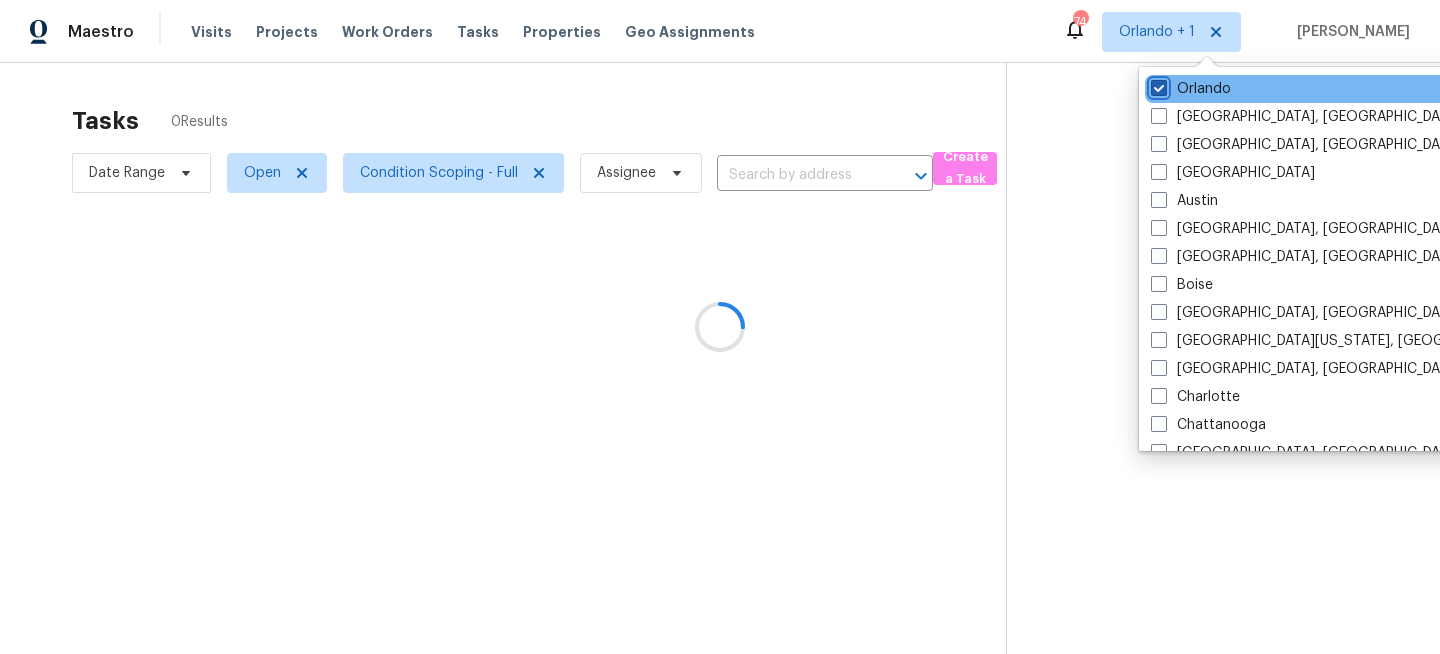 click on "Orlando" at bounding box center (1157, 85) 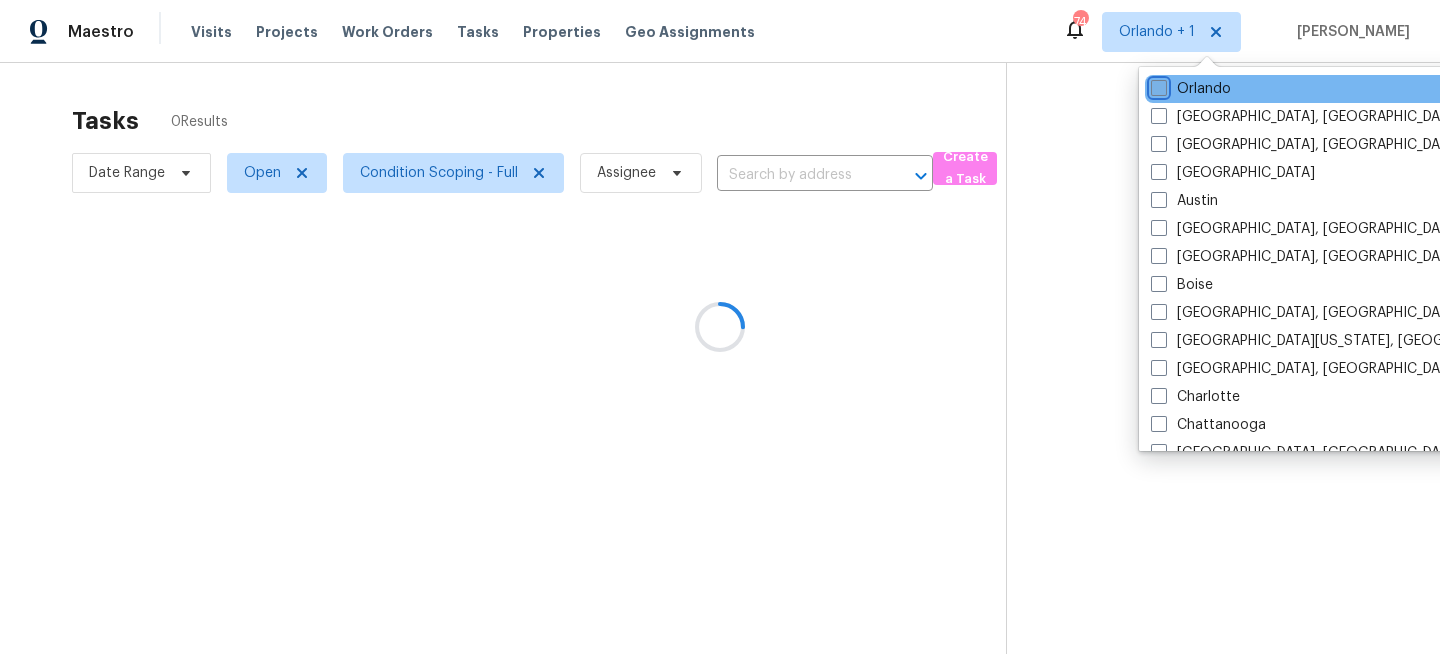 checkbox on "false" 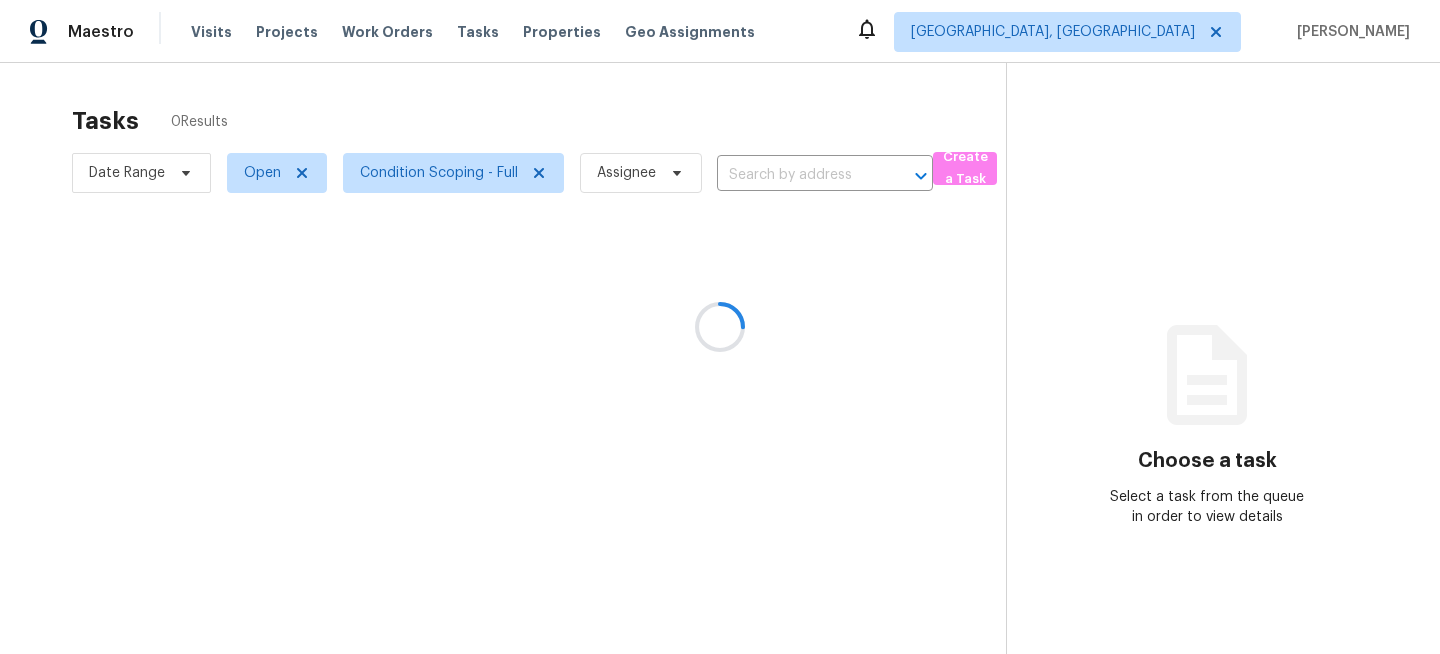 scroll, scrollTop: 0, scrollLeft: 0, axis: both 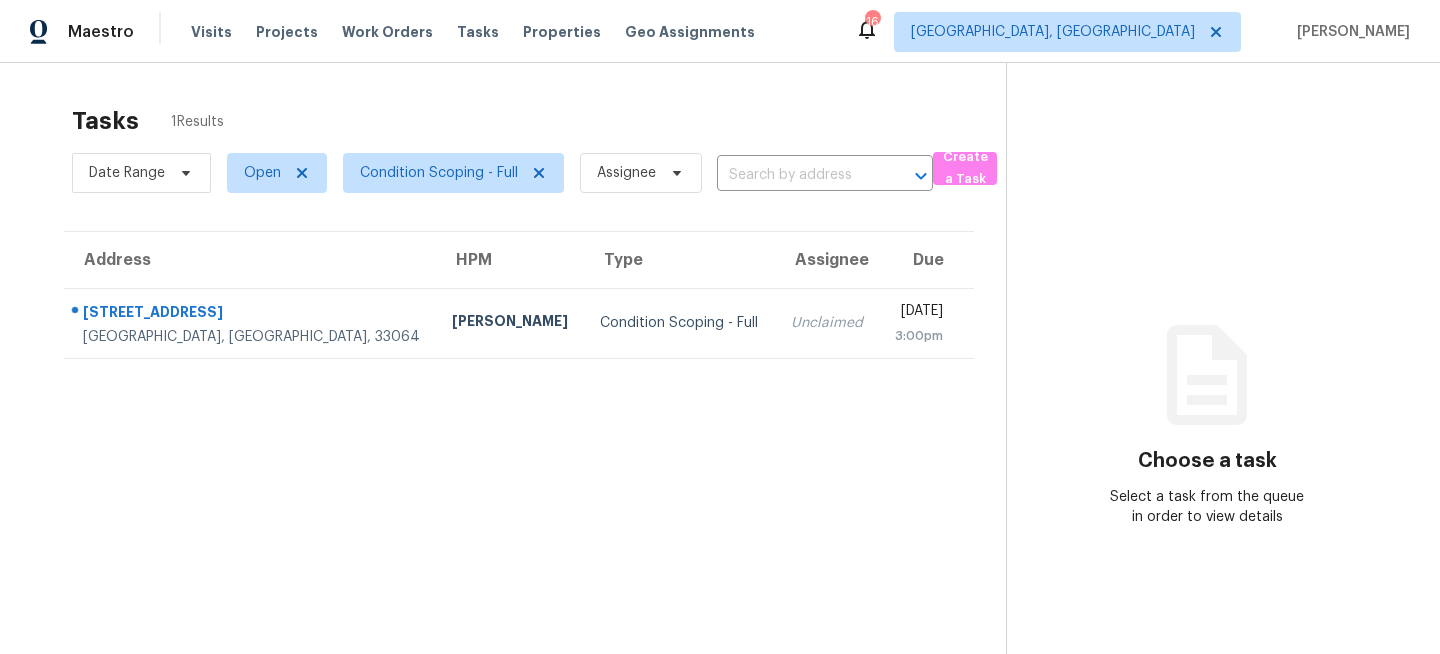 click on "Unclaimed" at bounding box center [827, 323] 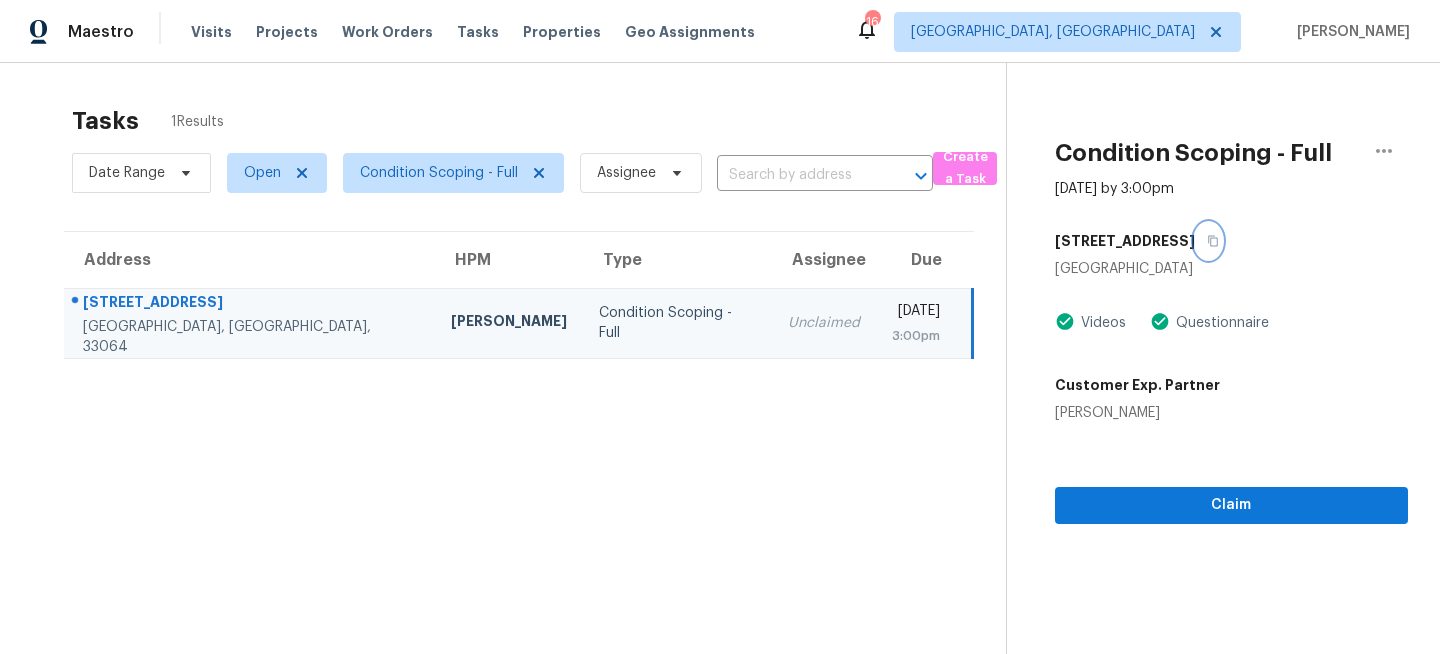 click at bounding box center (1208, 241) 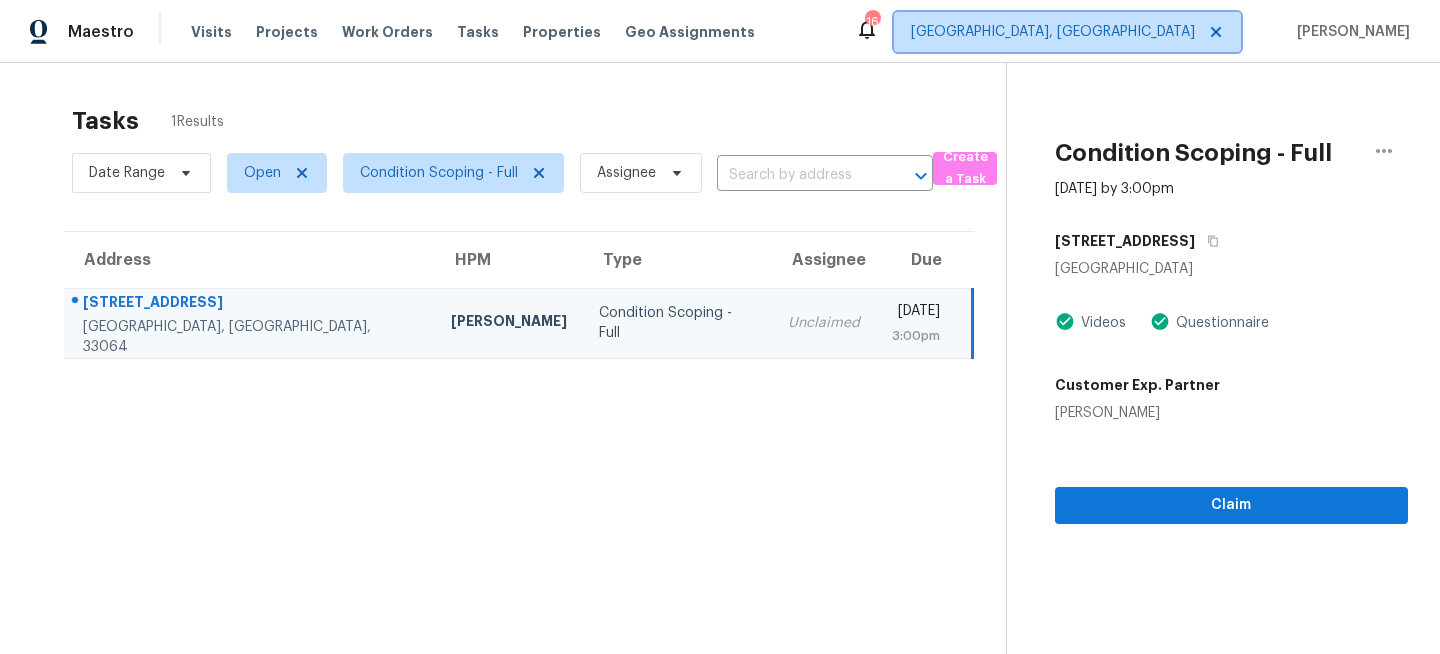 click on "[GEOGRAPHIC_DATA], [GEOGRAPHIC_DATA]" at bounding box center [1053, 32] 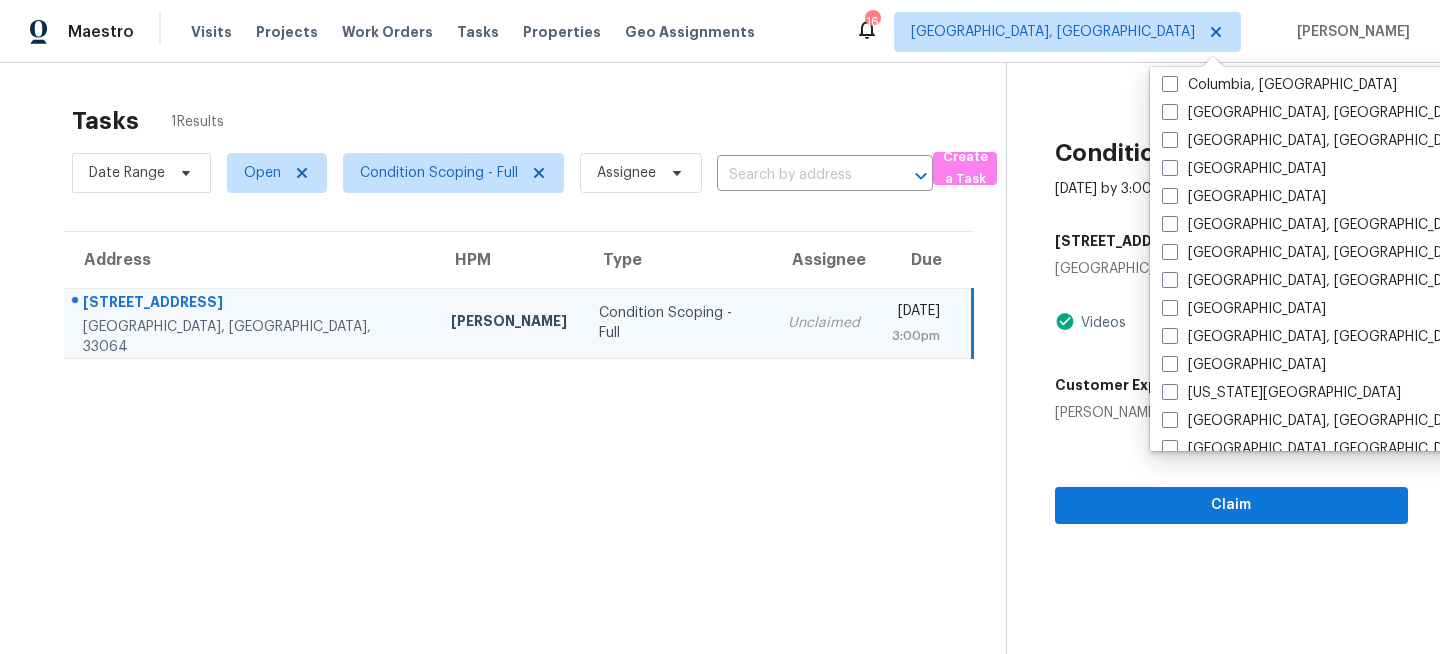 scroll, scrollTop: 488, scrollLeft: 0, axis: vertical 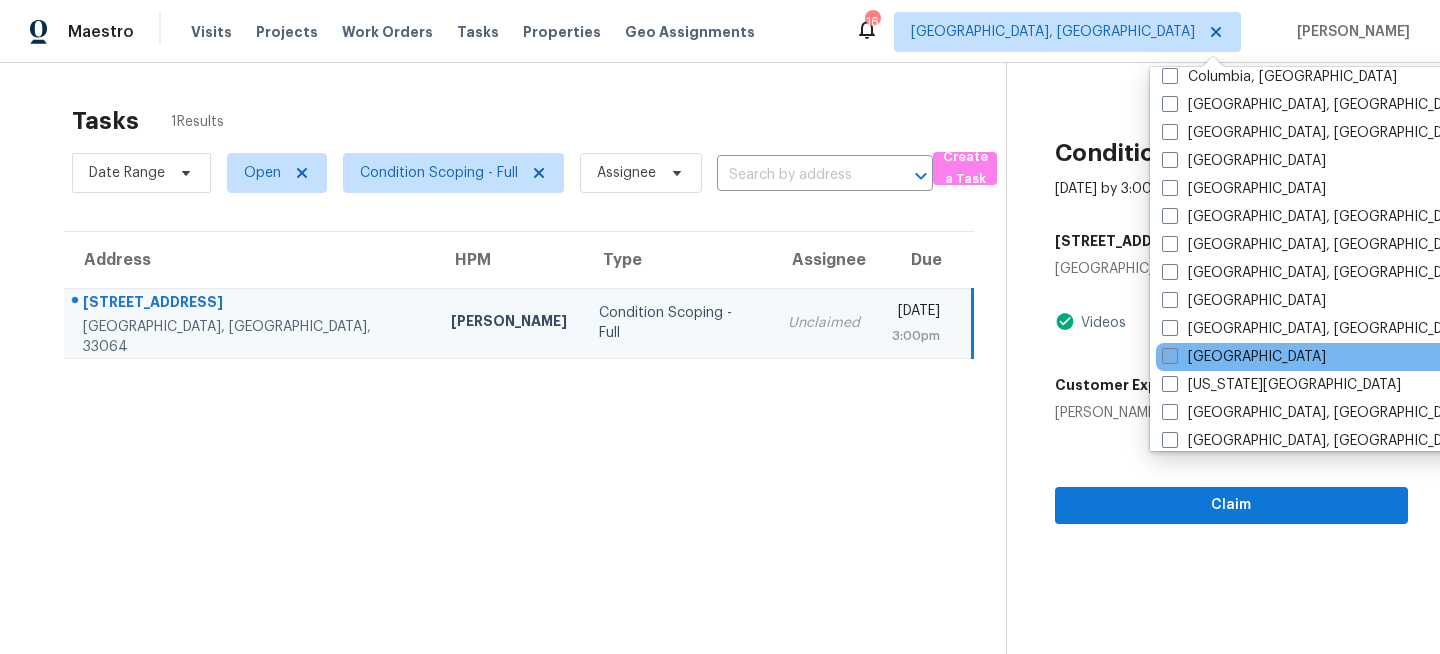 click at bounding box center [1170, 356] 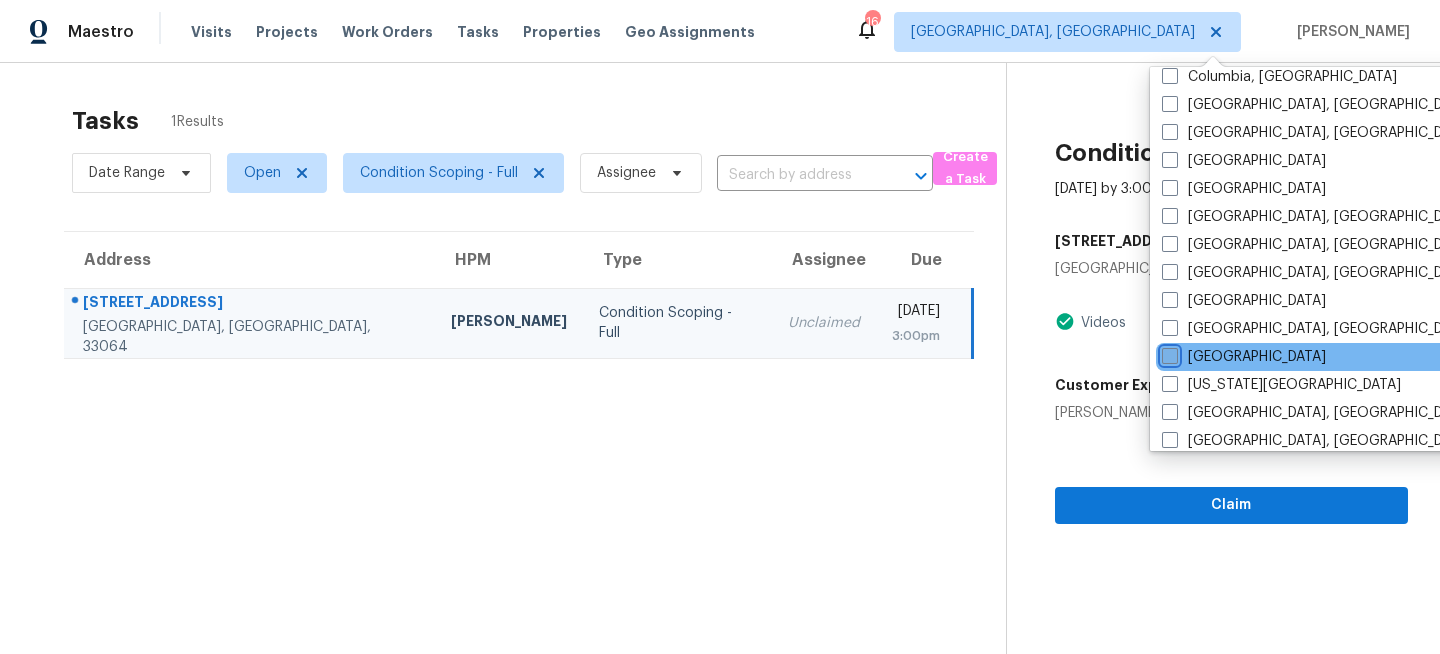 click on "[GEOGRAPHIC_DATA]" at bounding box center (1168, 353) 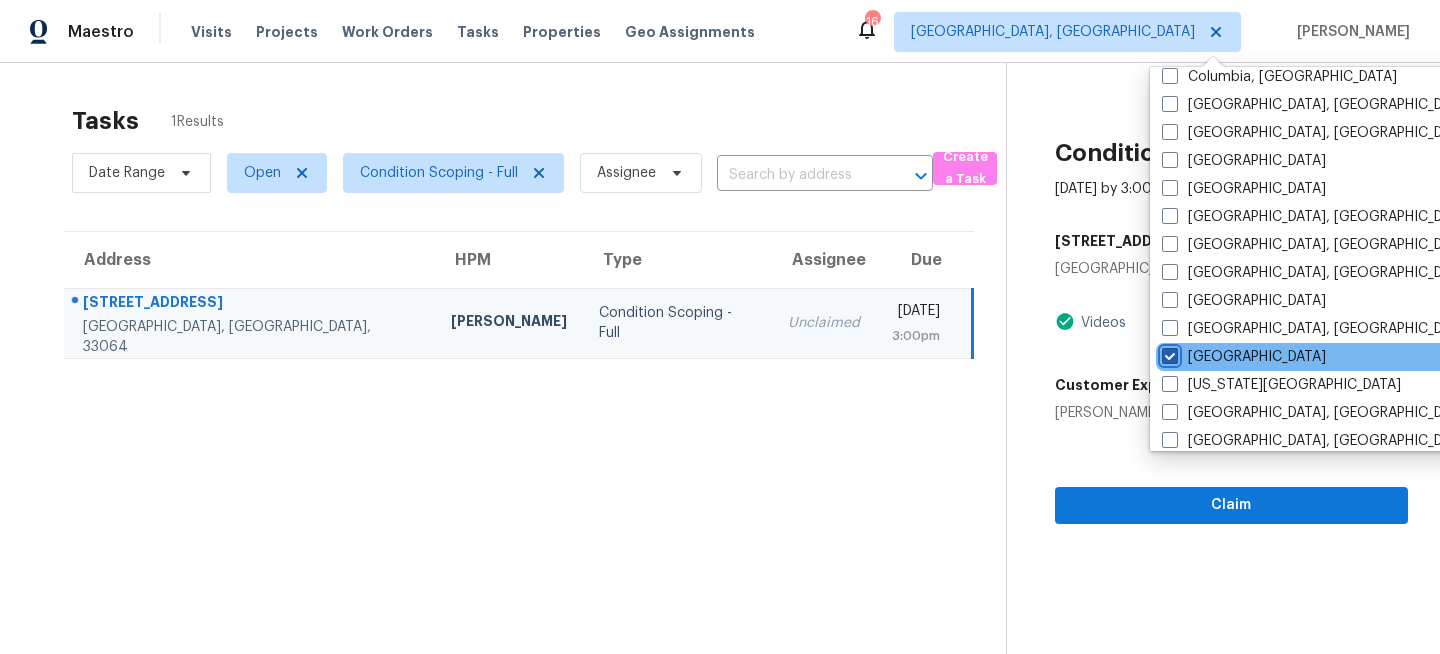 checkbox on "true" 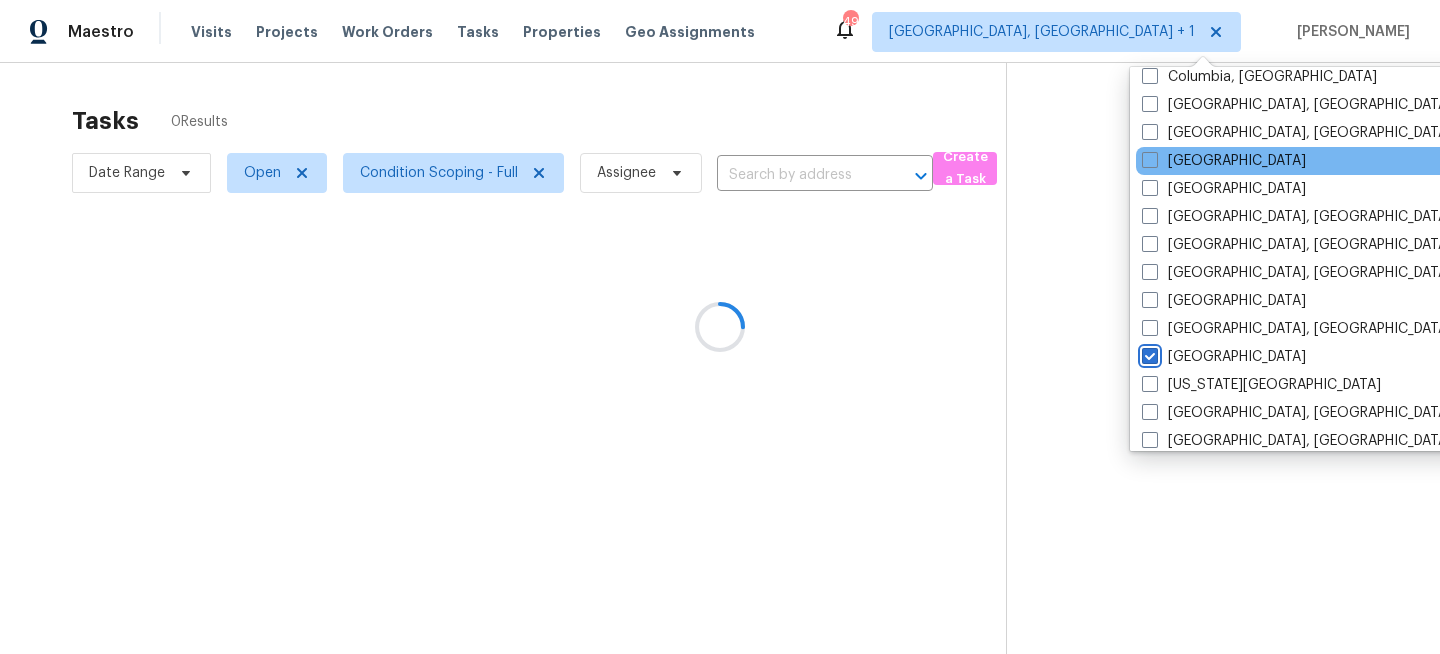 scroll, scrollTop: 0, scrollLeft: 0, axis: both 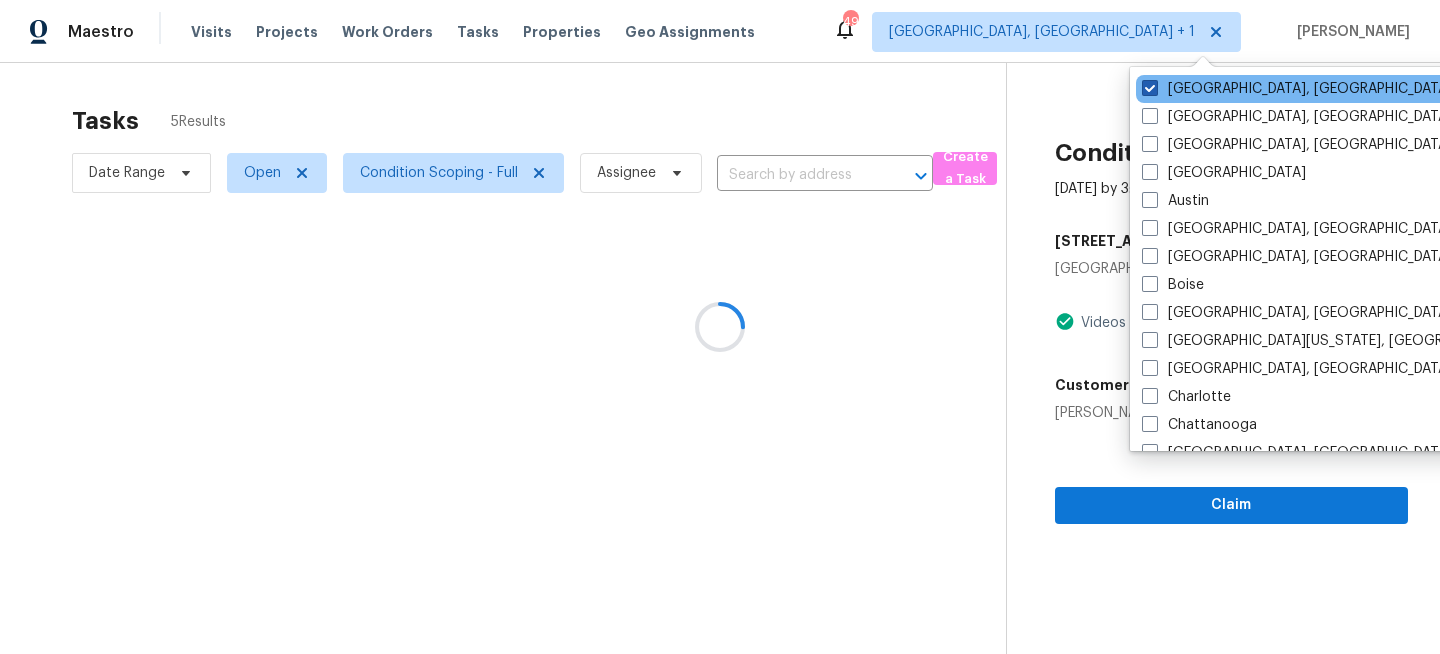 click on "[GEOGRAPHIC_DATA], [GEOGRAPHIC_DATA]" at bounding box center (1297, 89) 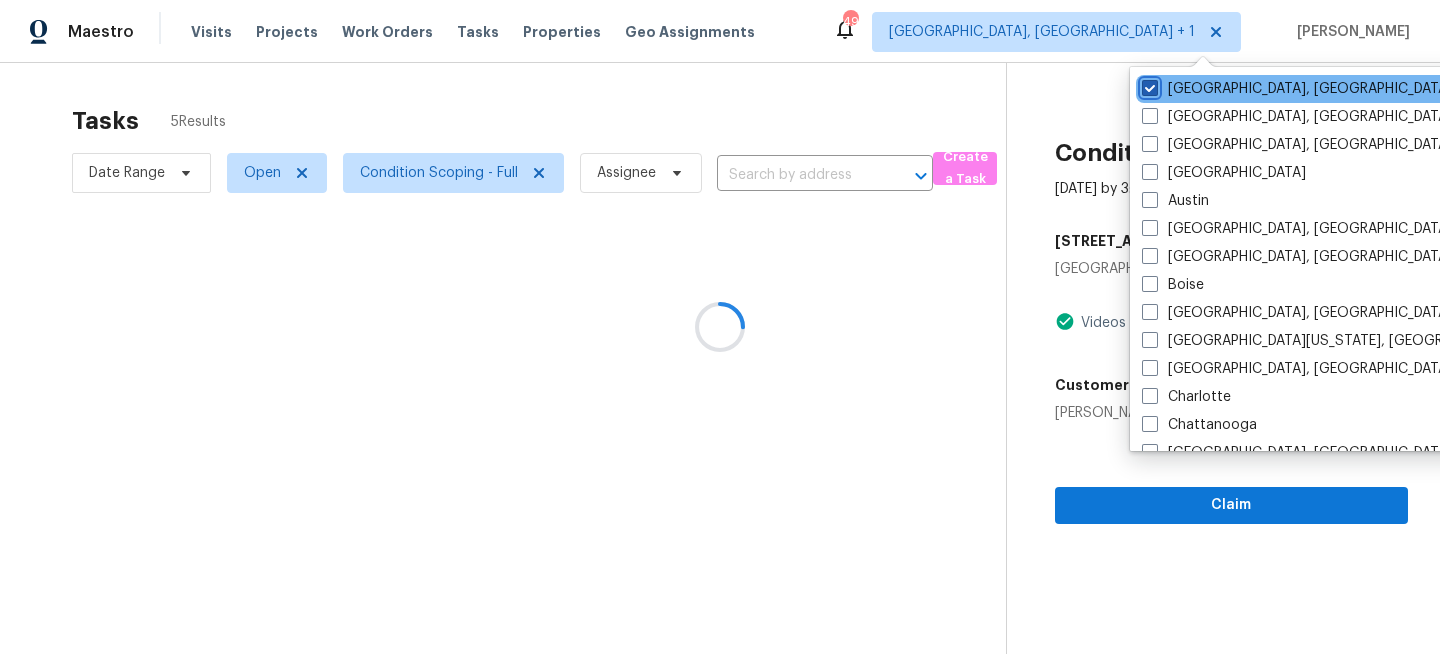 click on "[GEOGRAPHIC_DATA], [GEOGRAPHIC_DATA]" at bounding box center [1148, 85] 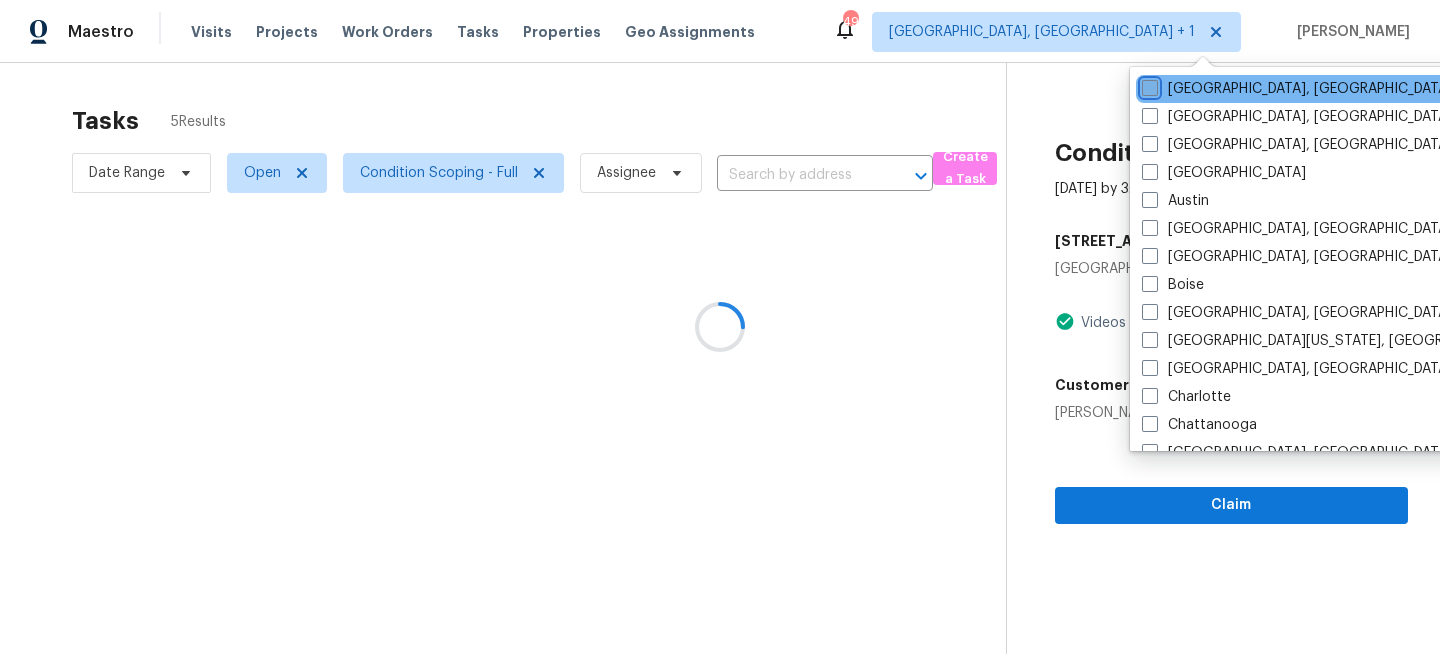 checkbox on "false" 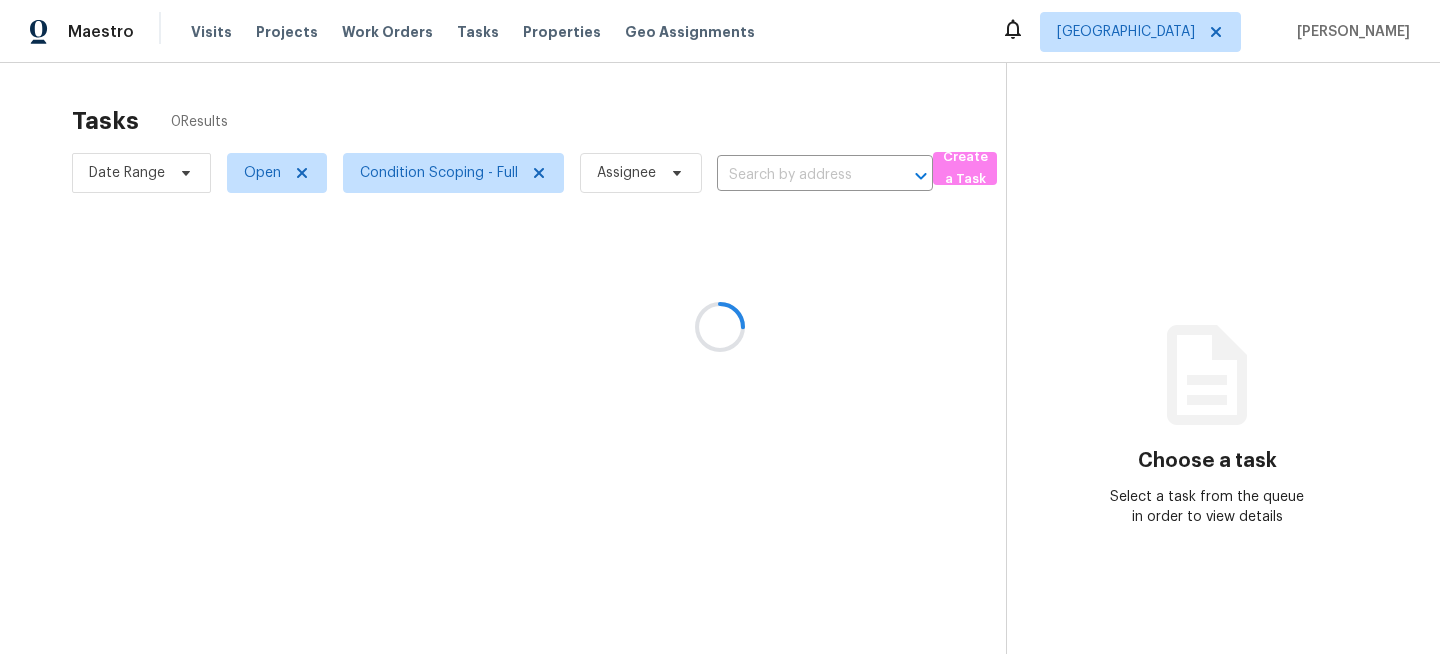 scroll, scrollTop: 0, scrollLeft: 0, axis: both 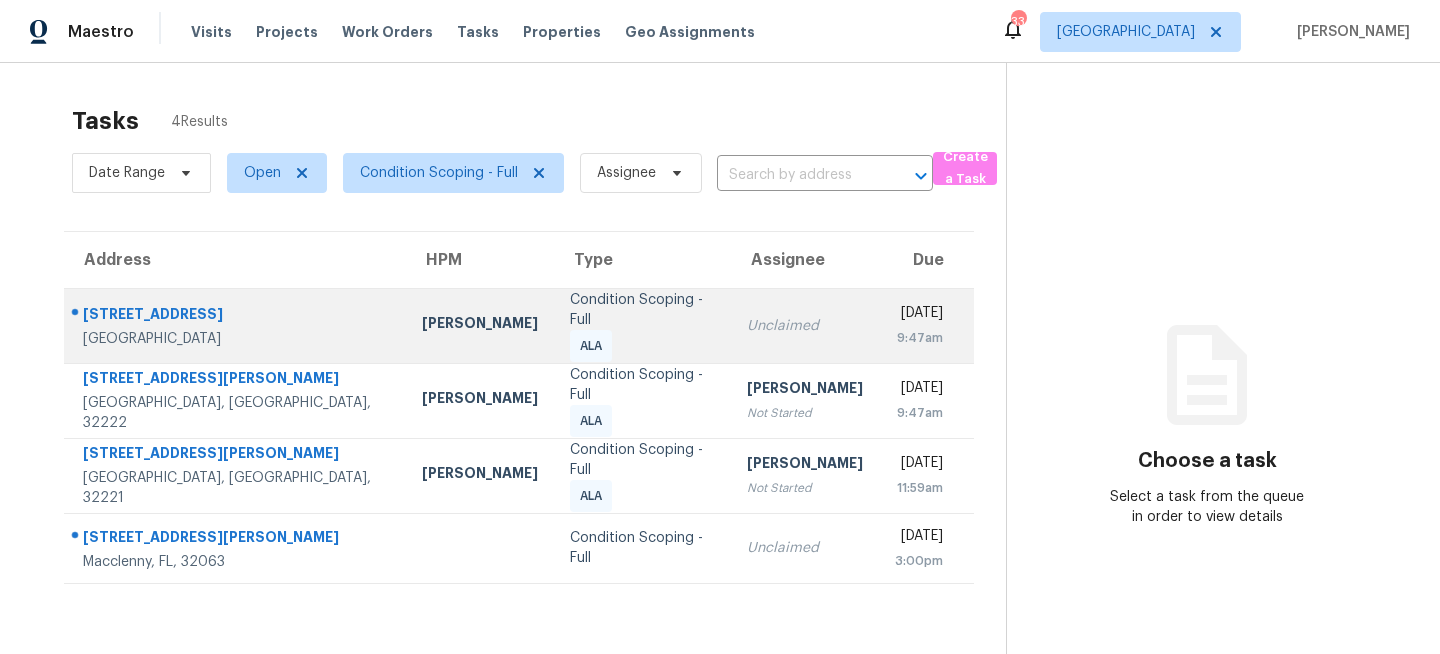 click on "Condition Scoping - Full ALA" at bounding box center [642, 326] 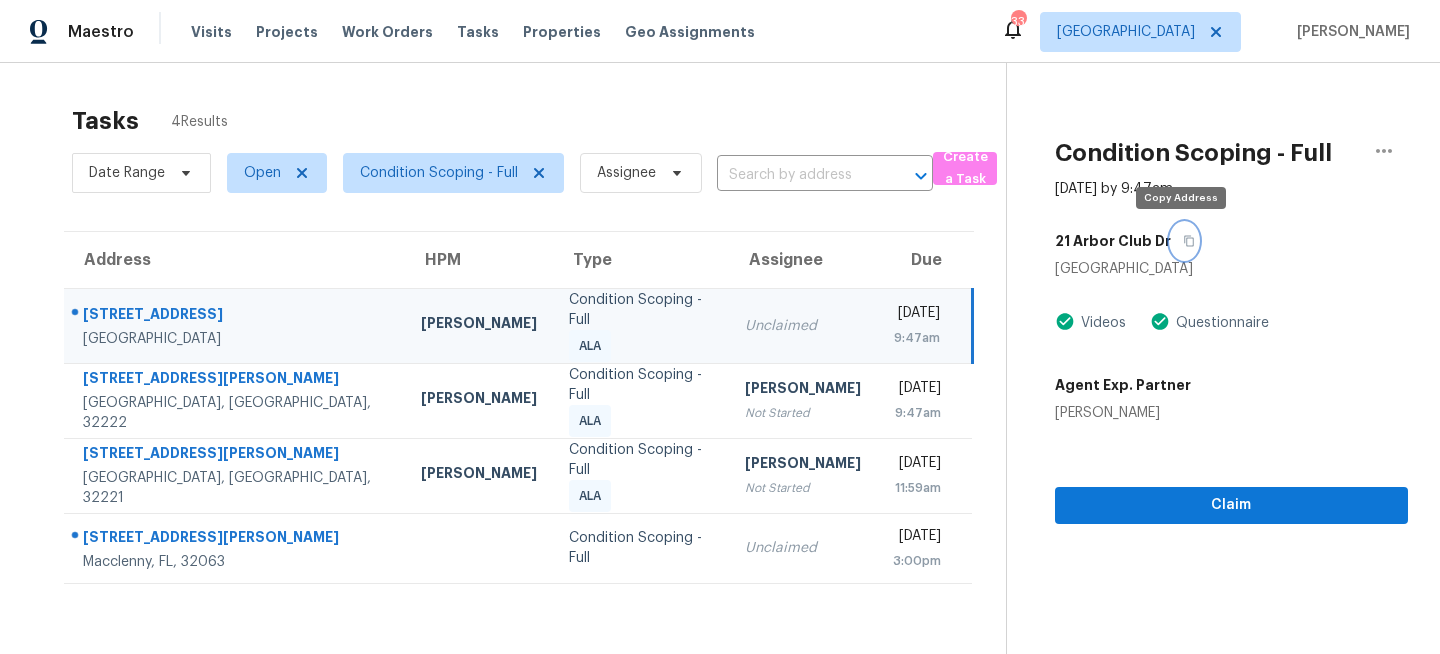 click at bounding box center [1184, 241] 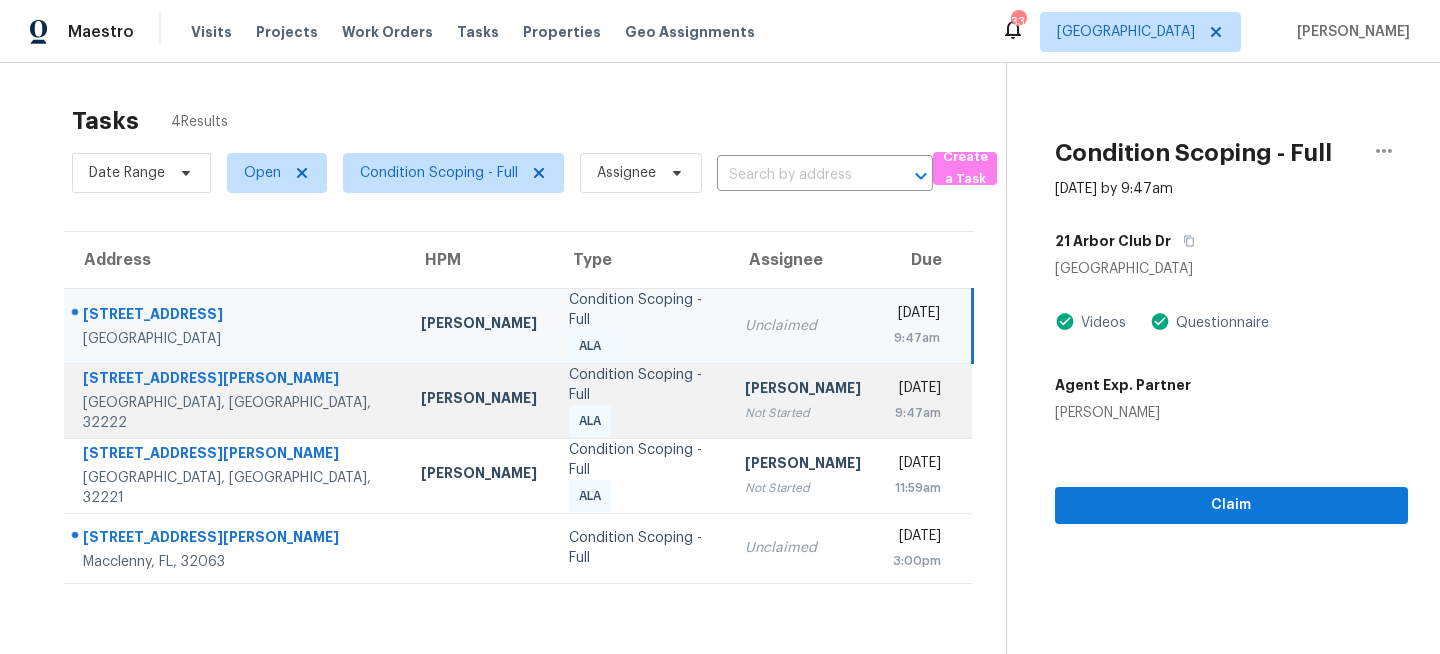 click on "Condition Scoping - Full" at bounding box center (641, 385) 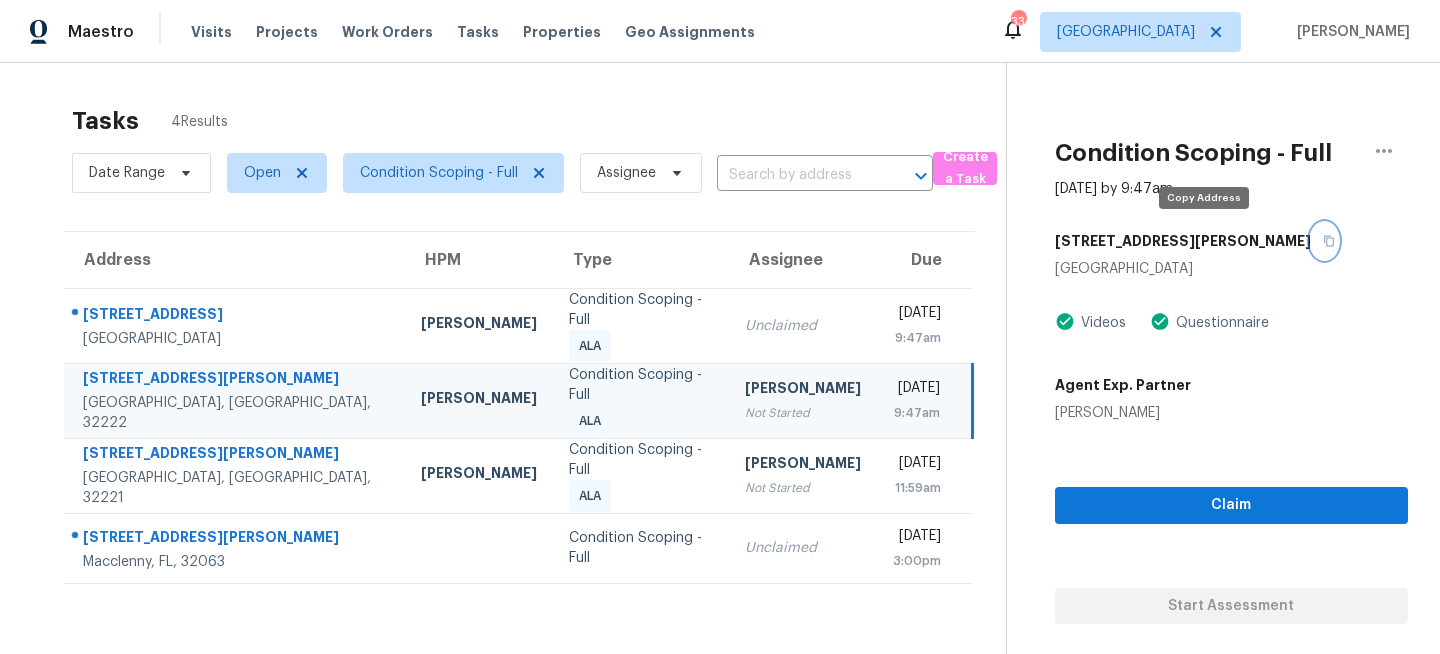 click at bounding box center [1324, 241] 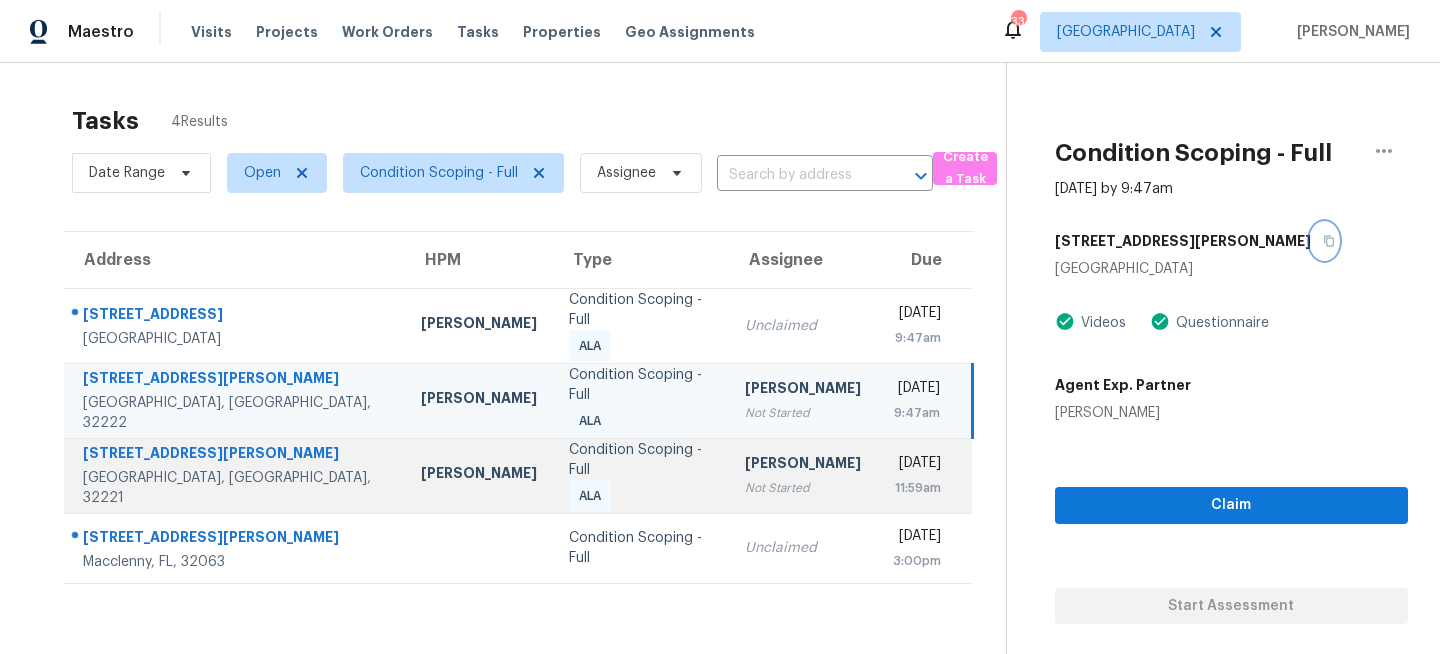 scroll, scrollTop: 63, scrollLeft: 0, axis: vertical 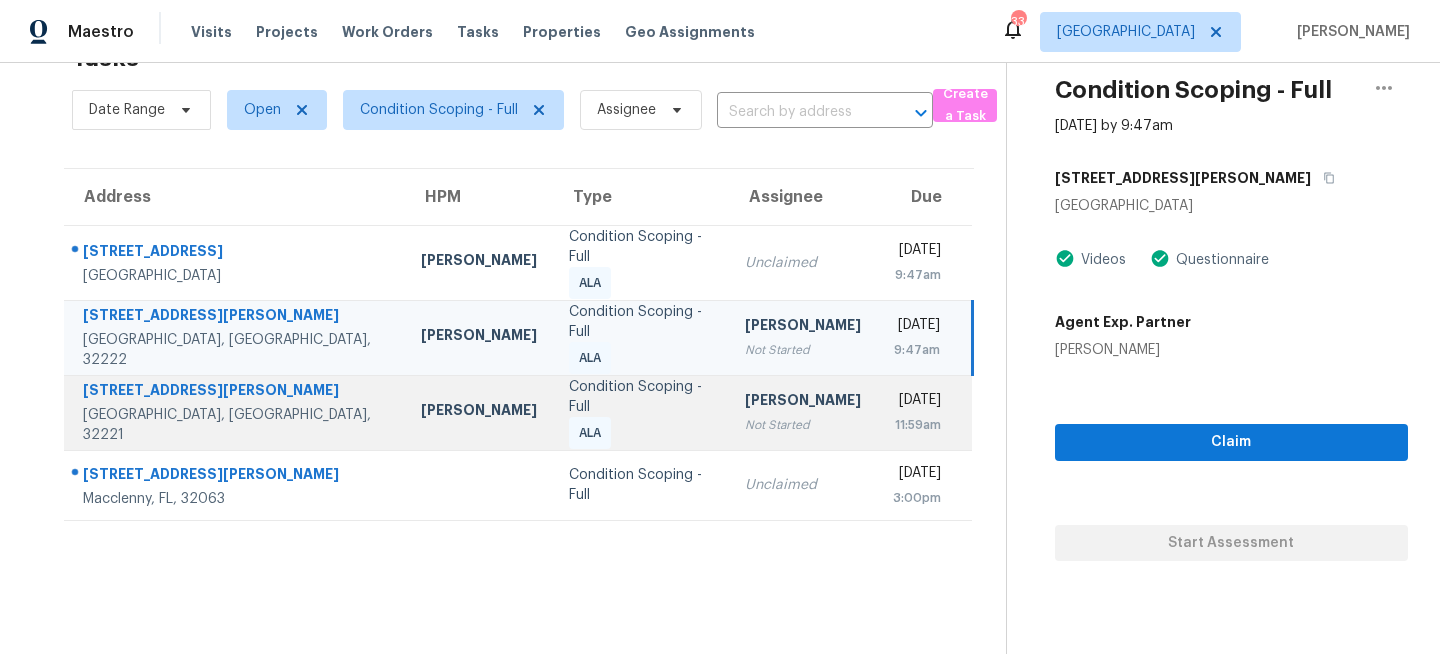 click on "Condition Scoping - Full ALA" at bounding box center (641, 413) 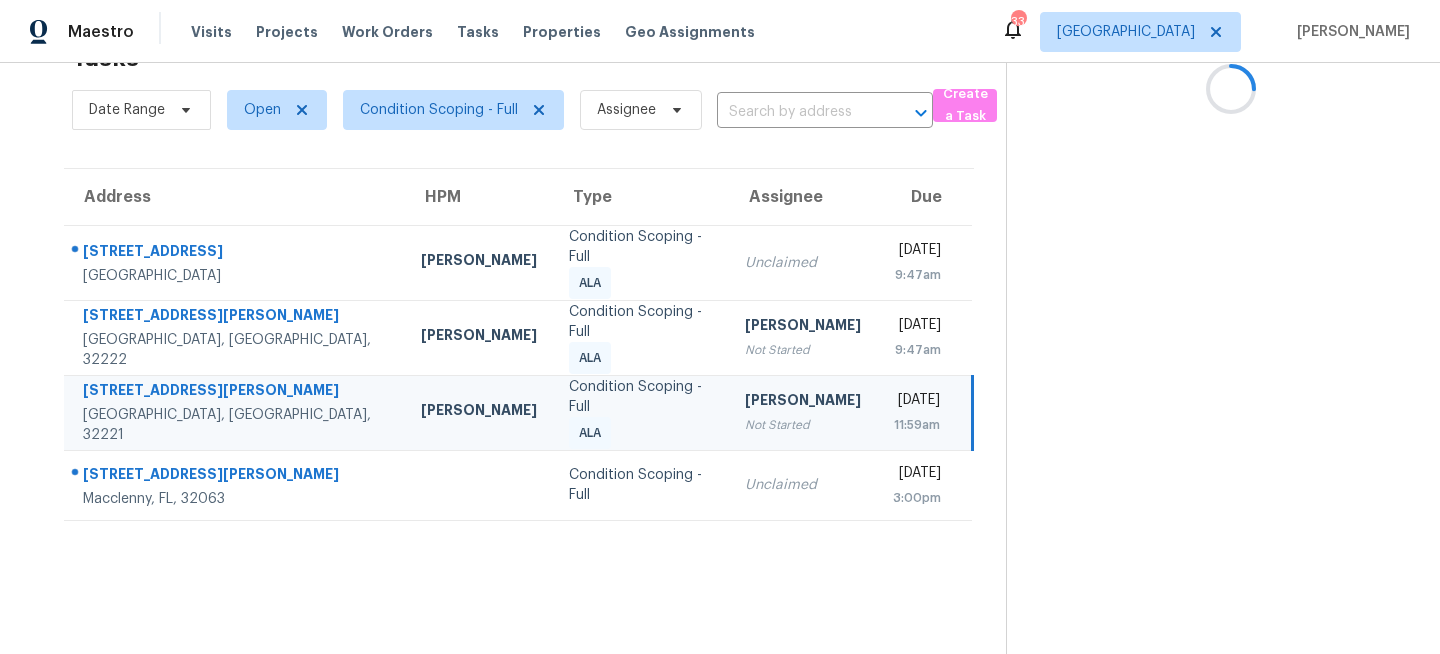 scroll, scrollTop: 0, scrollLeft: 0, axis: both 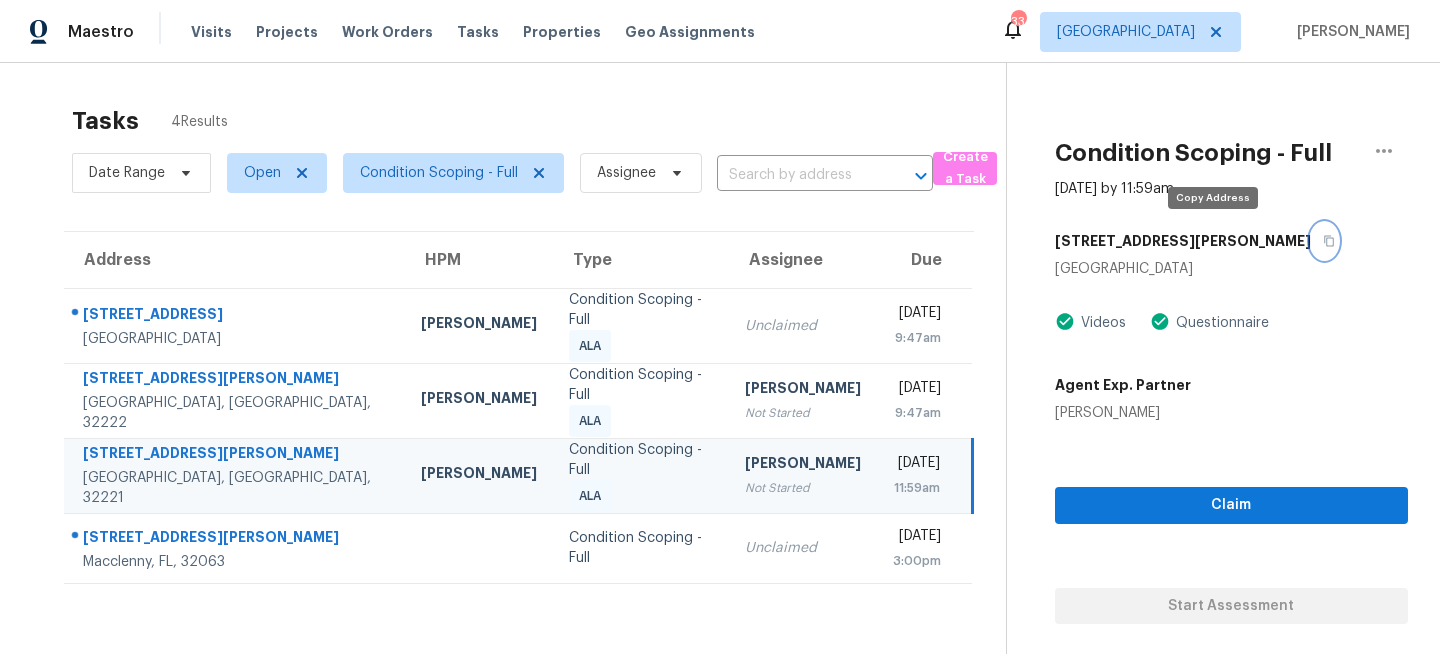 click at bounding box center [1324, 241] 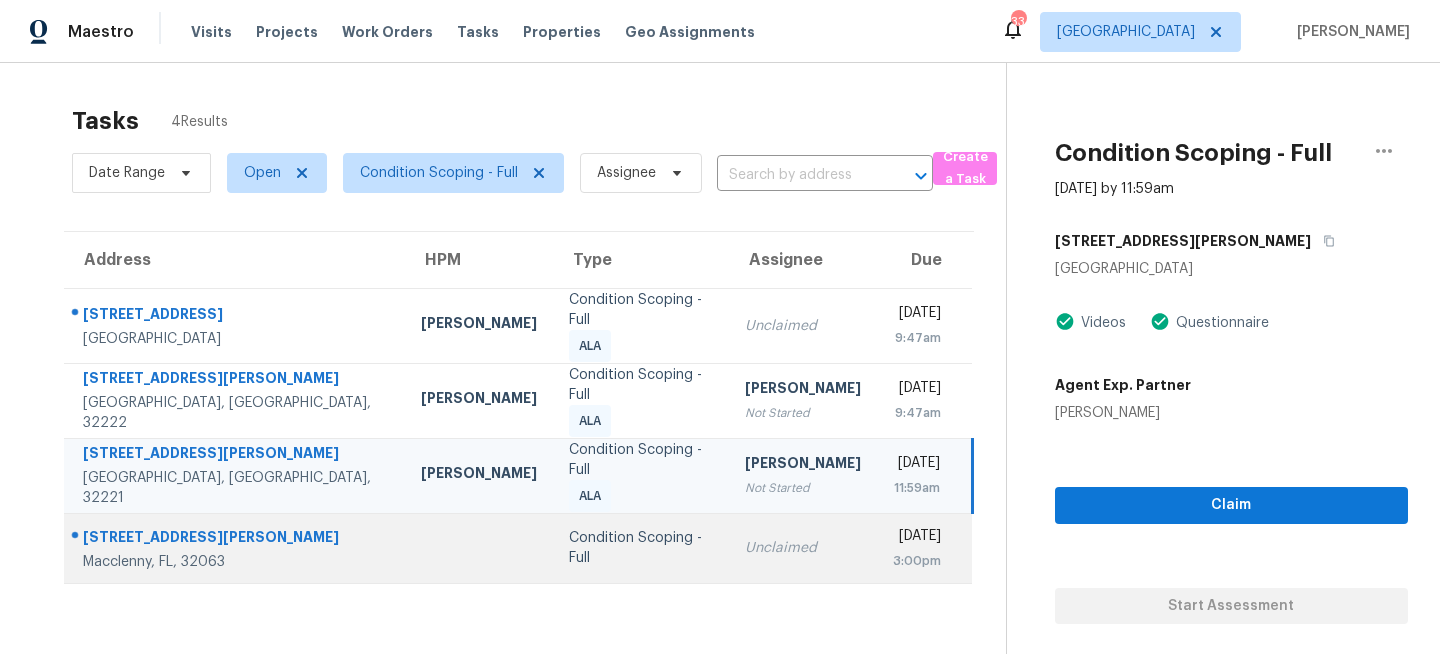 click on "Unclaimed" at bounding box center (803, 548) 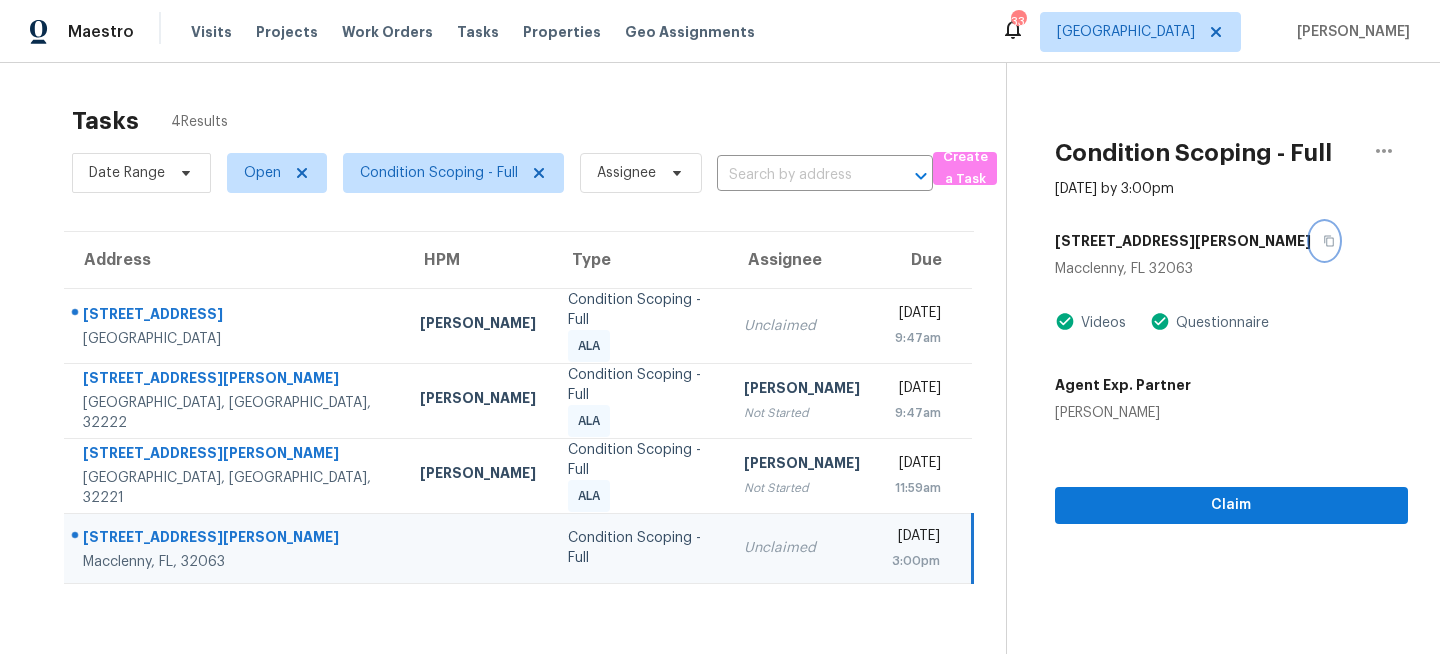 click 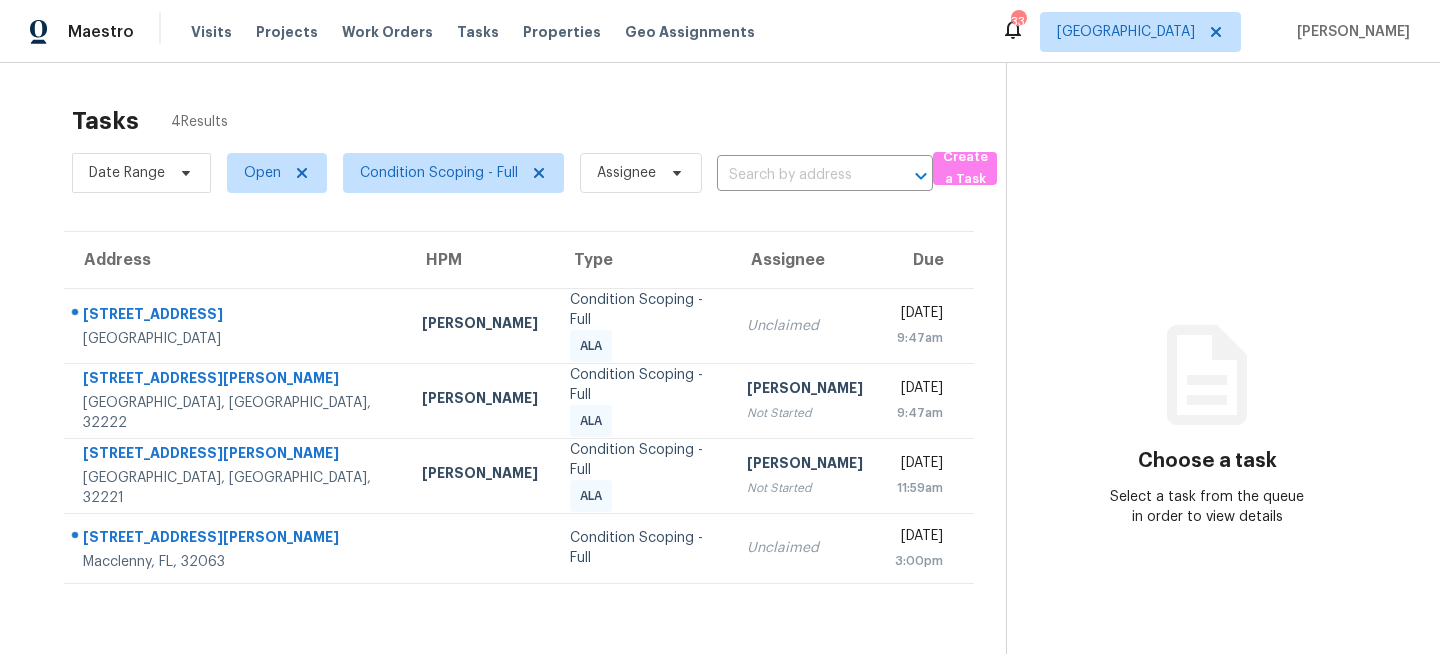 scroll, scrollTop: 0, scrollLeft: 0, axis: both 